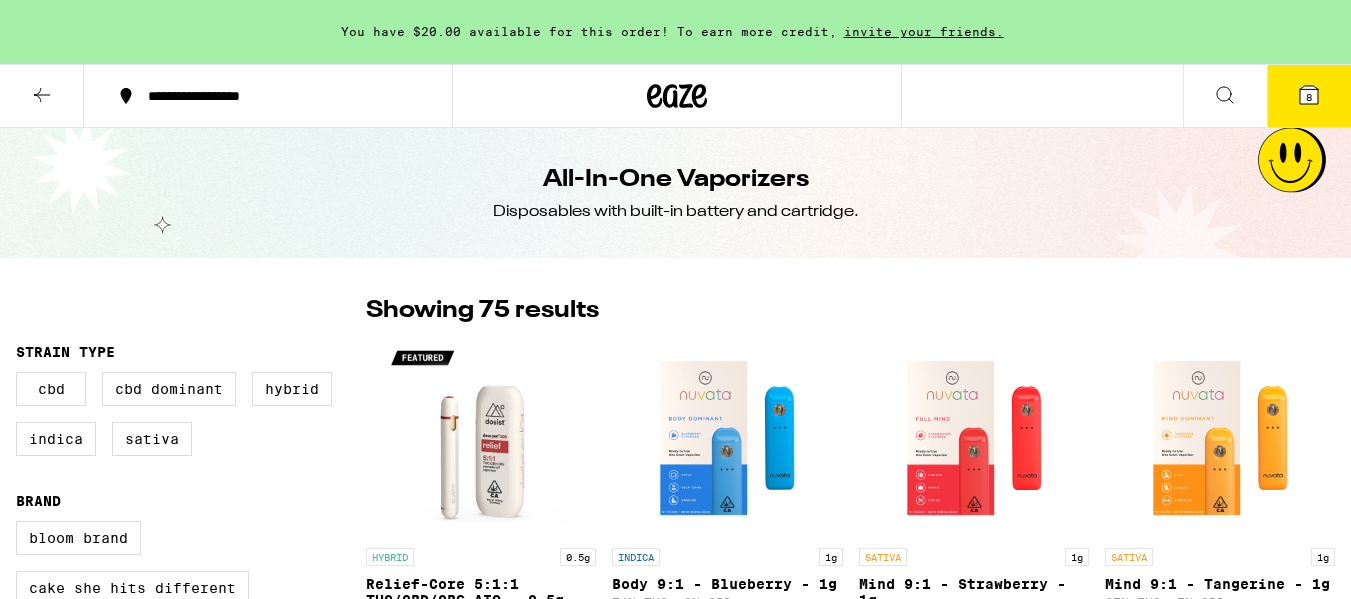 scroll, scrollTop: 0, scrollLeft: 0, axis: both 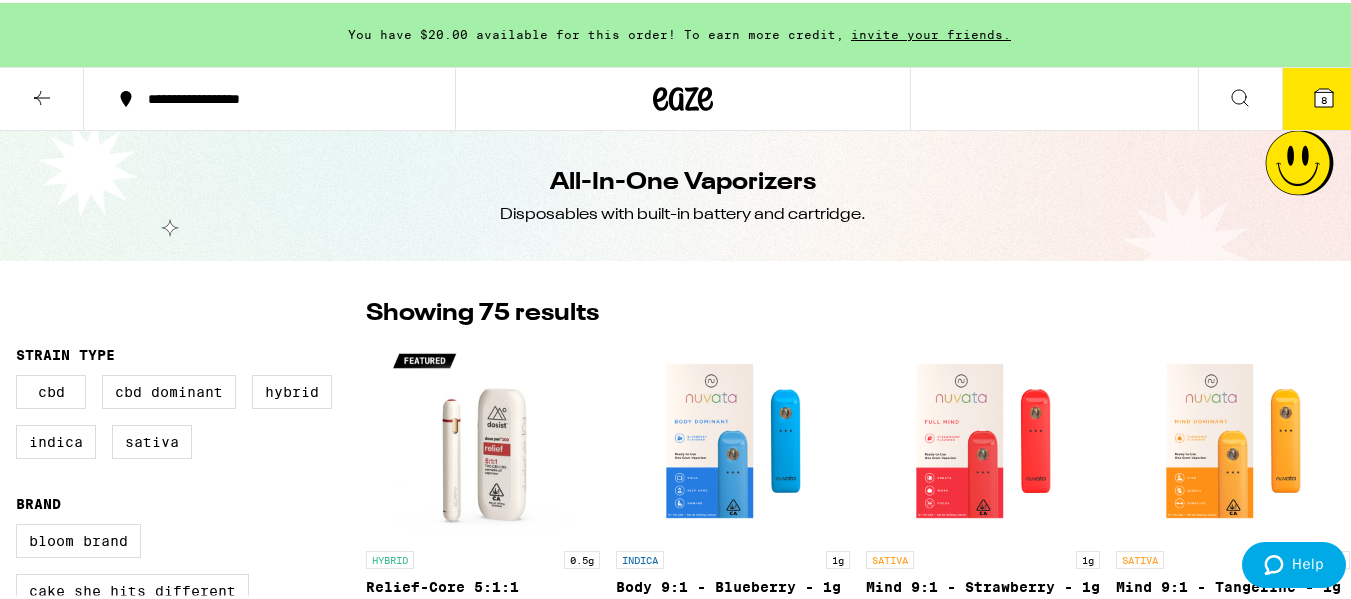 click 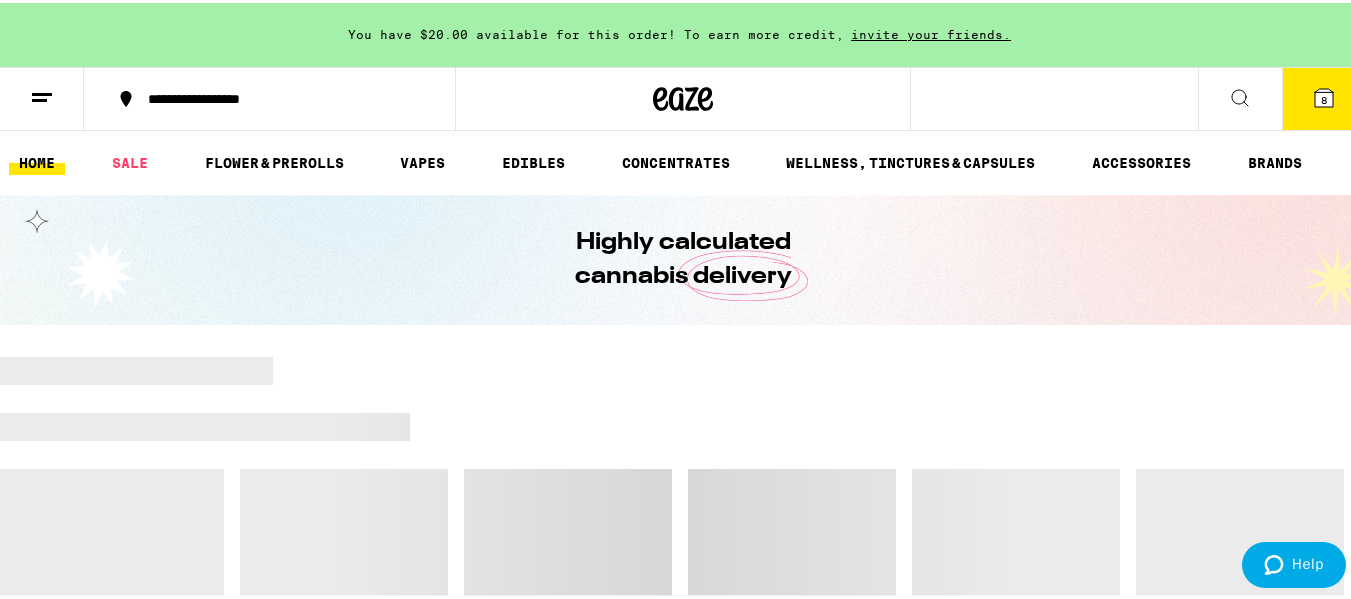 scroll, scrollTop: 0, scrollLeft: 0, axis: both 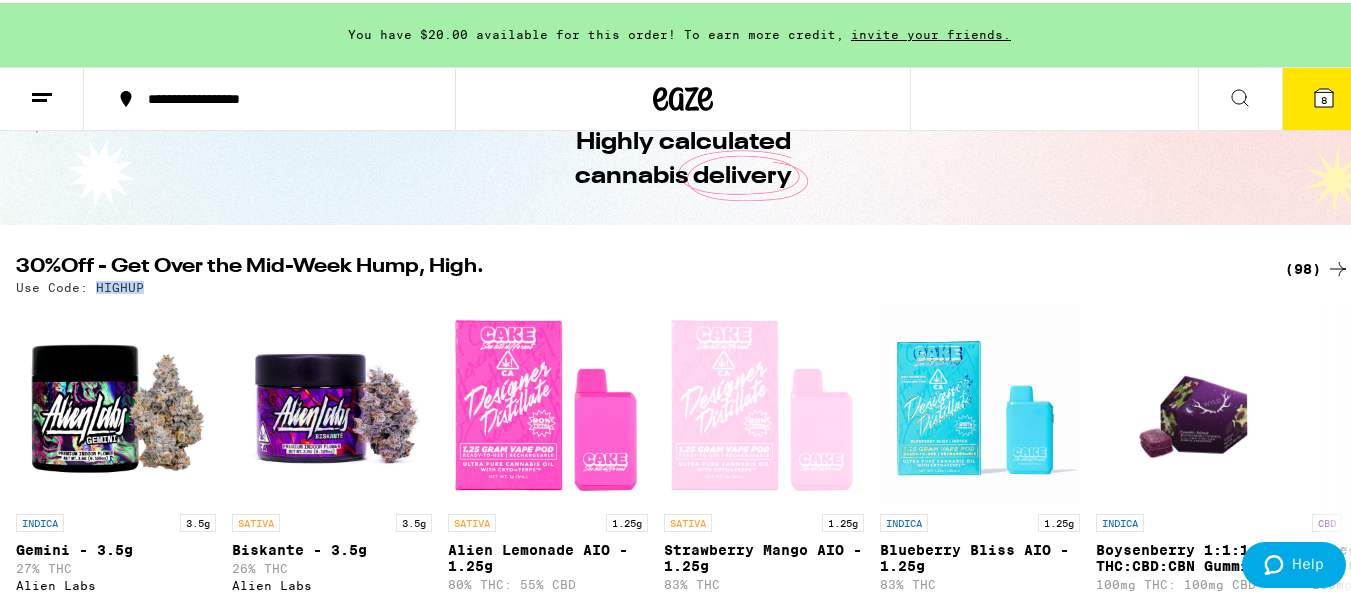 drag, startPoint x: 158, startPoint y: 286, endPoint x: 95, endPoint y: 284, distance: 63.03174 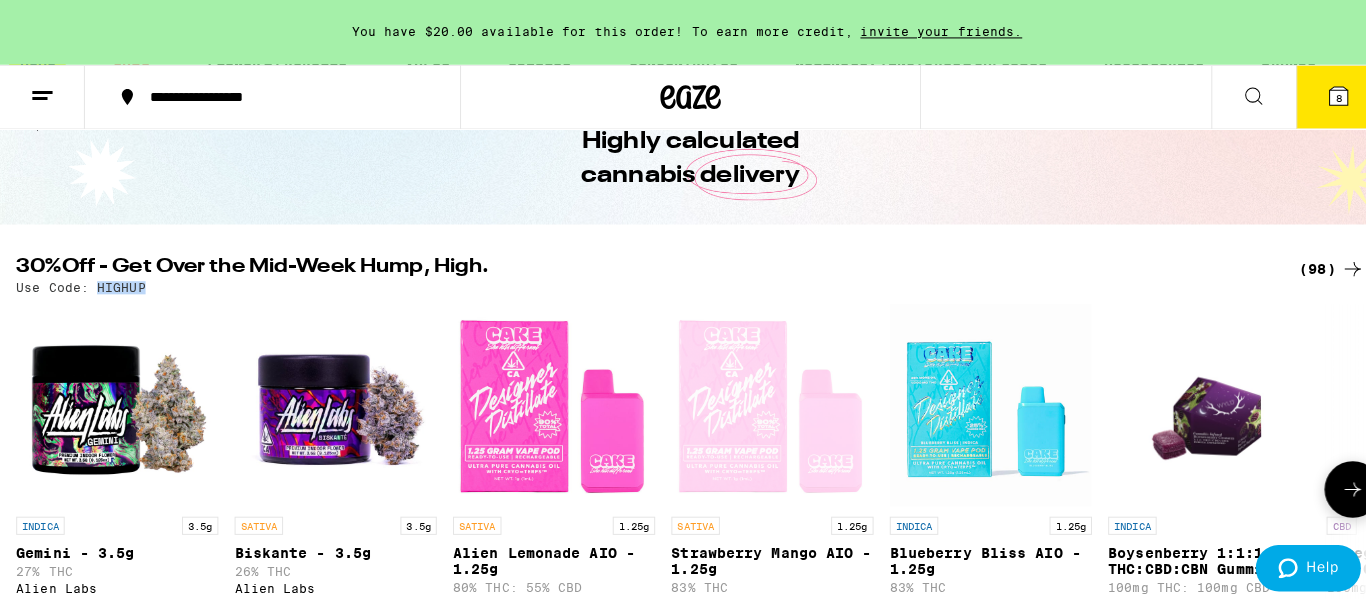 scroll, scrollTop: 0, scrollLeft: 0, axis: both 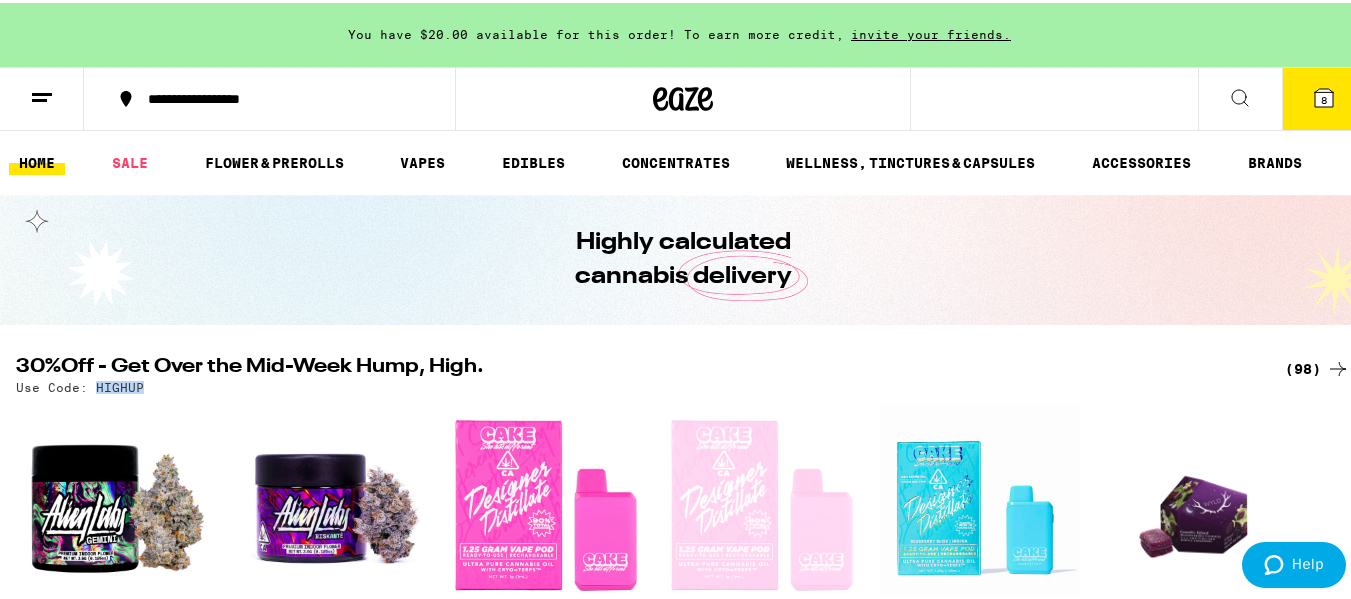 click 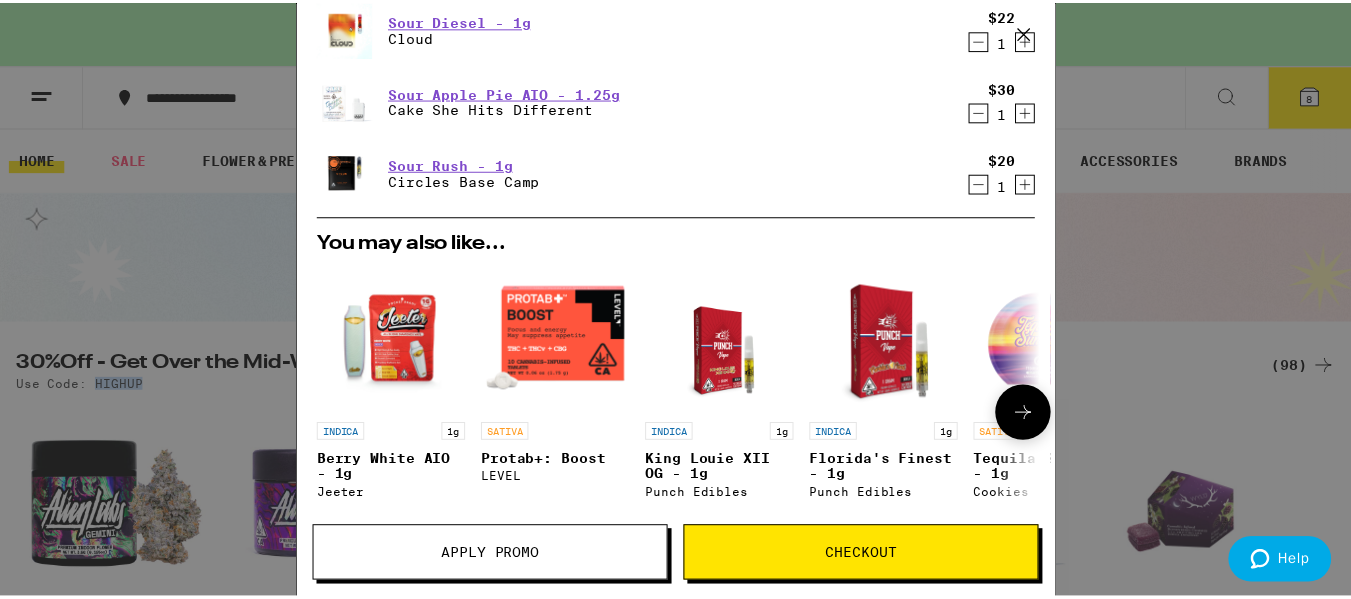 scroll, scrollTop: 800, scrollLeft: 0, axis: vertical 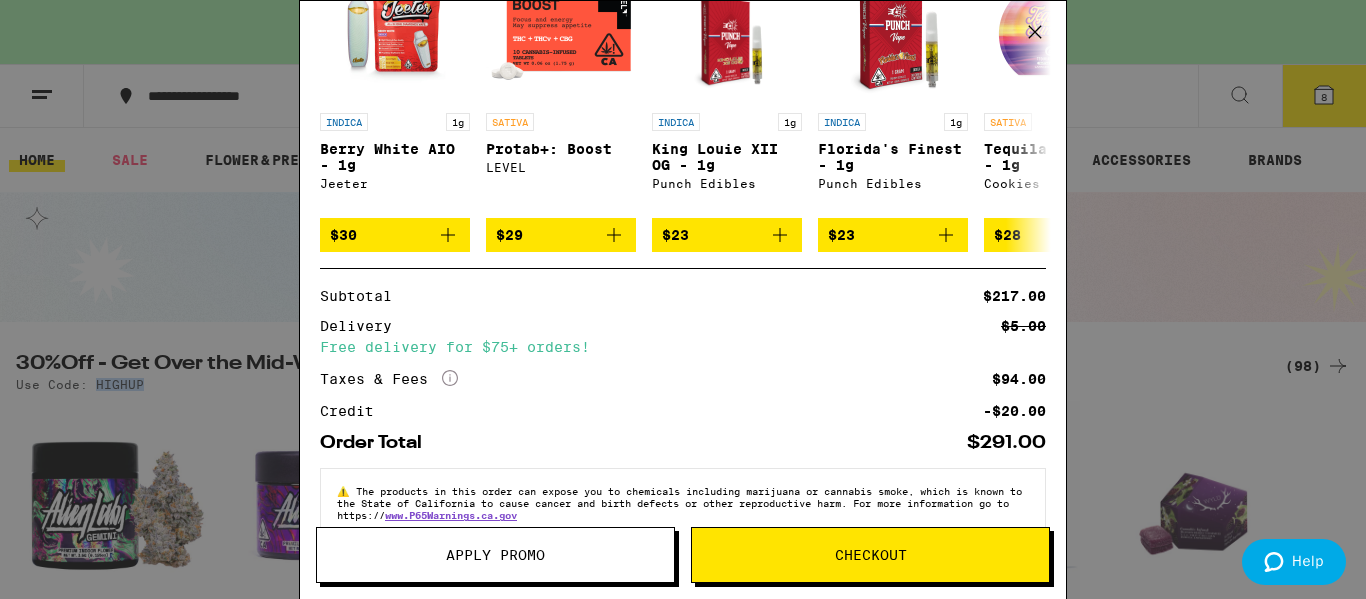 click on "Apply Promo" at bounding box center (495, 555) 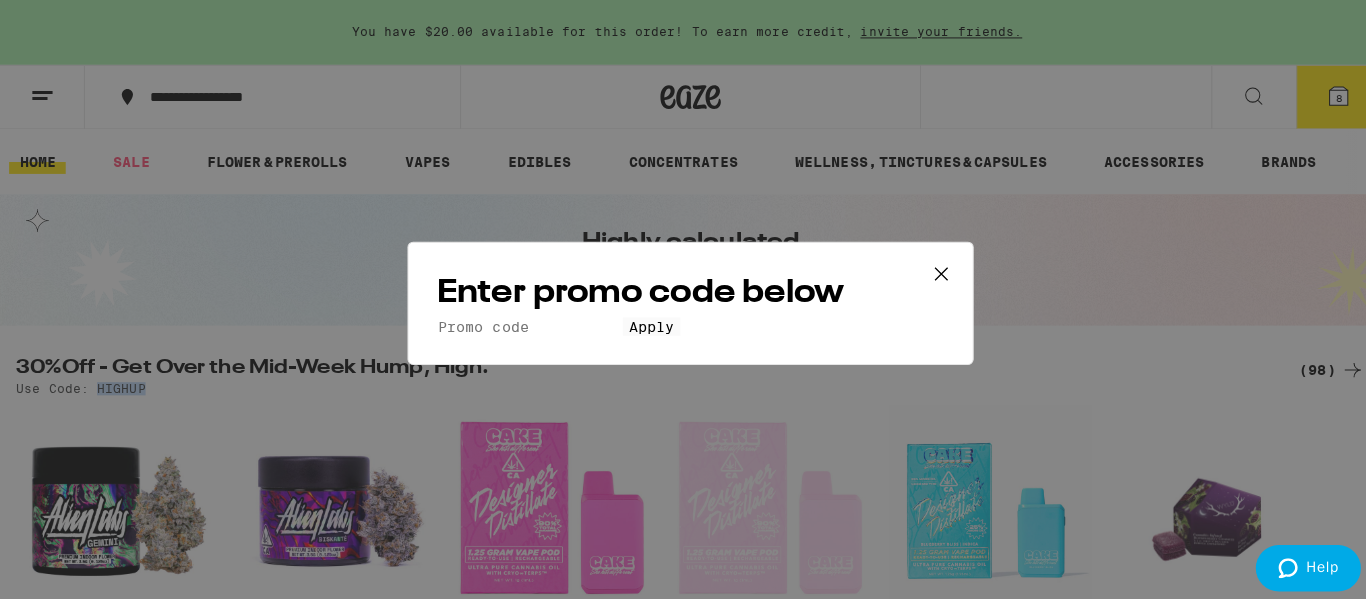 scroll, scrollTop: 0, scrollLeft: 0, axis: both 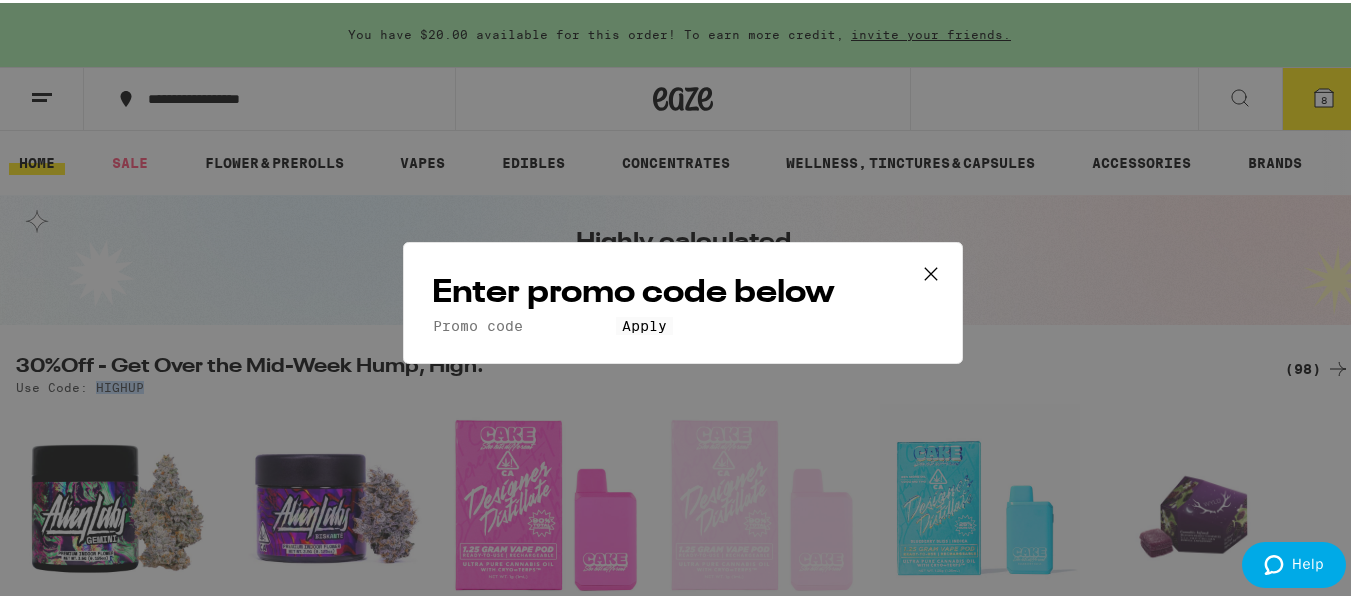 click on "Promo Code" at bounding box center [524, 323] 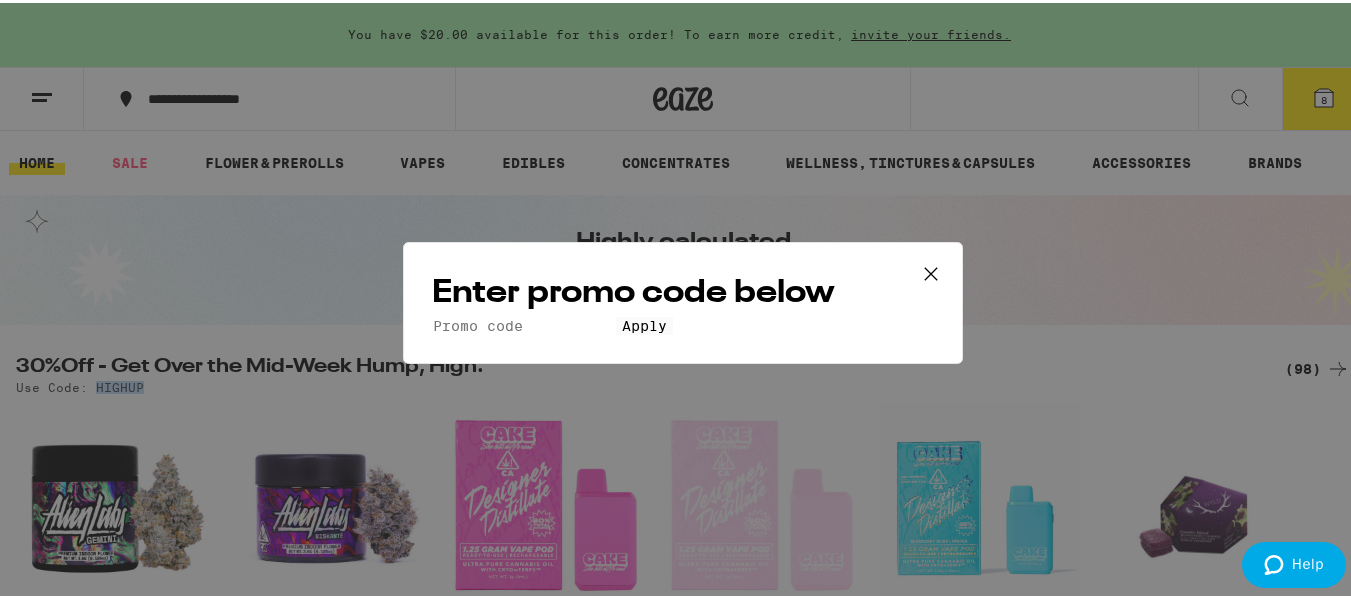 paste on "HIGHUP" 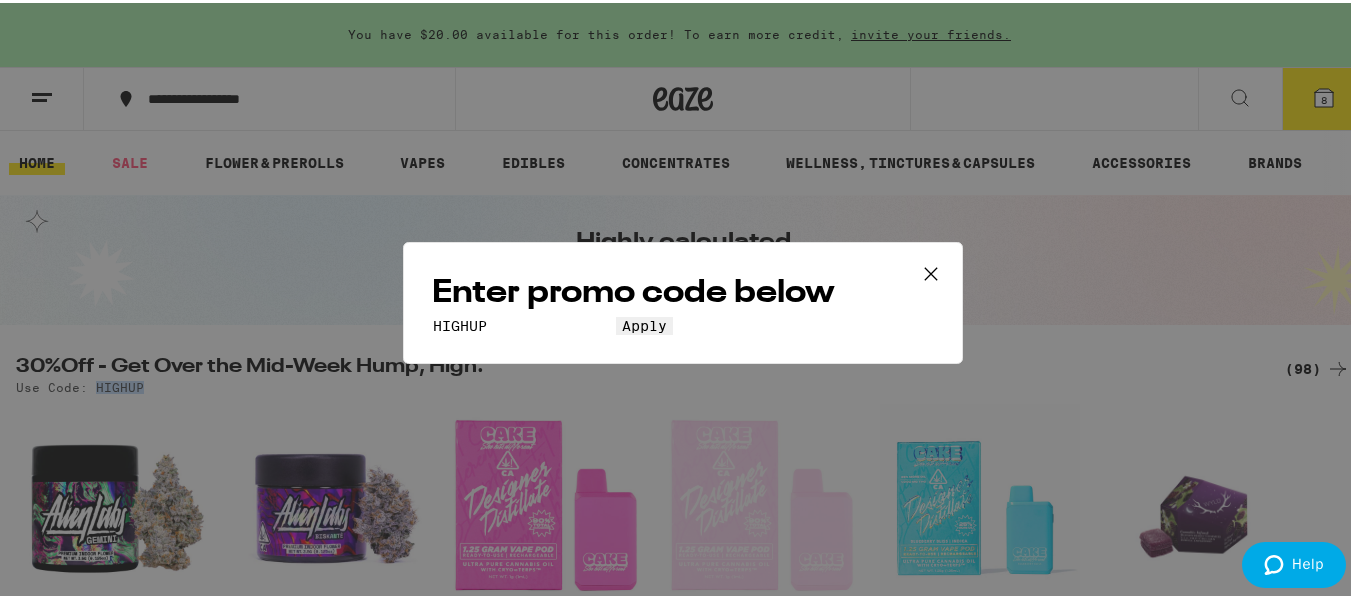 type on "HIGHUP" 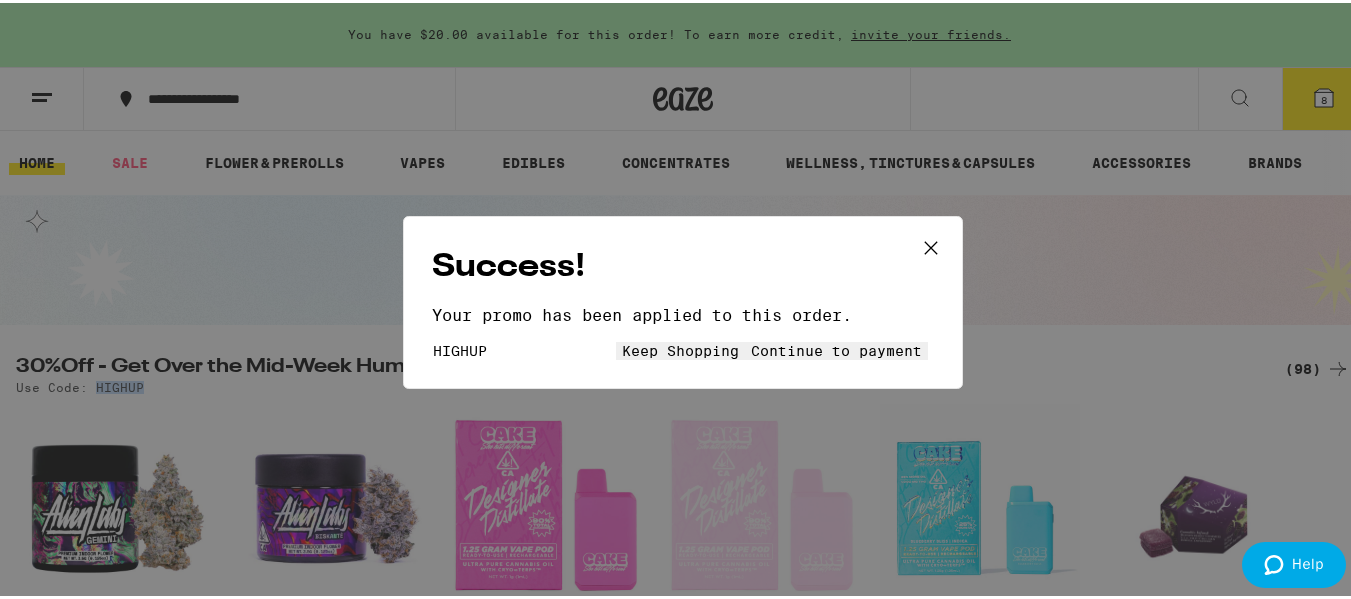 click 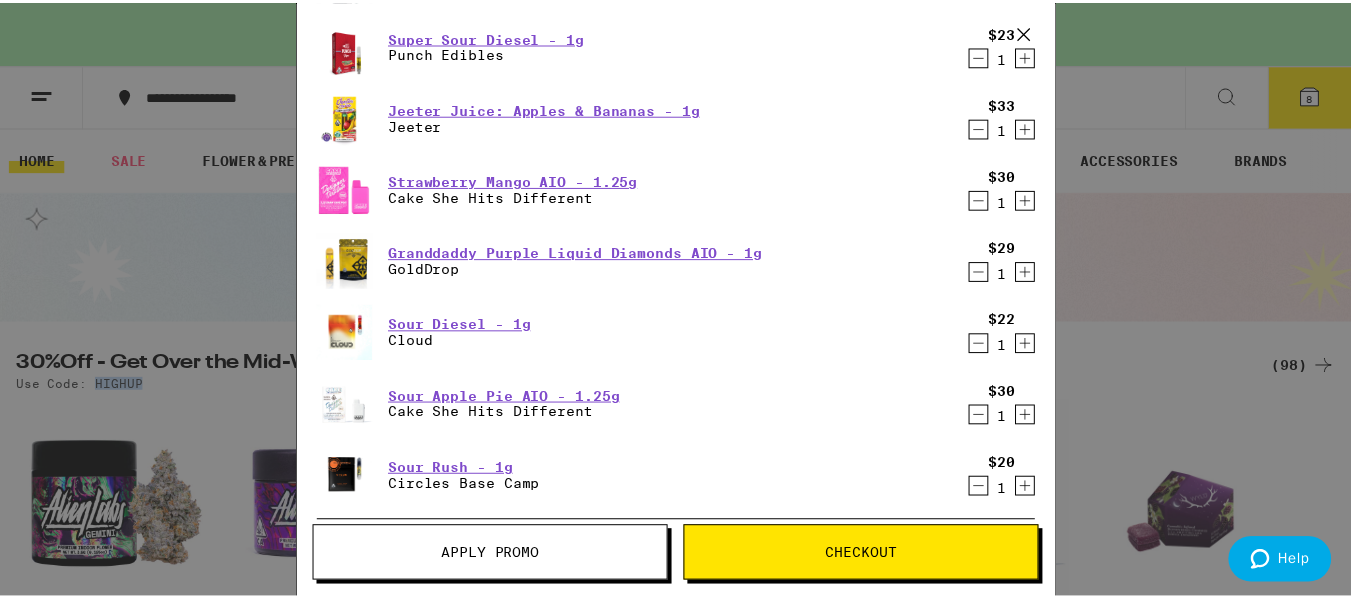 scroll, scrollTop: 0, scrollLeft: 0, axis: both 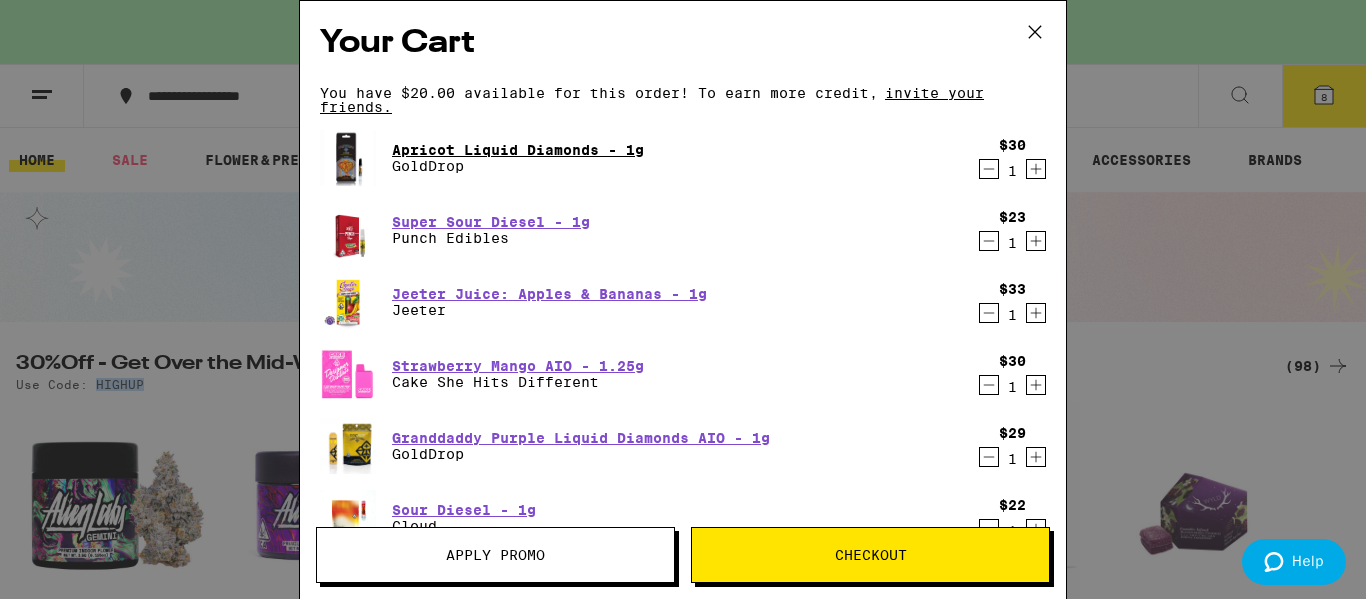 click on "Apricot Liquid Diamonds - 1g" at bounding box center [518, 150] 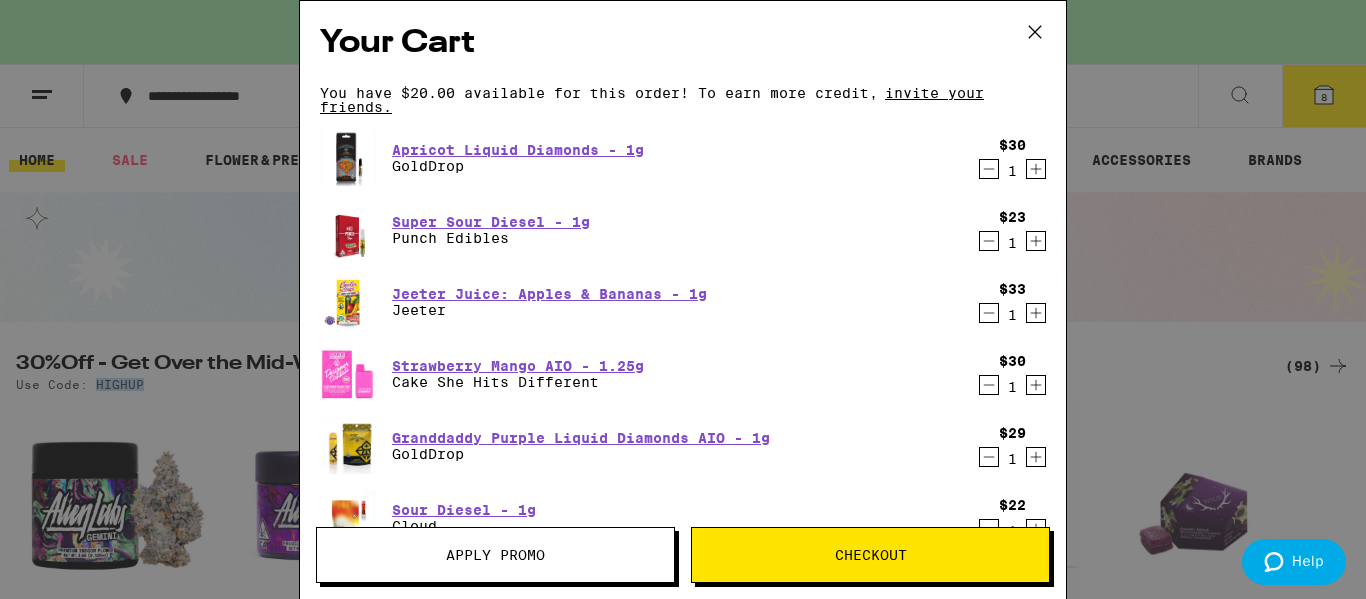 click on "Sativa" at bounding box center (683, 8865) 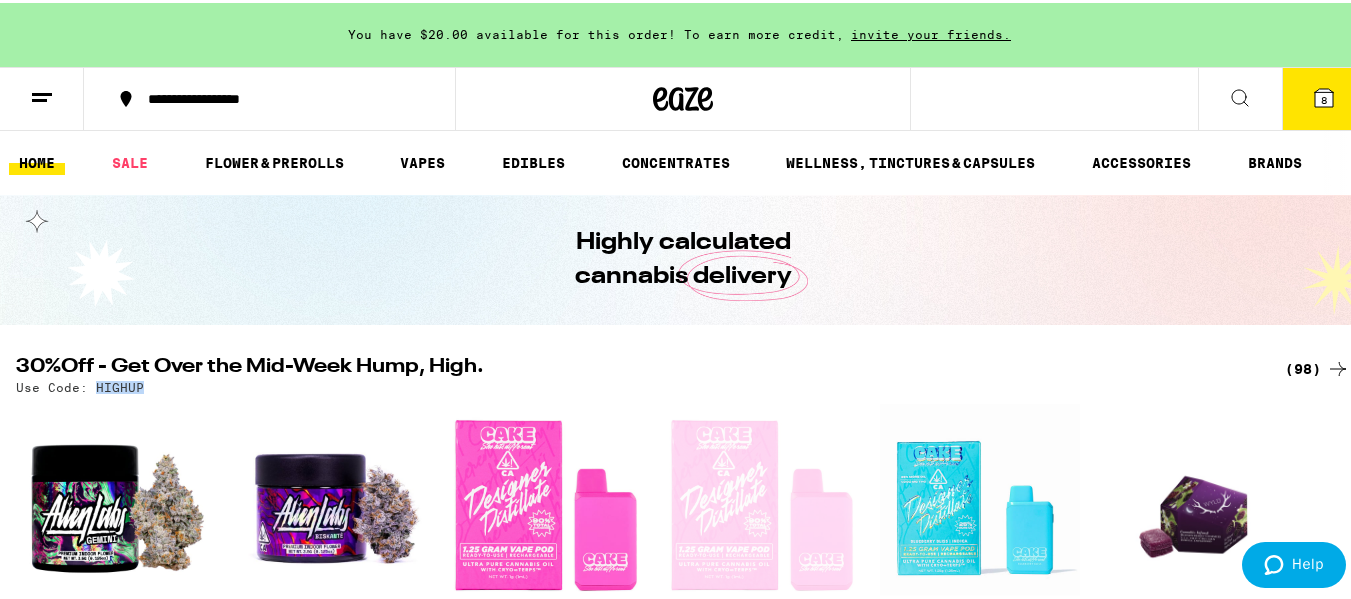 scroll, scrollTop: 0, scrollLeft: 0, axis: both 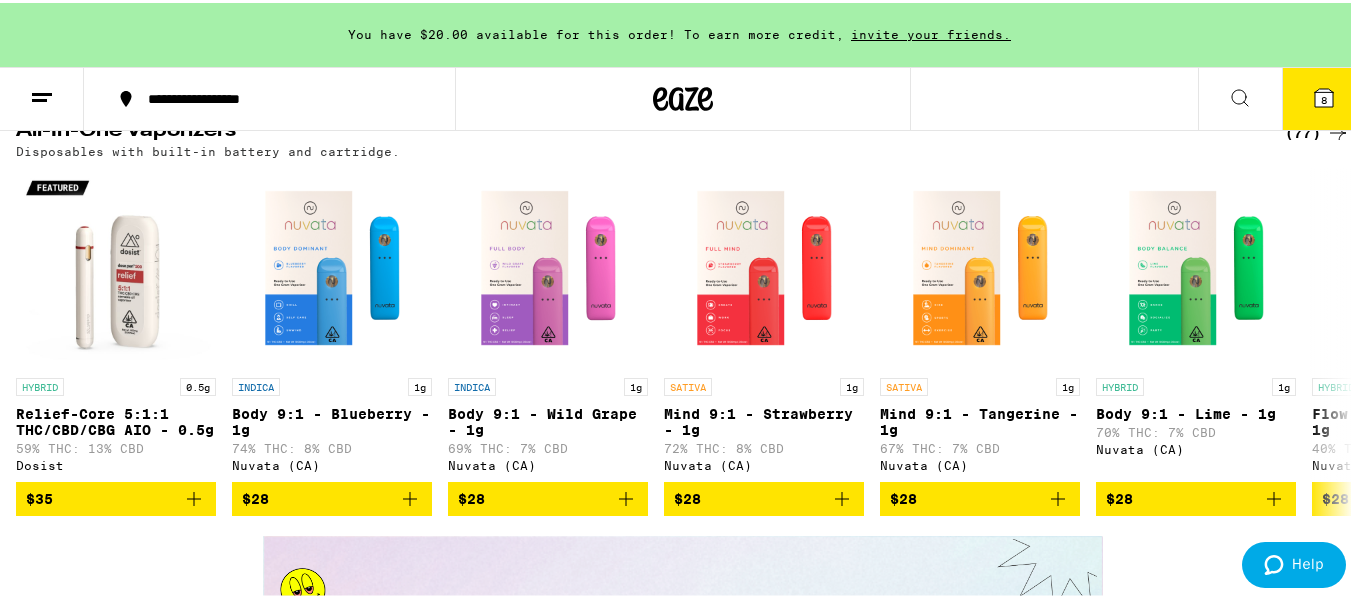 click on "(77)" at bounding box center (1317, 130) 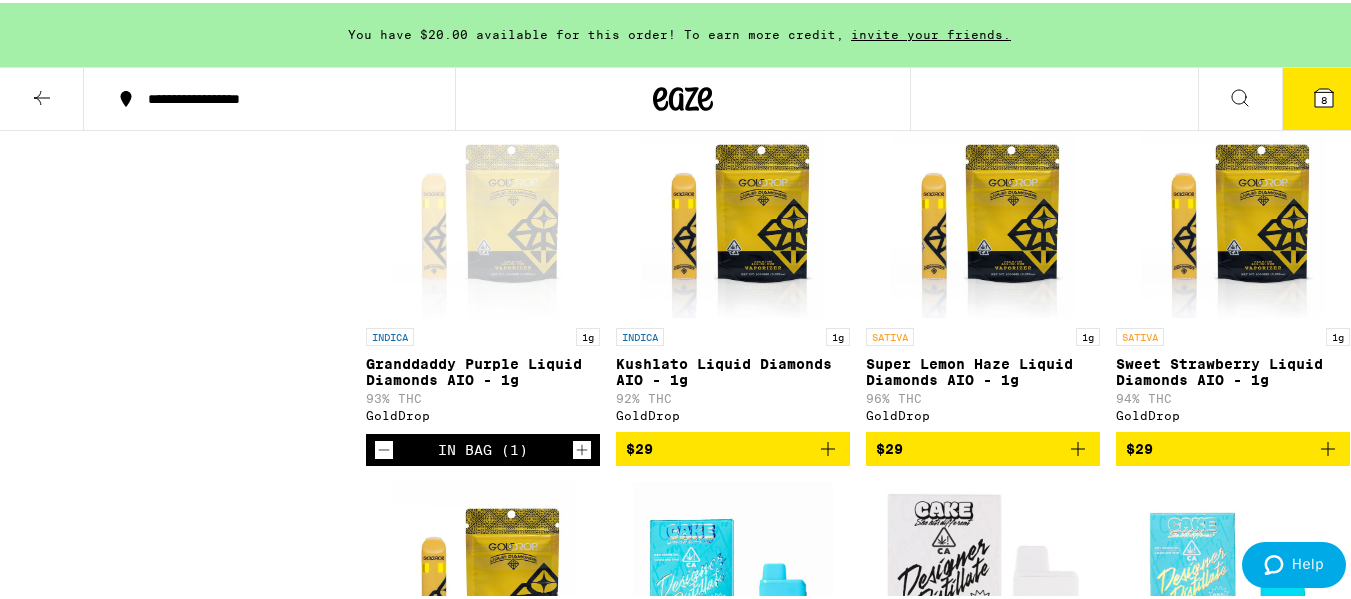 scroll, scrollTop: 900, scrollLeft: 0, axis: vertical 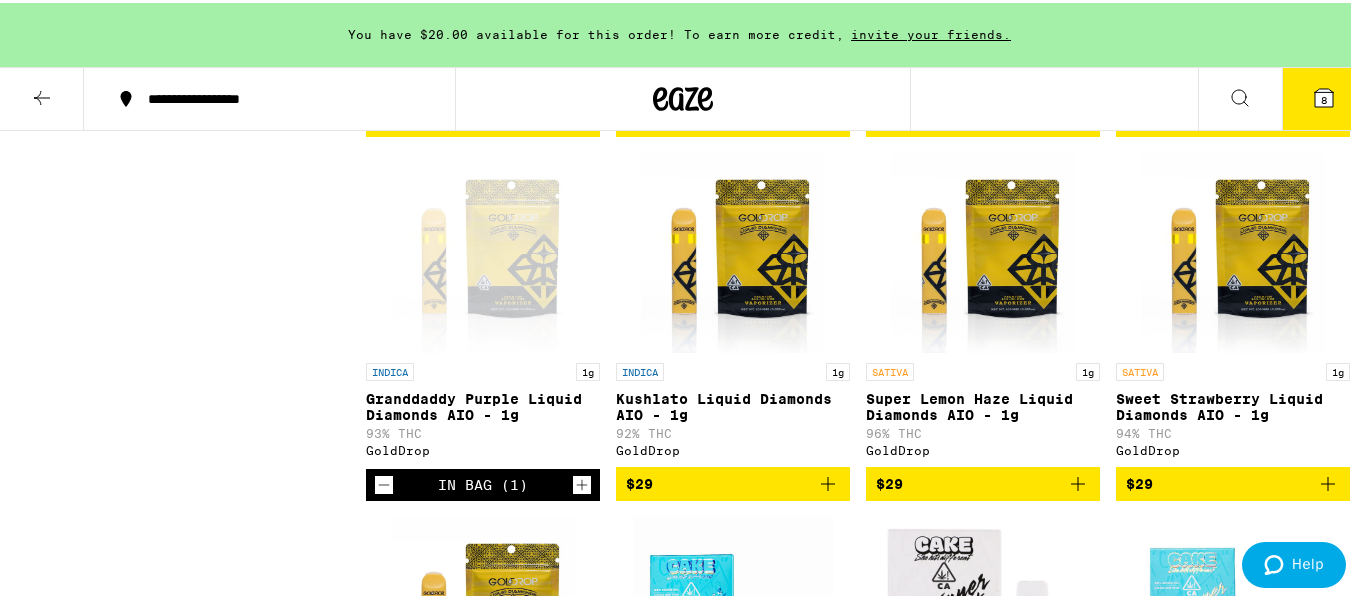 click 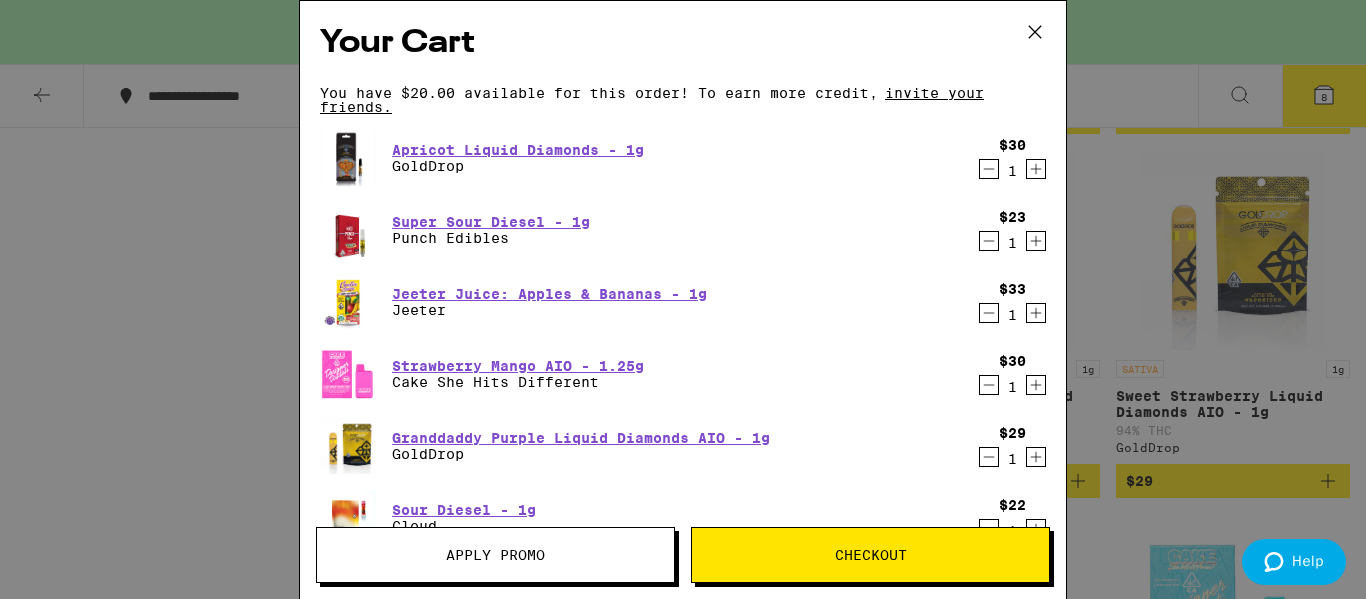 click on "Your Cart You have $20.00 available for this order! To earn more credit, invite your friends. Apricot Liquid Diamonds - 1g GoldDrop $30 1 Super Sour Diesel - 1g Punch Edibles $23 1 Jeeter Juice: Apples & Bananas - 1g Jeeter $33 1 Strawberry Mango AIO - 1.25g Cake She Hits Different $30 1 Granddaddy Purple Liquid Diamonds AIO - 1g GoldDrop $29 1 Sour Diesel - 1g Cloud $22 1 Sour Apple Pie AIO - 1.25g Cake She Hits Different $30 1 Sour Rush - 1g Circles Base Camp $20 1 You may also like... INDICA 1g Berry White AIO - 1g Jeeter $30 SATIVA Protab+: Boost LEVEL $29 INDICA 1g King Louie XII OG - 1g Punch Edibles $23 INDICA 1g Florida's Finest - 1g Punch Edibles $23 SATIVA 1g Tequila Sunrise - 1g Cookies $28 HYBRID 1g Social: Pineapple Express - 1g New Norm $33 SATIVA 1g XJ-13 - 1g Punch Edibles $23 HYBRID 4g Double Mintz - 4g Lowell Farms Deal Created with Sketch. USE CODE 35OFF $33 INDICA 3.5g Gemini - 3.5g Alien Labs Deal Created with Sketch. USE CODE HIGHUP $50 INDICA 3.5g Kryptochronic - 3.5g Alien Labs Deal" at bounding box center (683, 299) 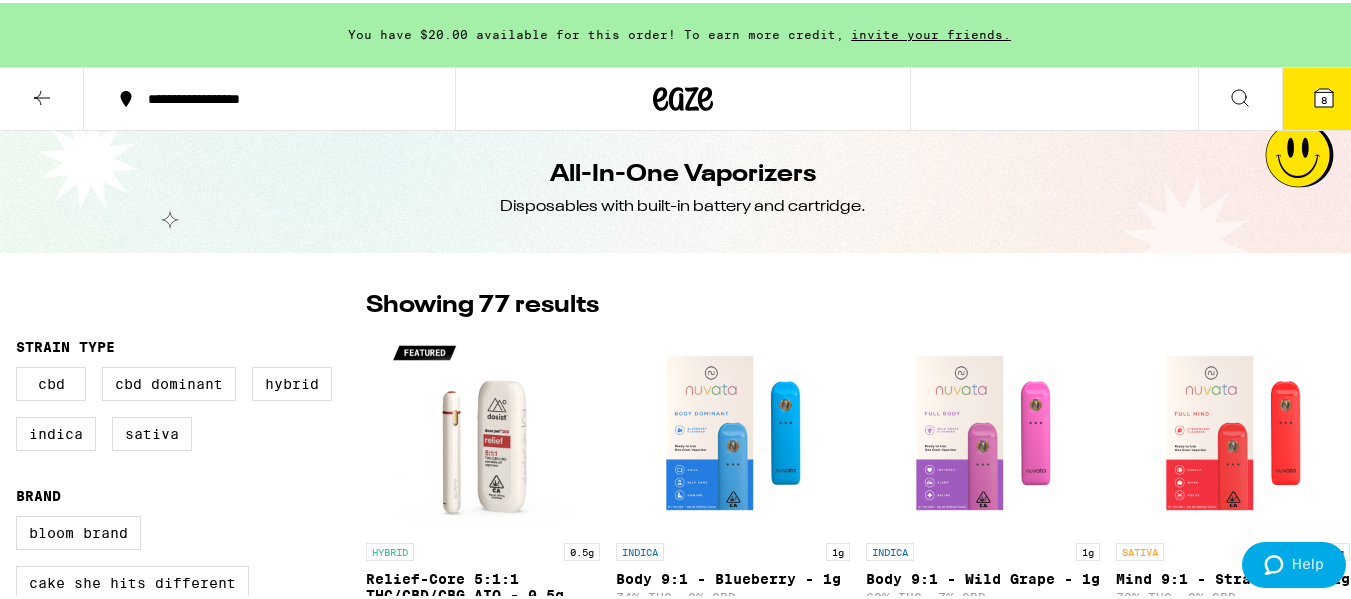 scroll, scrollTop: 0, scrollLeft: 0, axis: both 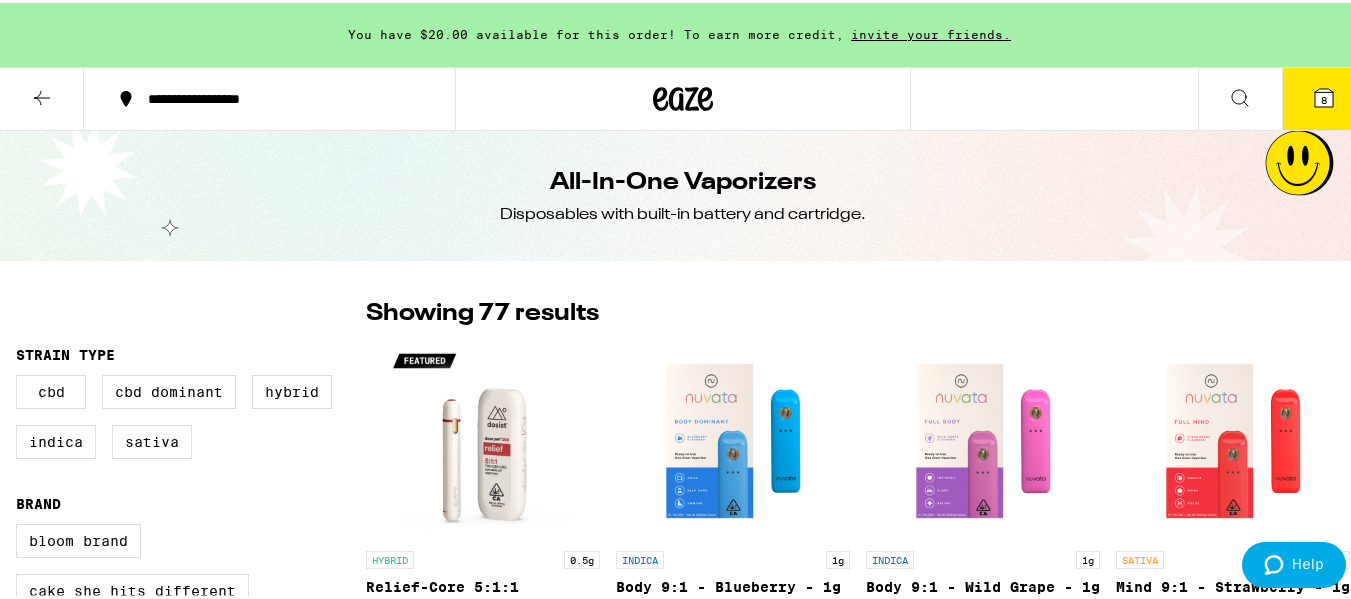 click 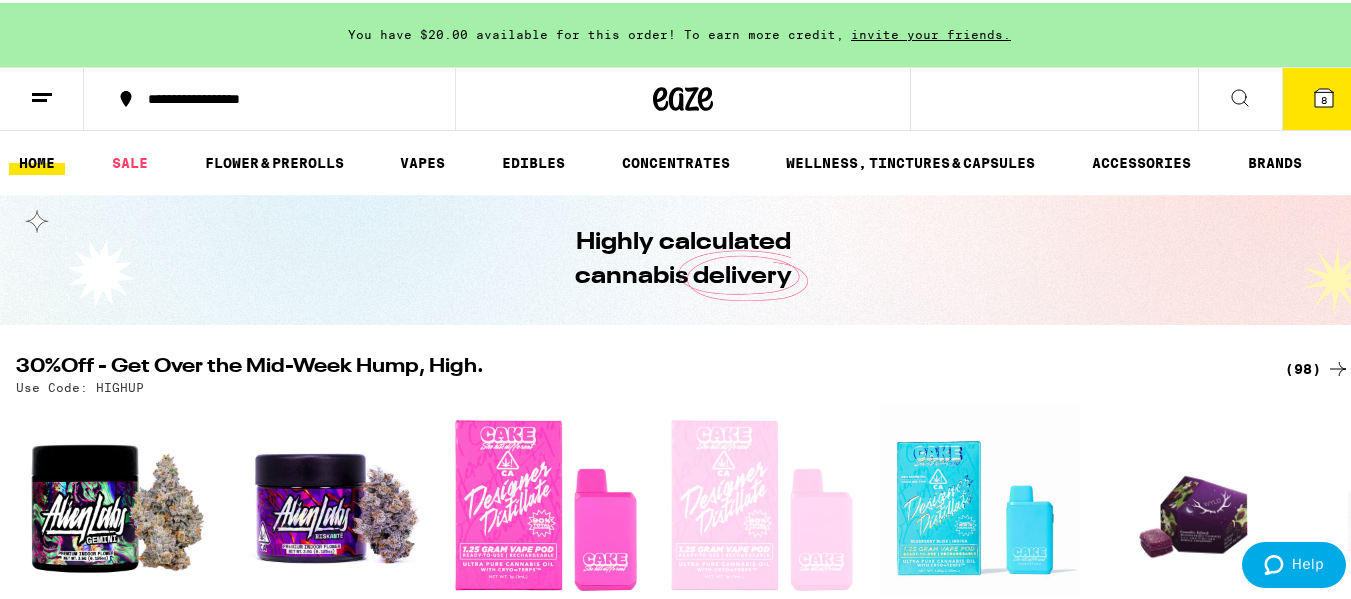 scroll, scrollTop: 0, scrollLeft: 0, axis: both 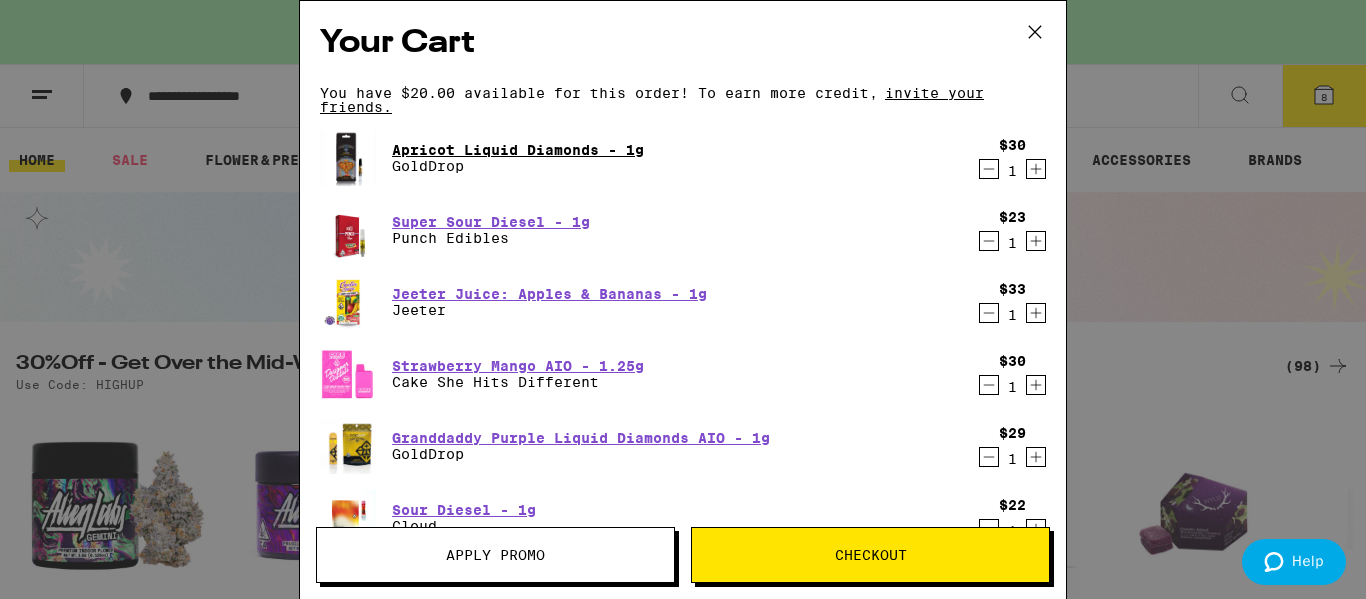 click on "Apricot Liquid Diamonds - 1g" at bounding box center (518, 150) 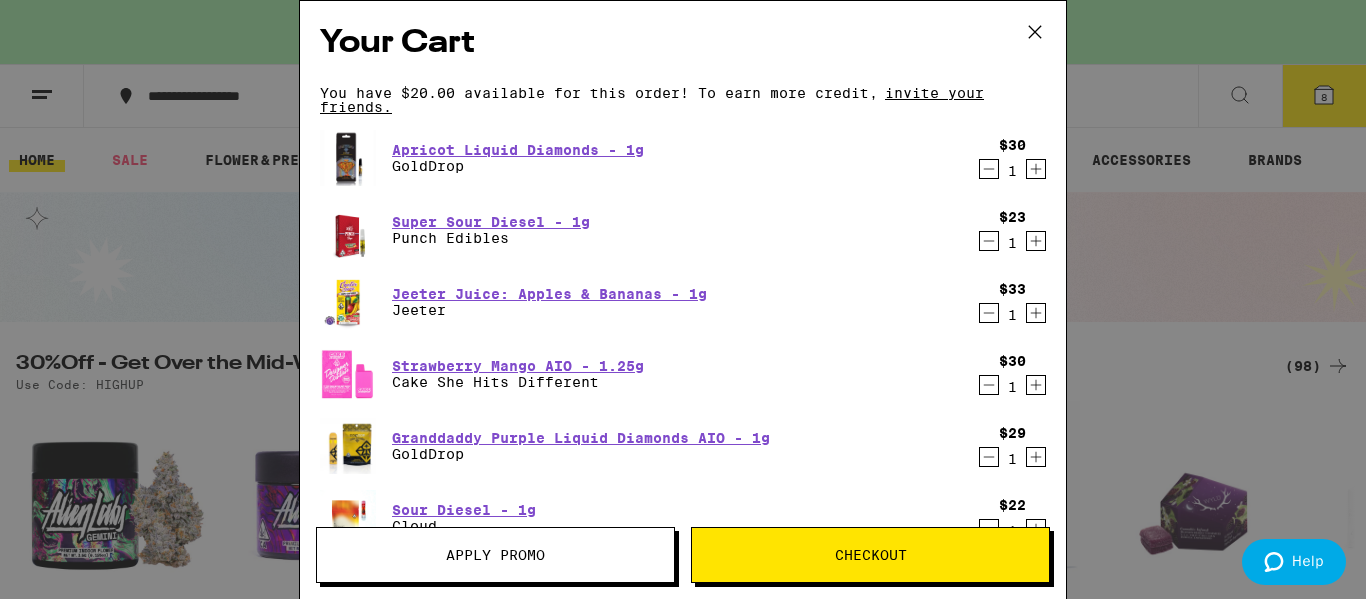 click 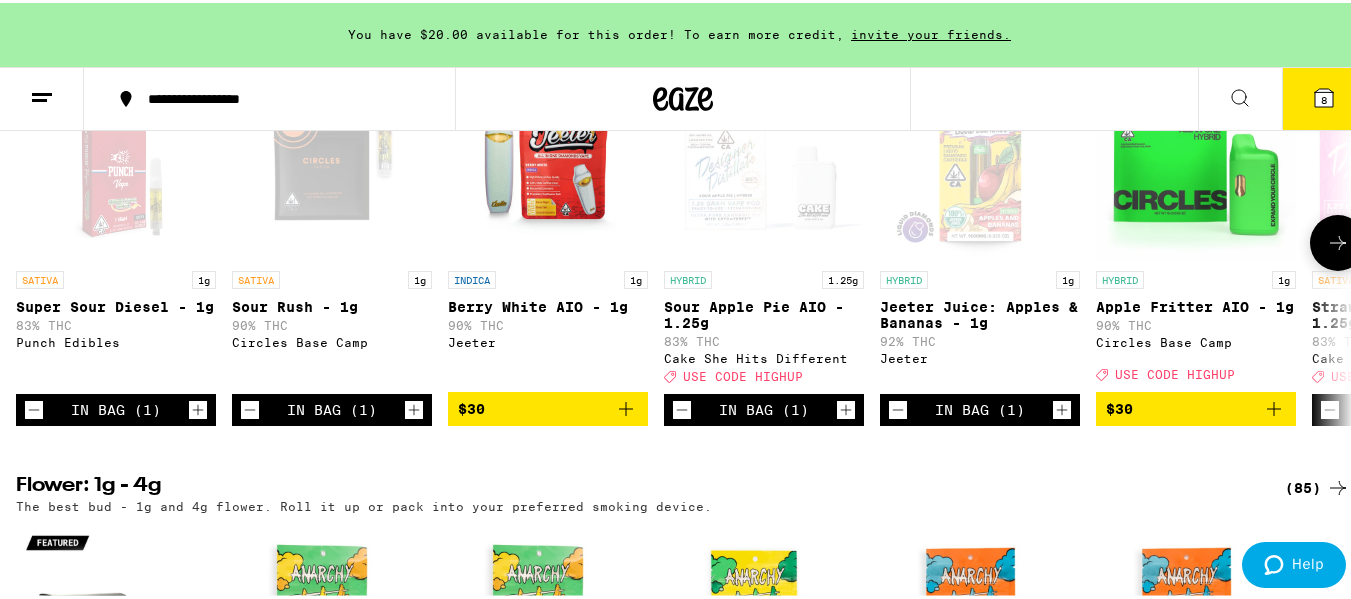 scroll, scrollTop: 842, scrollLeft: 0, axis: vertical 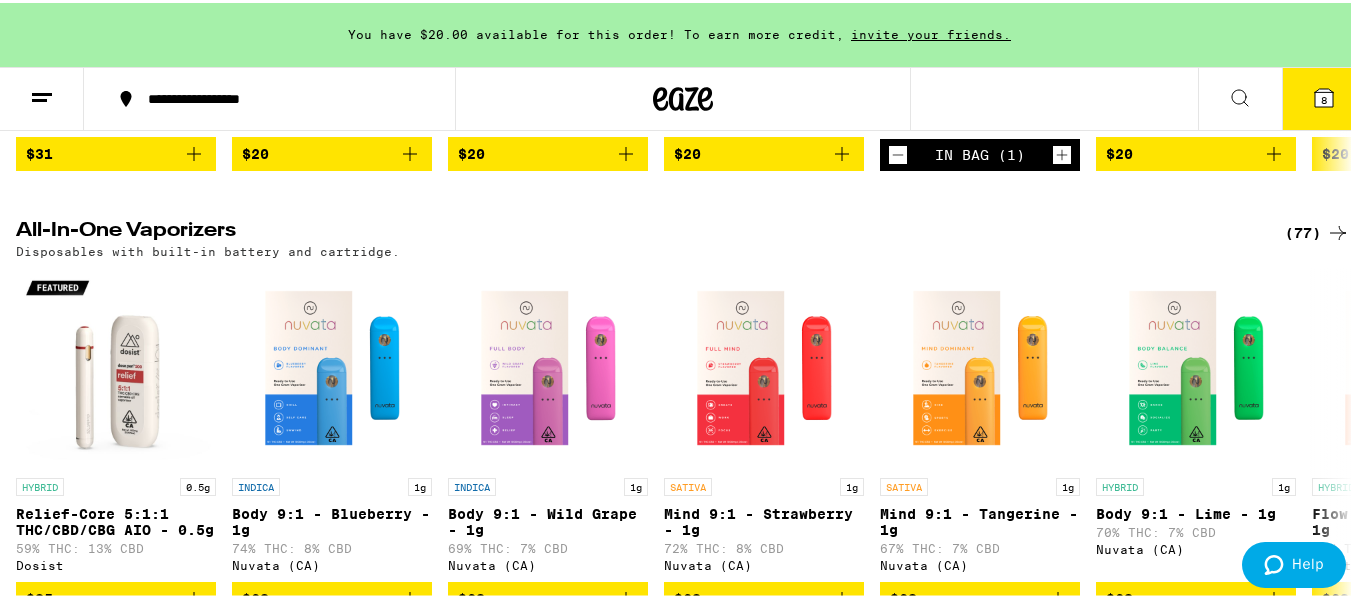 click on "(77)" at bounding box center [1317, 230] 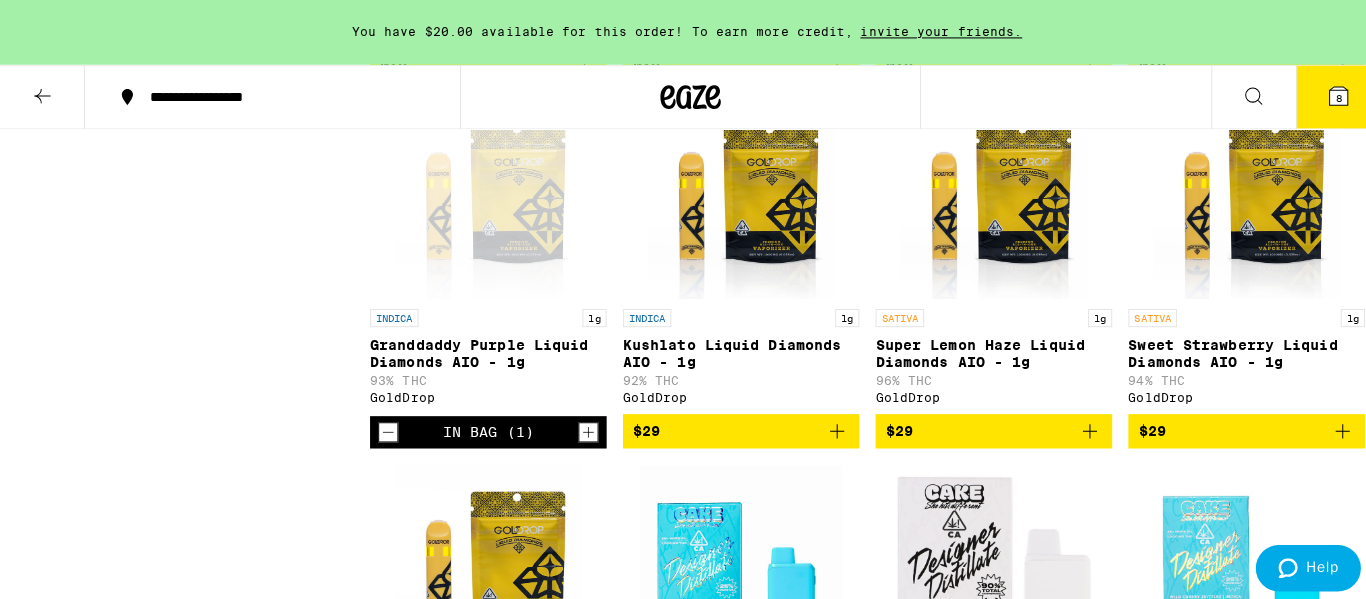 scroll, scrollTop: 1000, scrollLeft: 0, axis: vertical 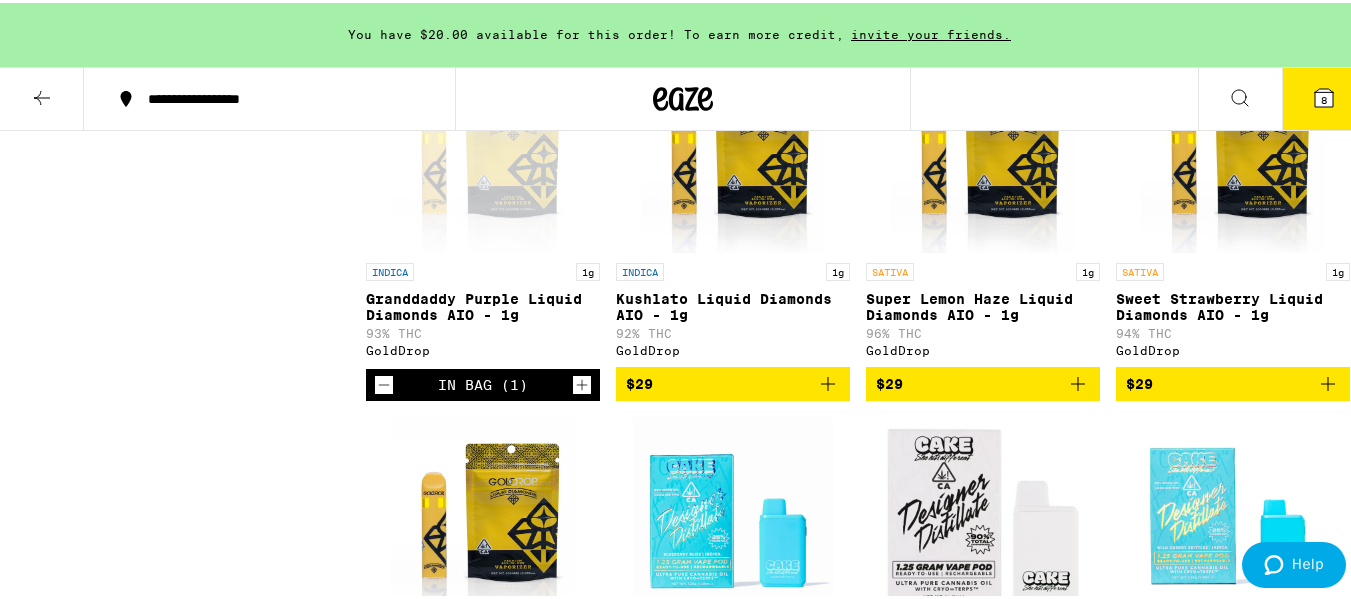 click at bounding box center [1233, 150] 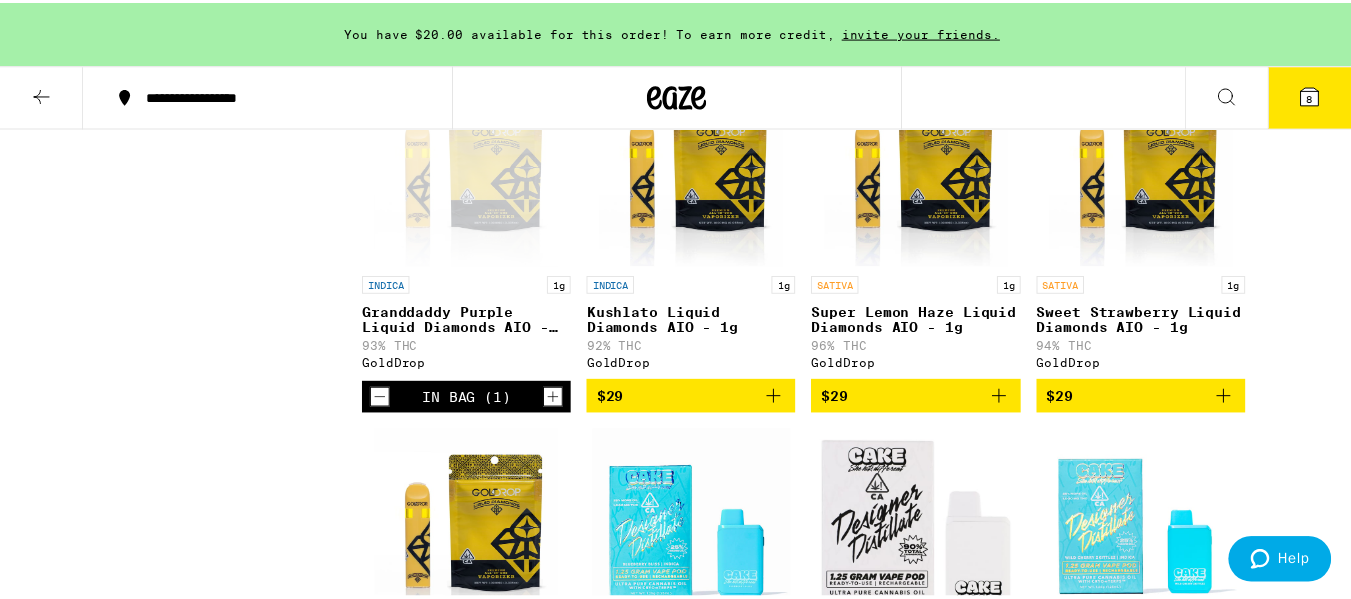 scroll, scrollTop: 0, scrollLeft: 0, axis: both 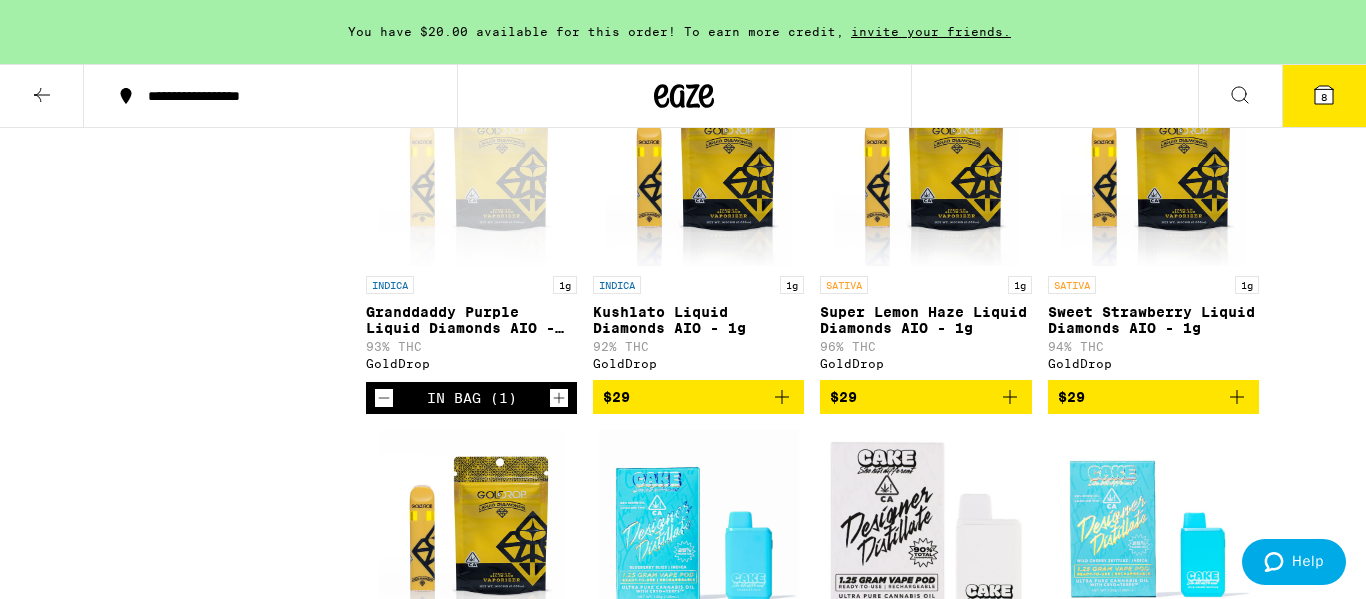click 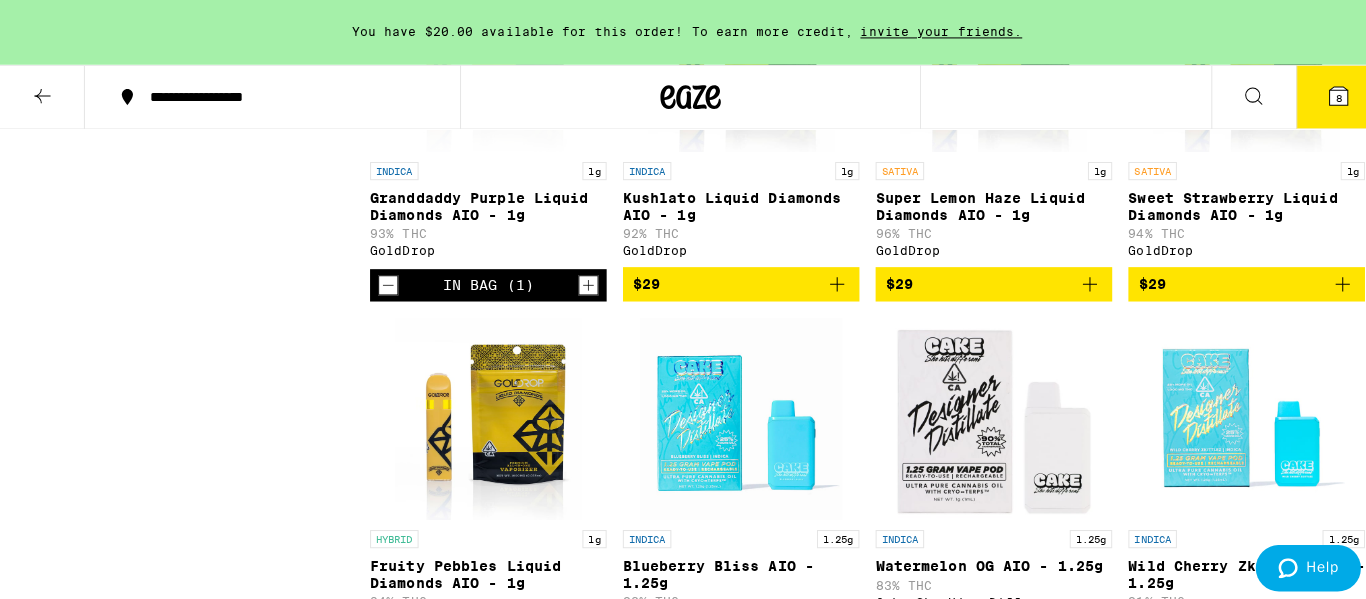 scroll, scrollTop: 900, scrollLeft: 0, axis: vertical 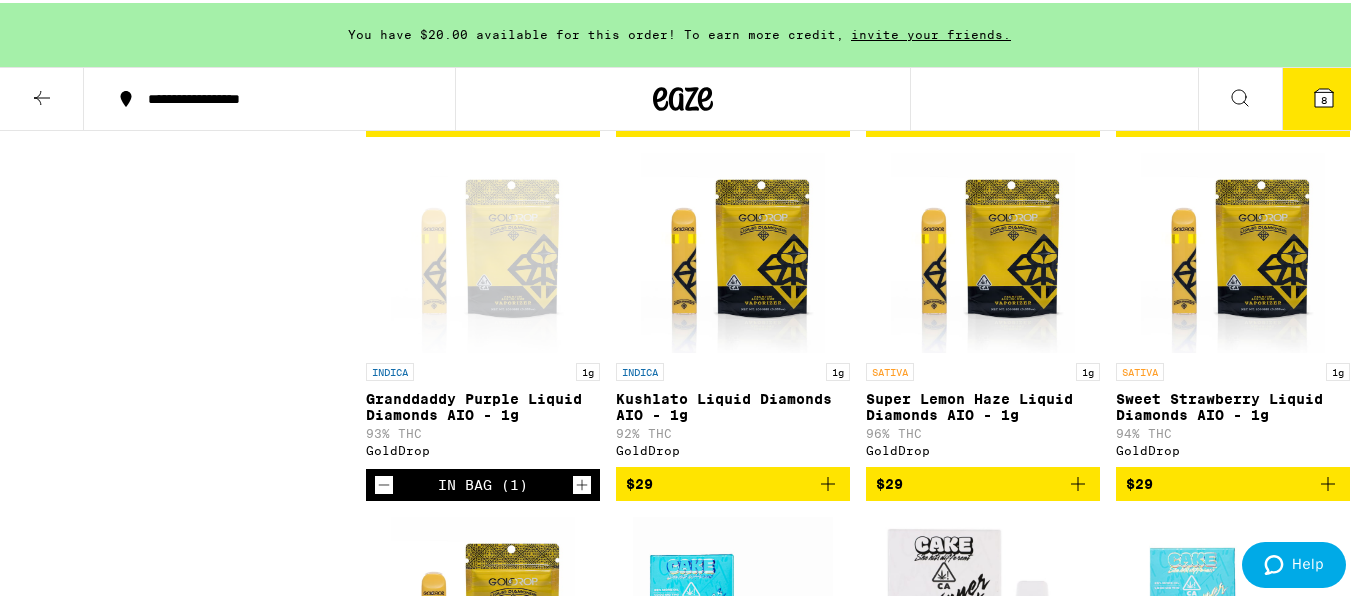 click 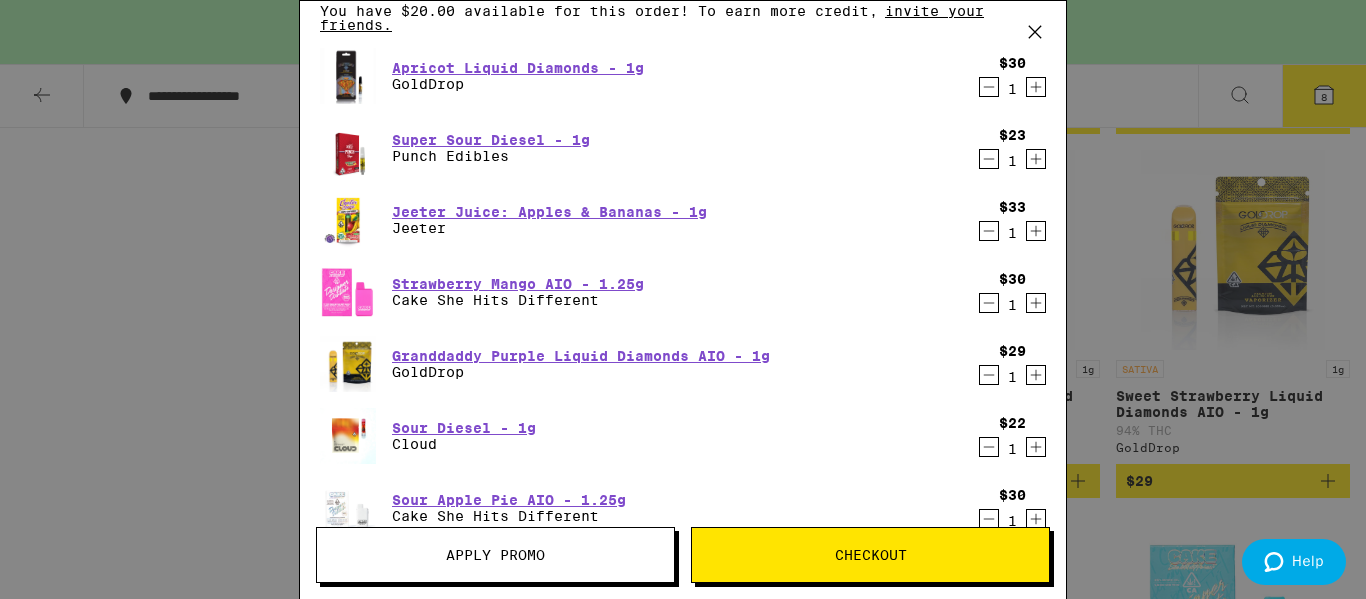 scroll, scrollTop: 0, scrollLeft: 0, axis: both 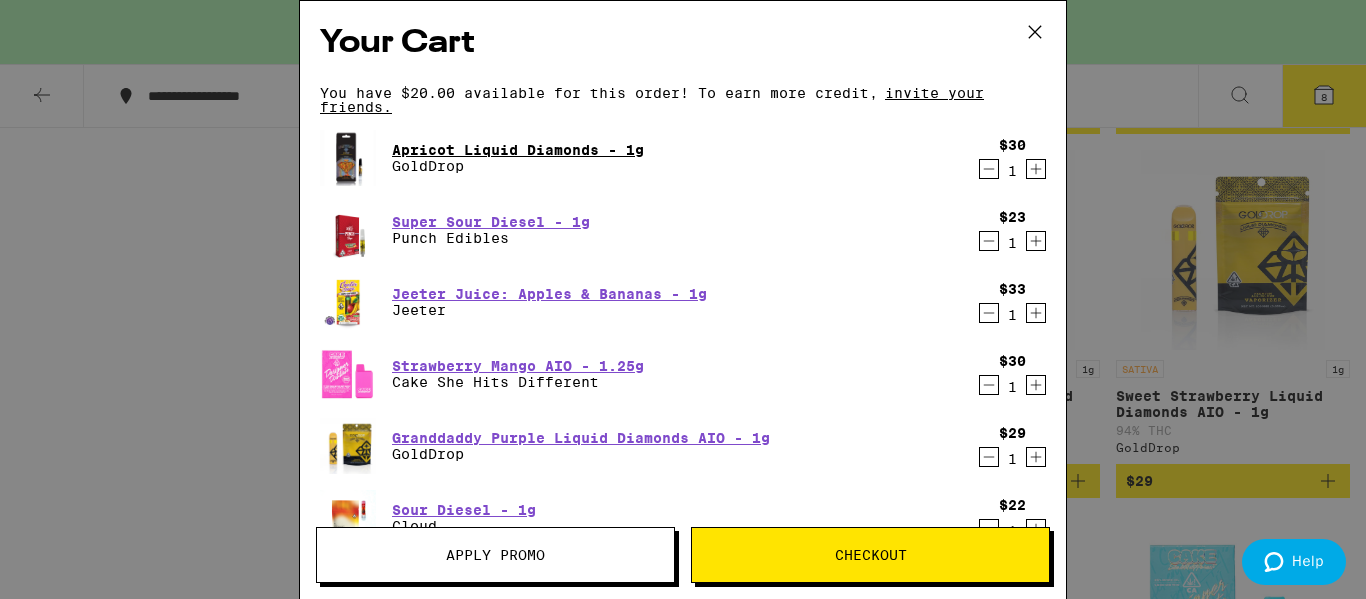 click on "Apricot Liquid Diamonds - 1g" at bounding box center [518, 150] 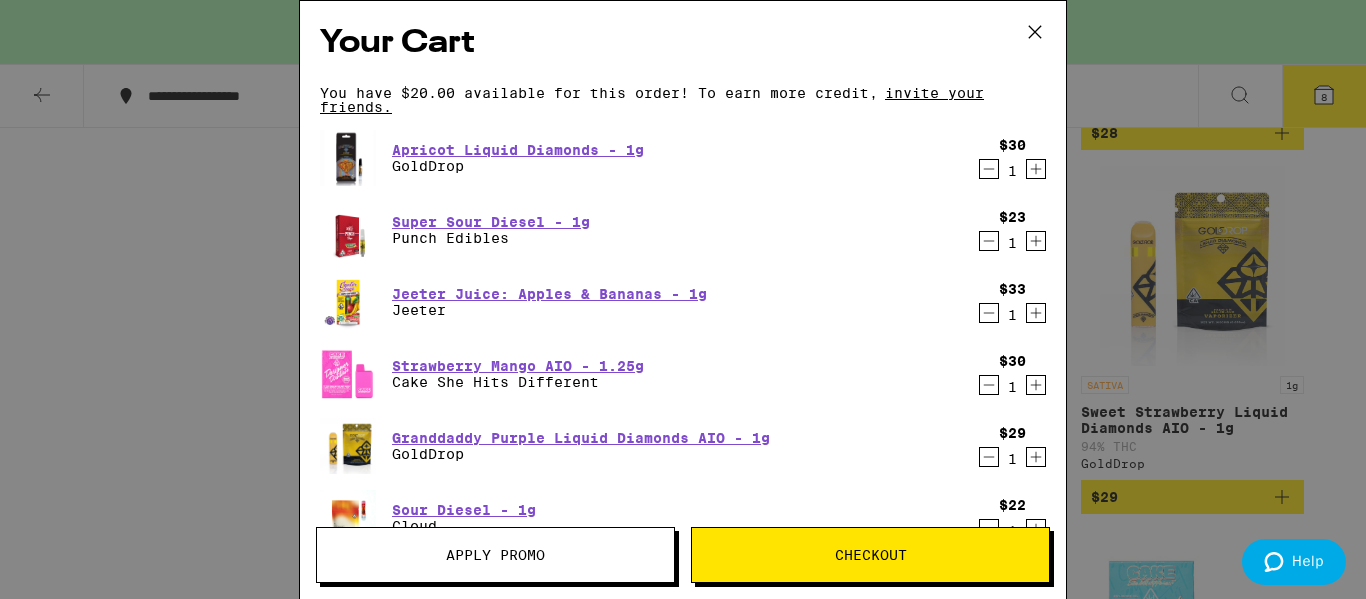 click on "GoldDrop" at bounding box center (36, 7210) 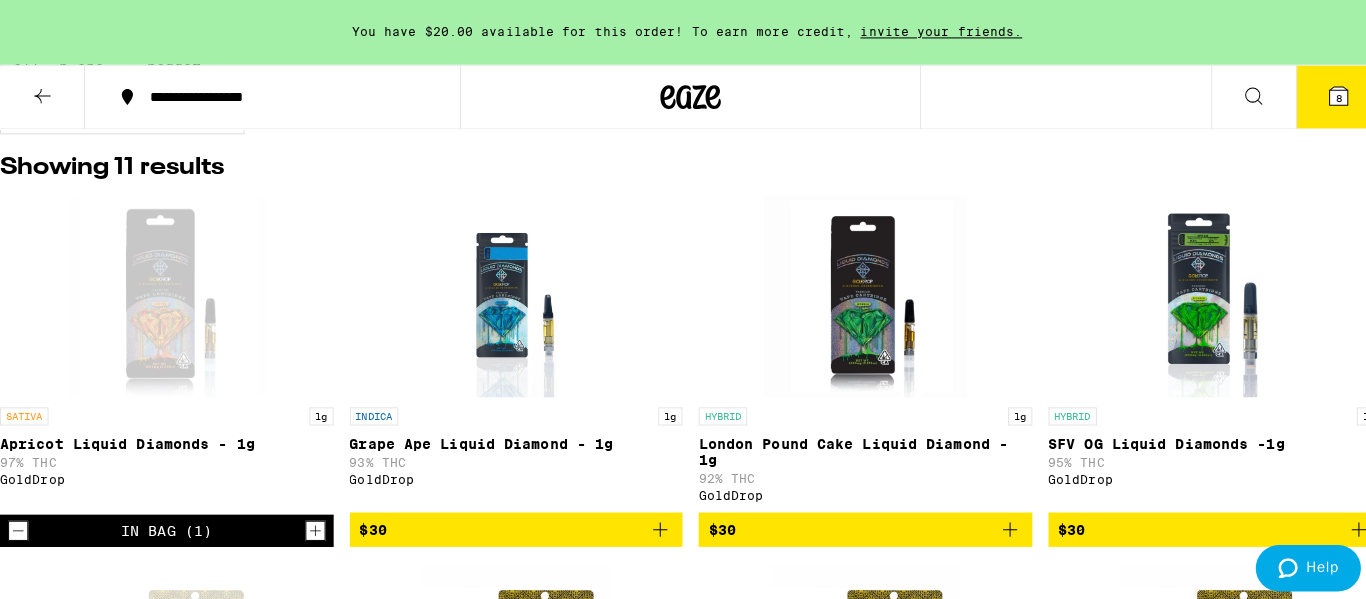 scroll, scrollTop: 900, scrollLeft: 0, axis: vertical 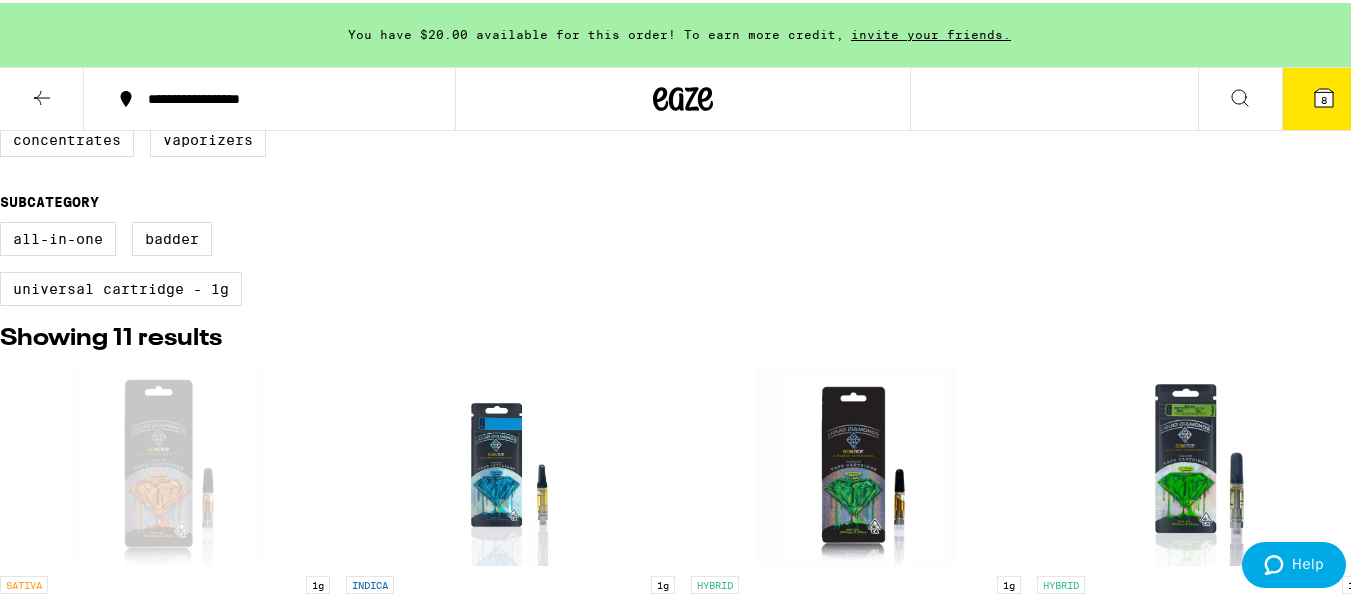 click at bounding box center [510, 827] 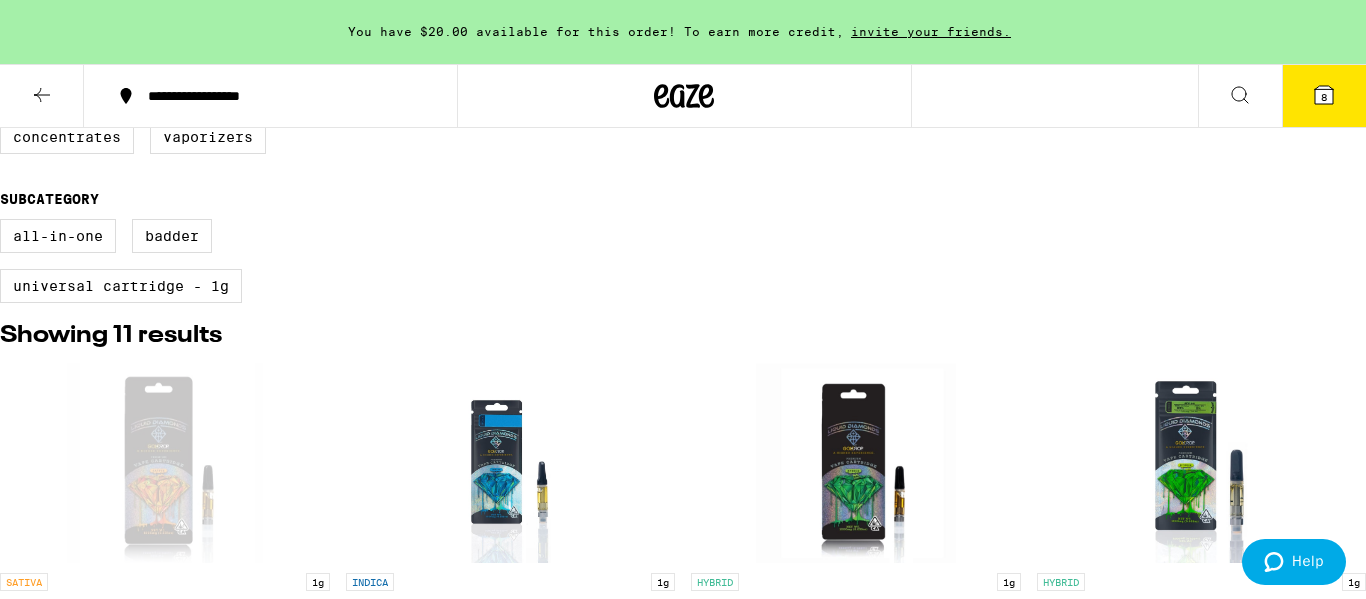 scroll, scrollTop: 32, scrollLeft: 0, axis: vertical 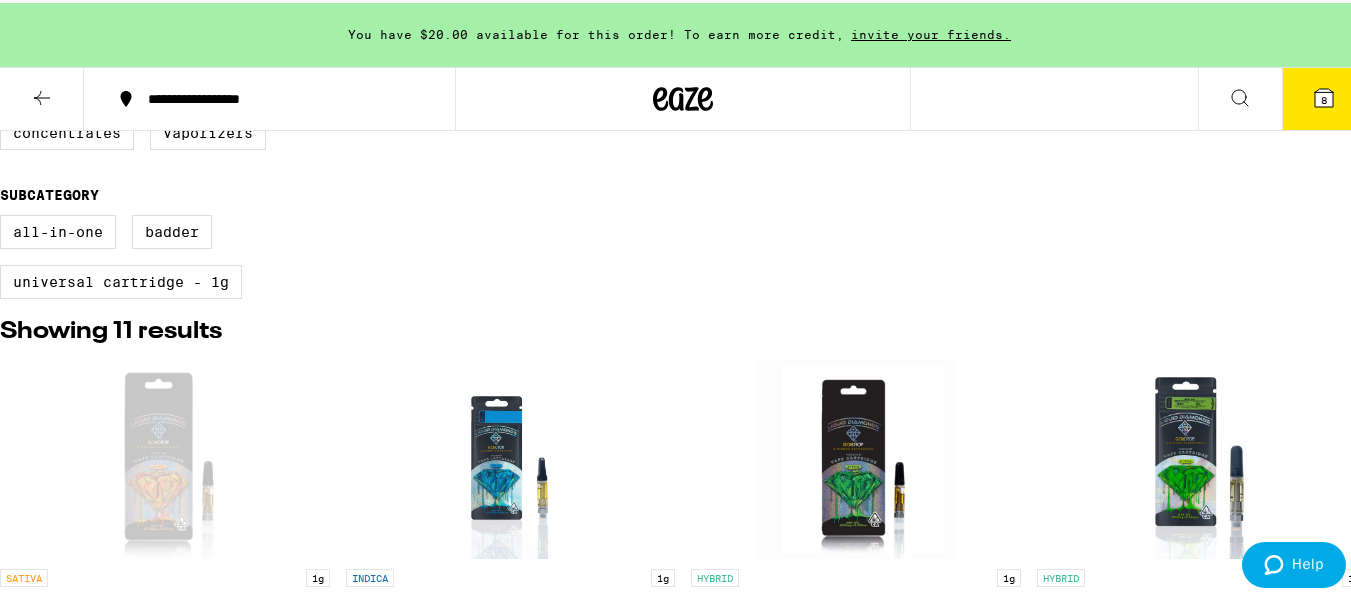 click at bounding box center [164, 820] 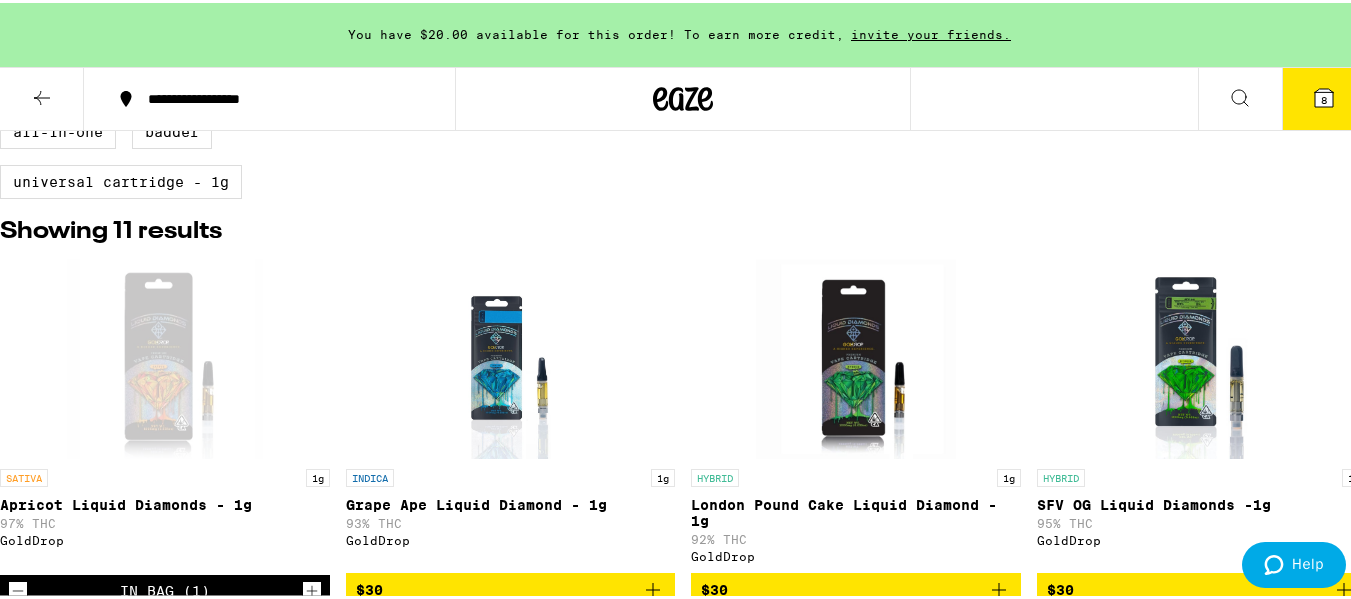 scroll, scrollTop: 907, scrollLeft: 0, axis: vertical 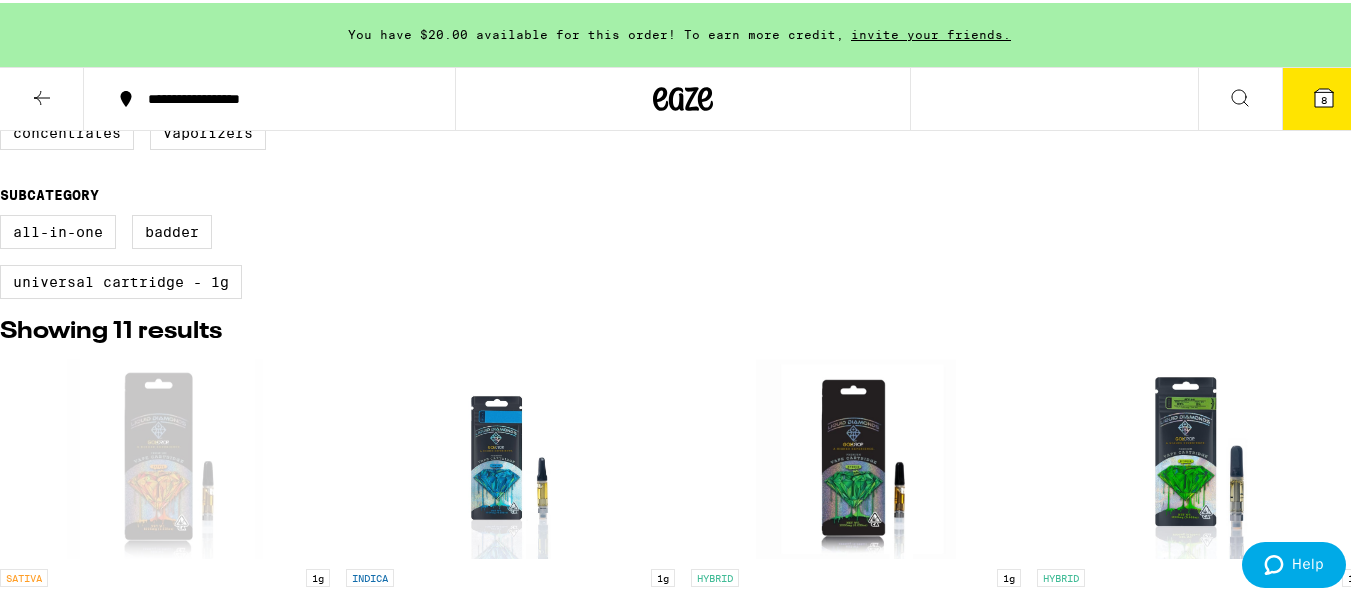 click on "Kushlato Liquid Diamonds AIO - 1g" at bounding box center (511, 966) 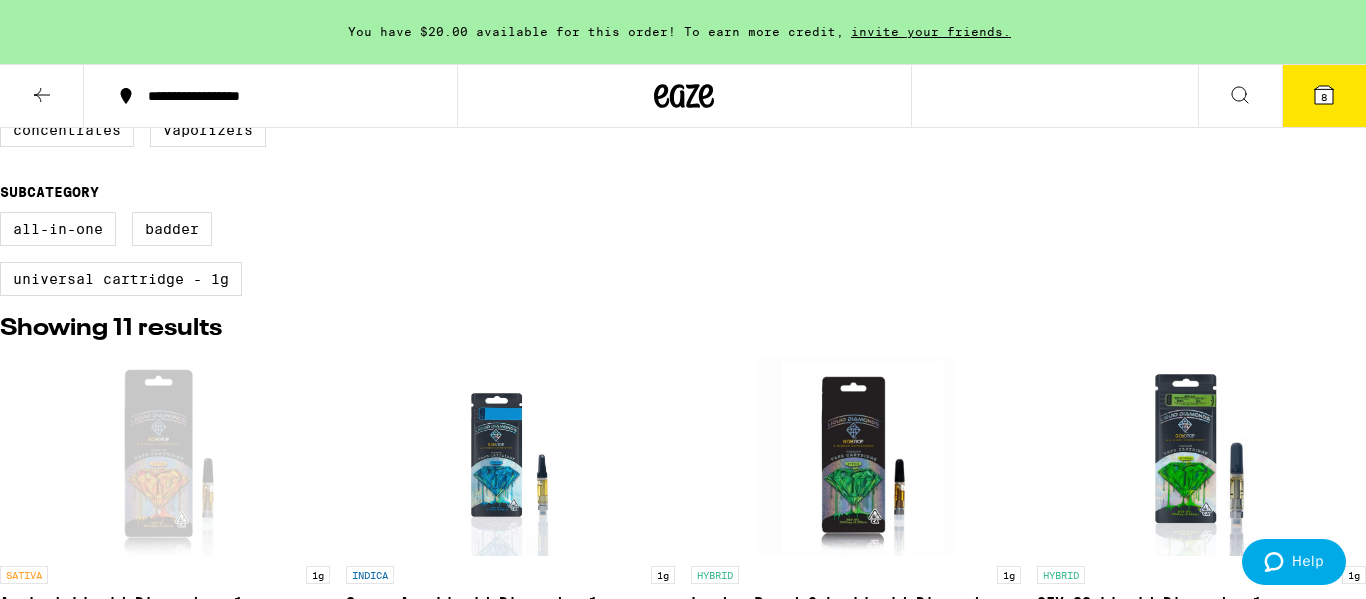 click 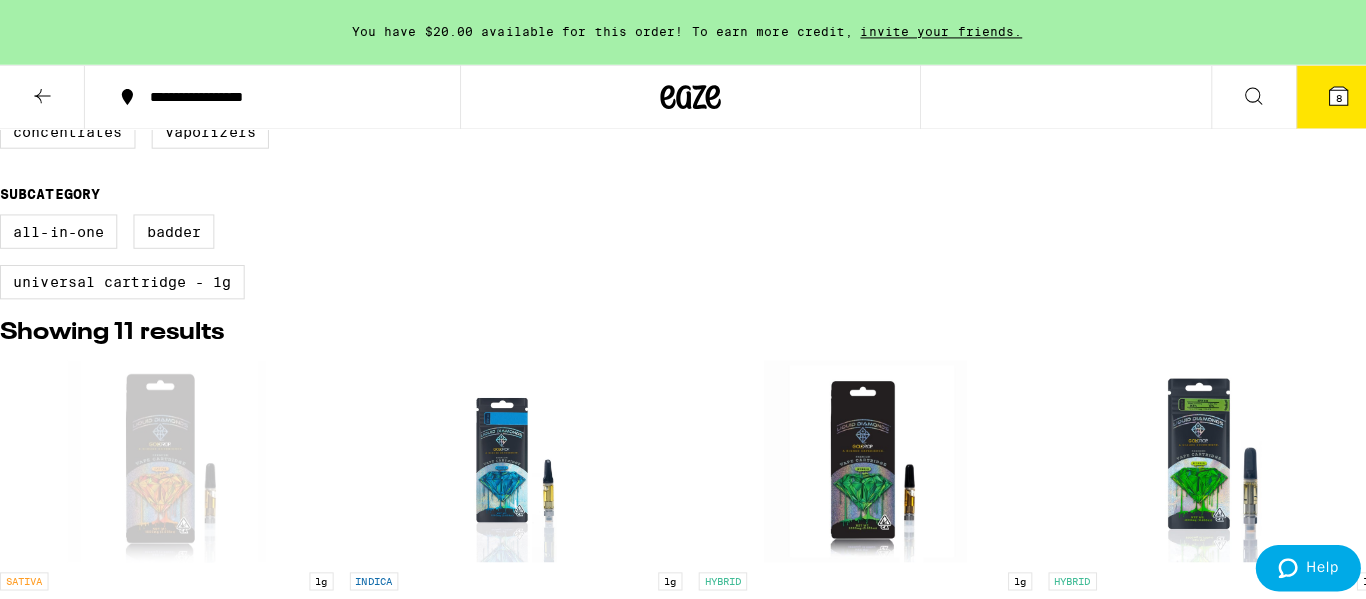 scroll, scrollTop: 1007, scrollLeft: 0, axis: vertical 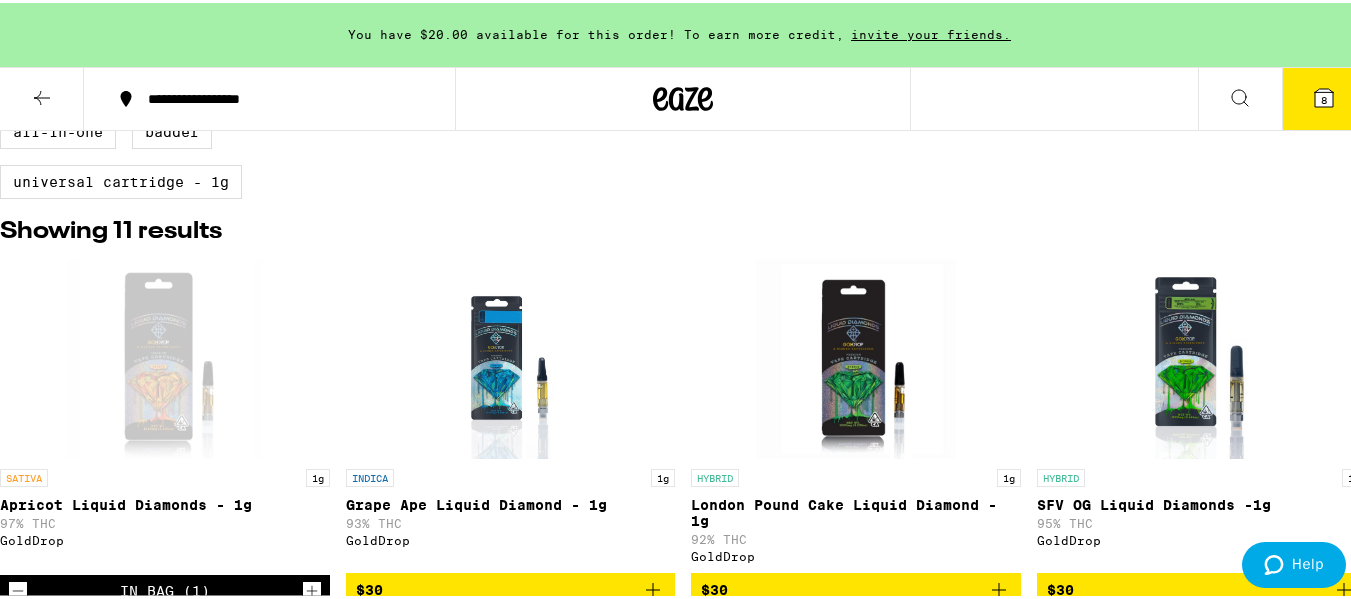 click 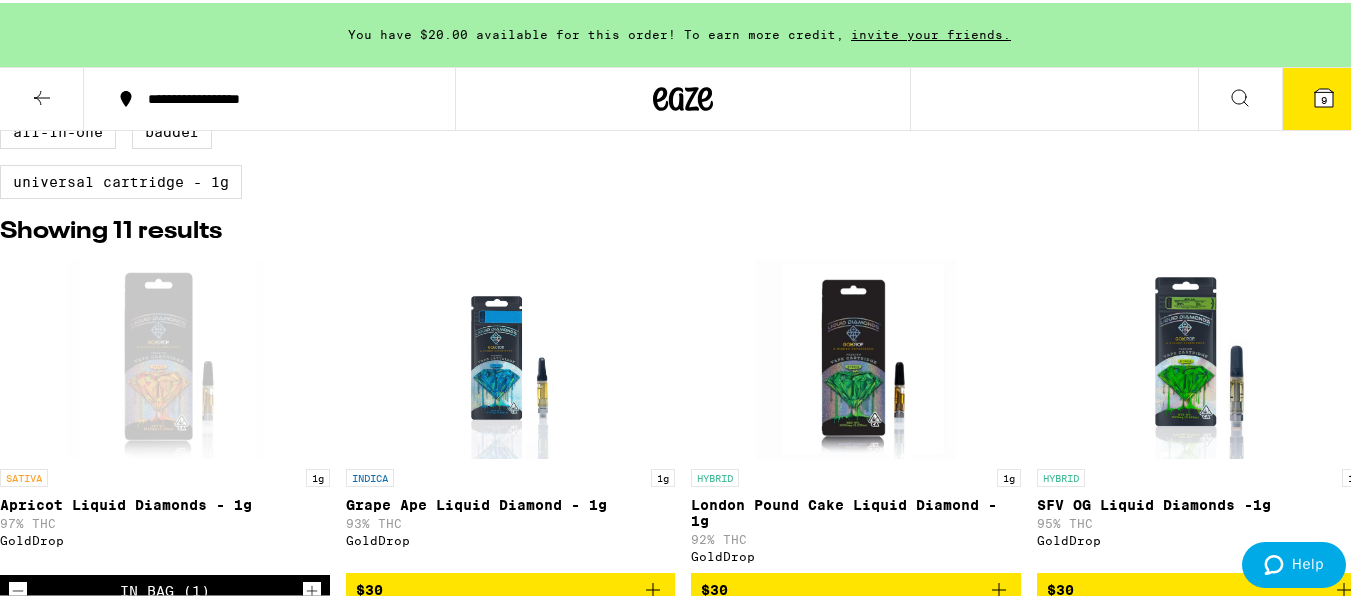 click at bounding box center [18, 952] 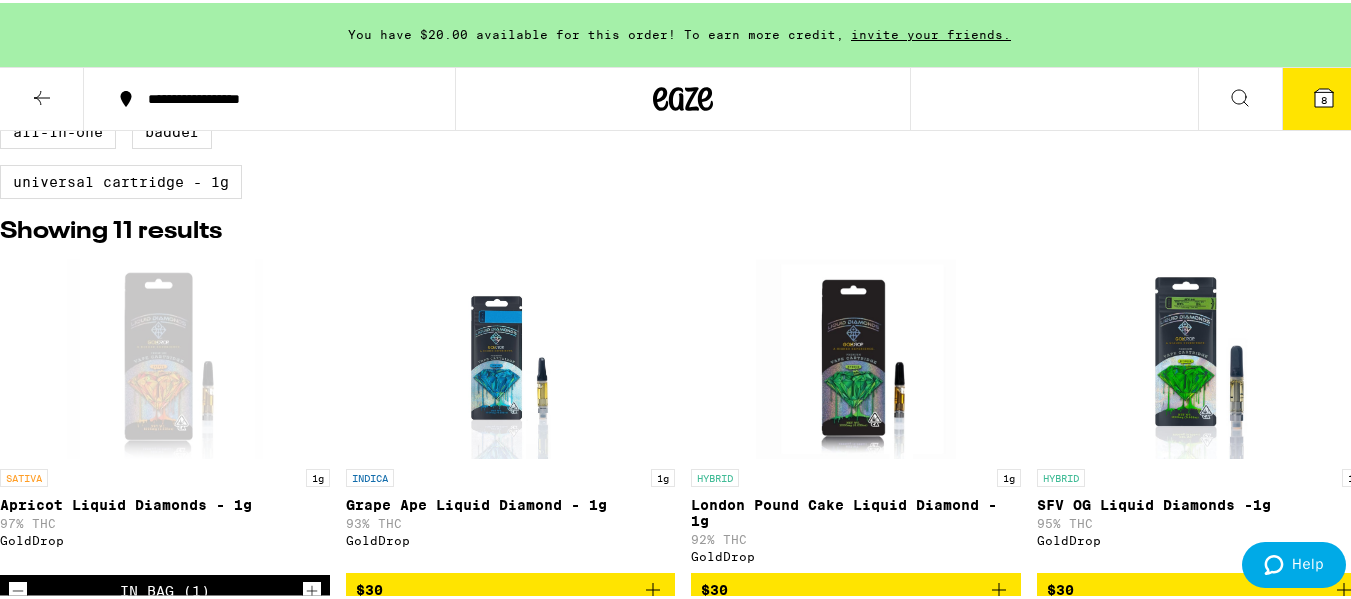 click 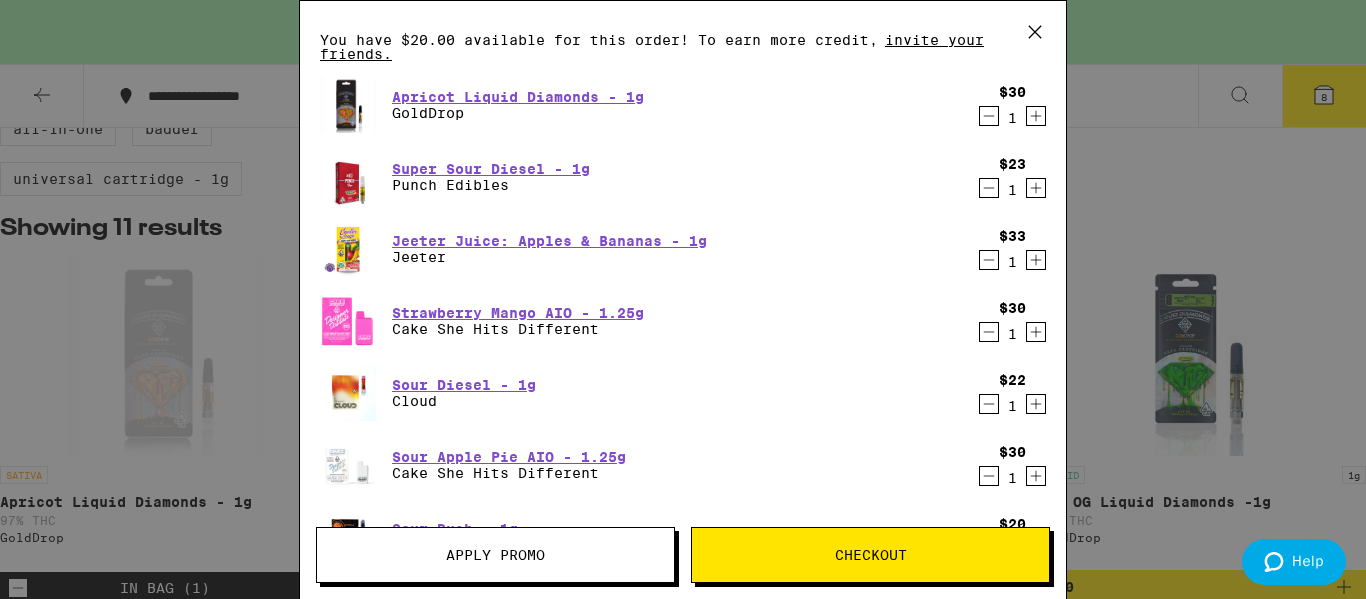 scroll, scrollTop: 100, scrollLeft: 0, axis: vertical 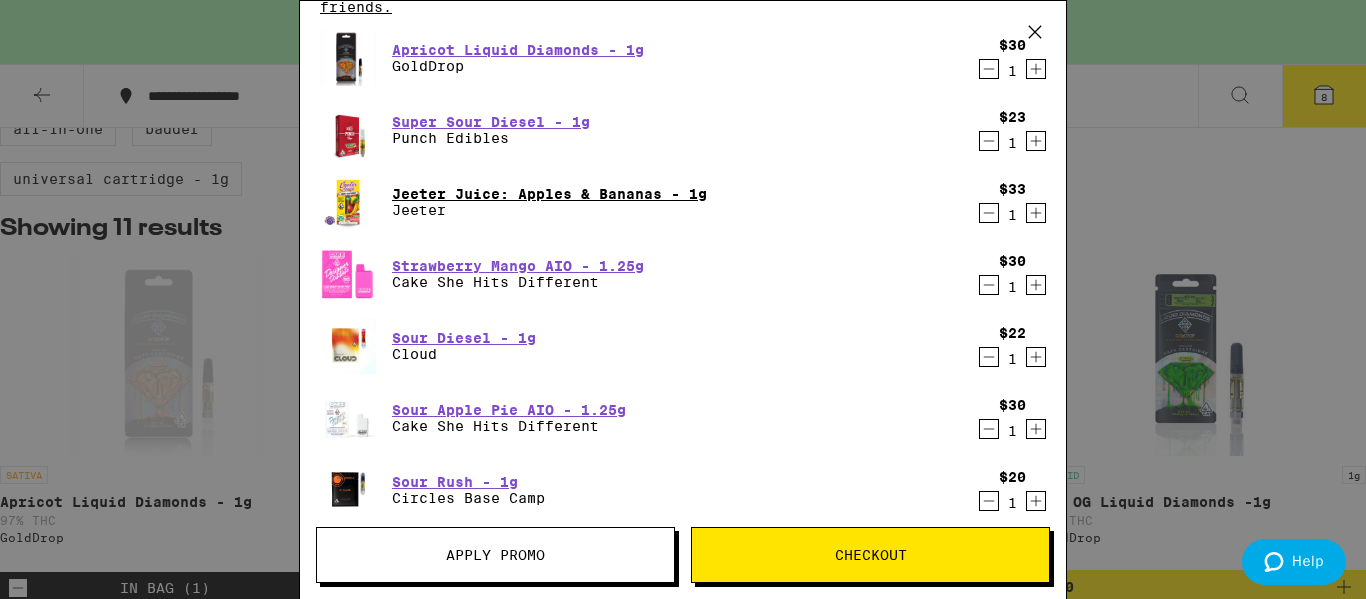click on "Jeeter Juice: Apples & Bananas - 1g" at bounding box center [549, 194] 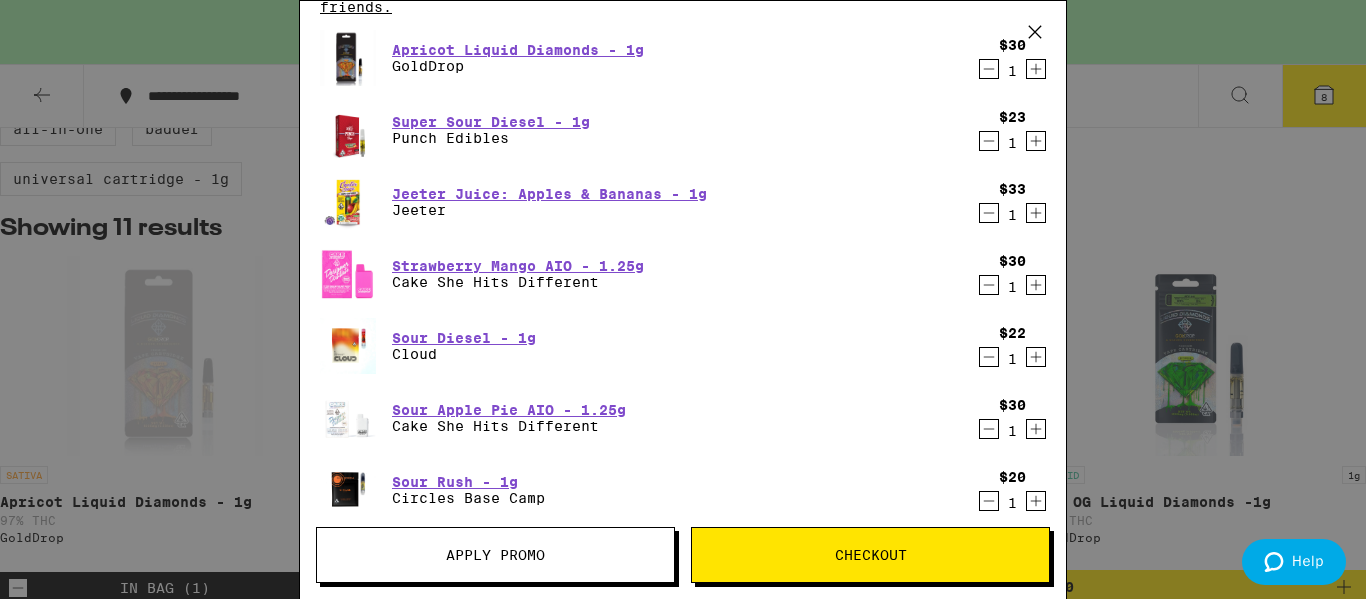 click 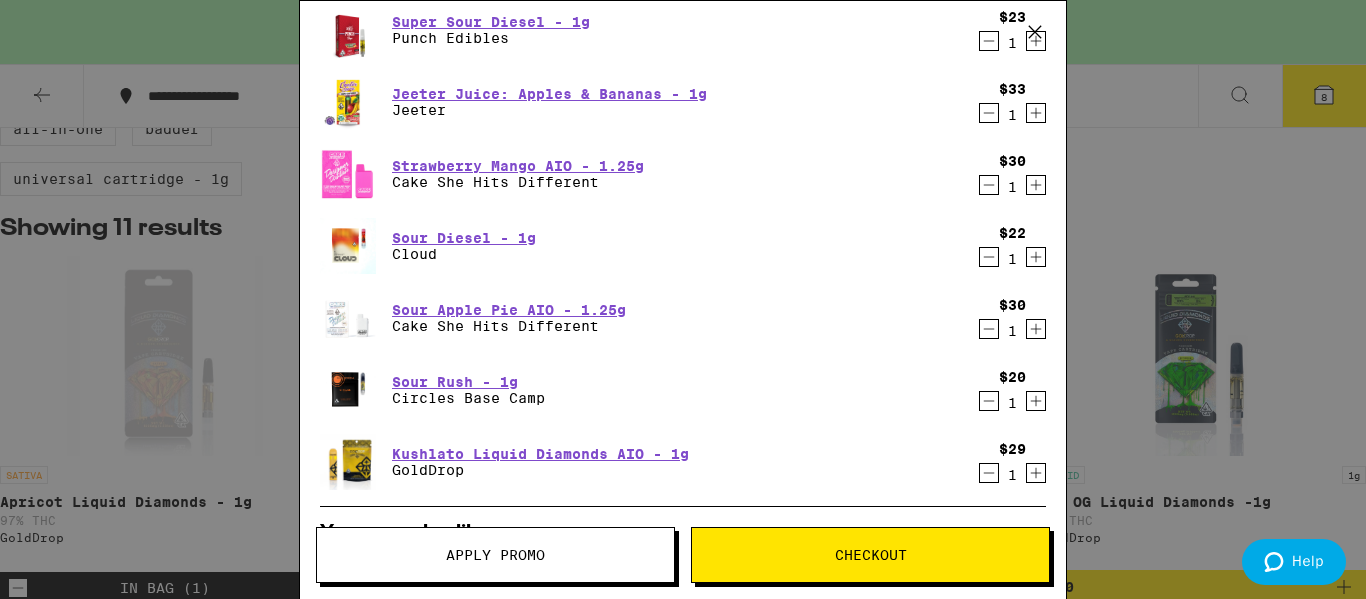 scroll, scrollTop: 100, scrollLeft: 0, axis: vertical 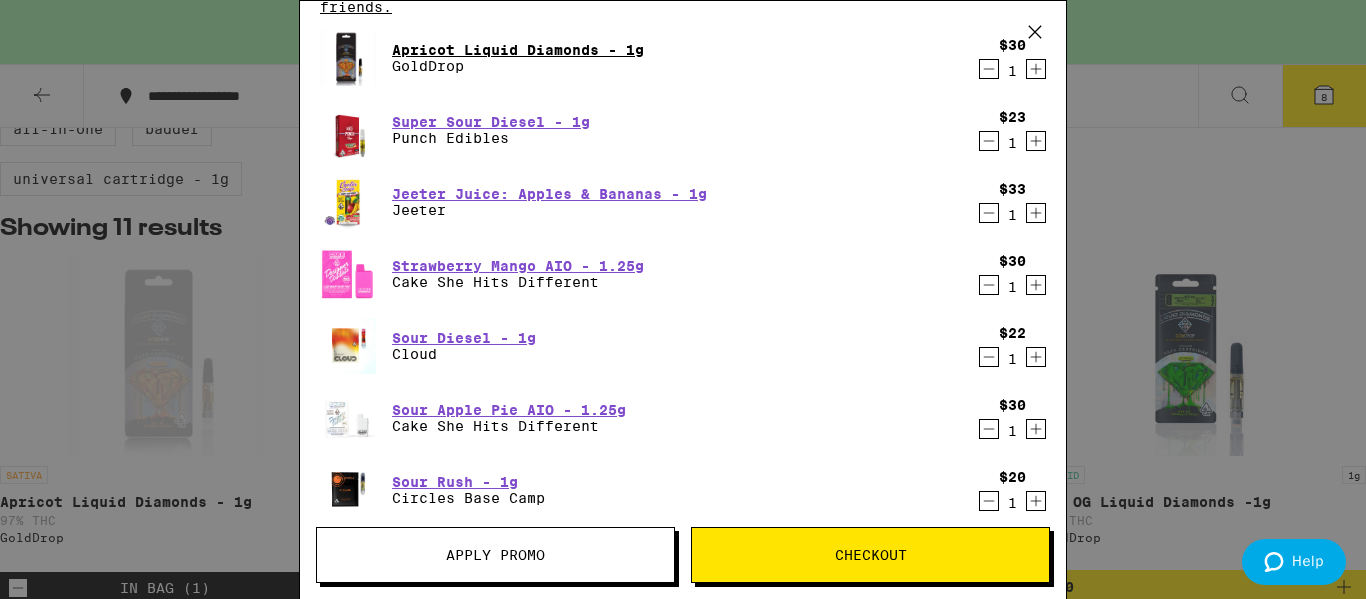 click on "Apricot Liquid Diamonds - 1g" at bounding box center [518, 50] 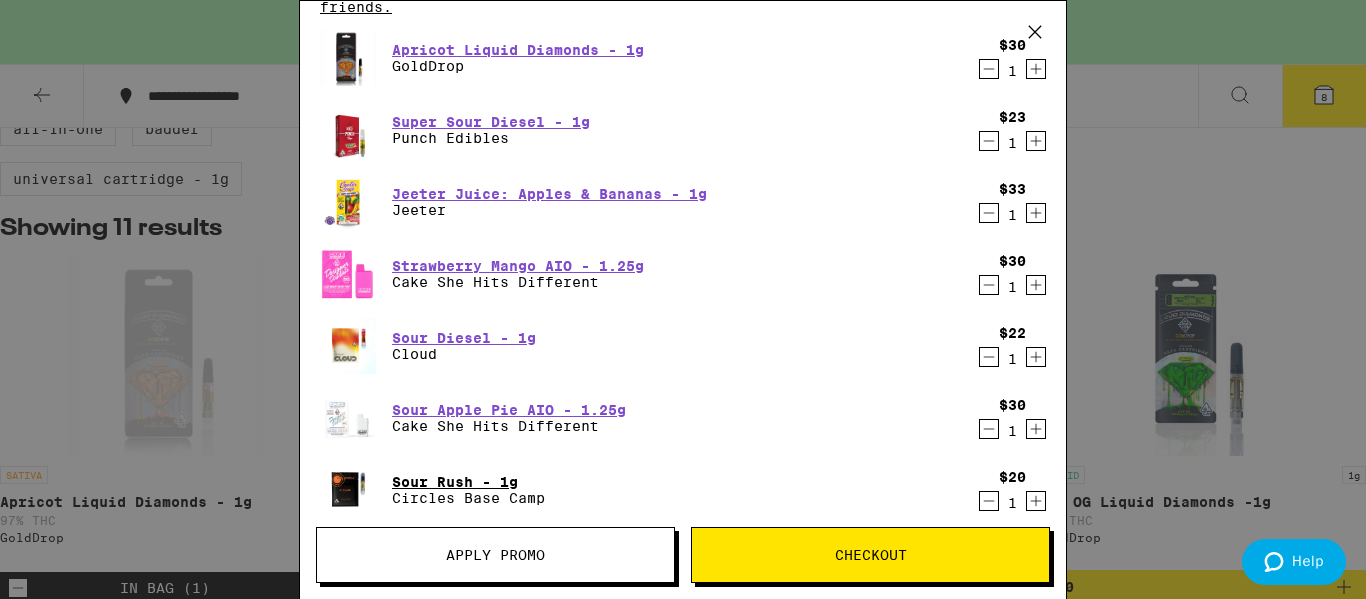 click on "Sour Rush - 1g" at bounding box center [468, 482] 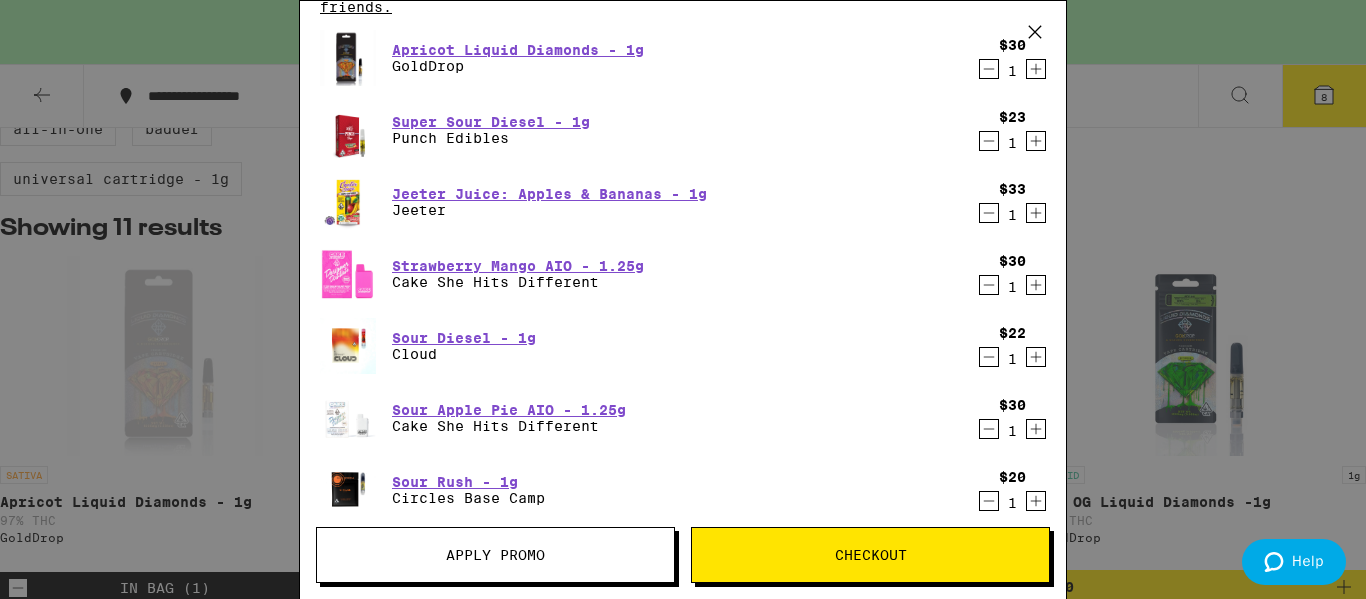 click 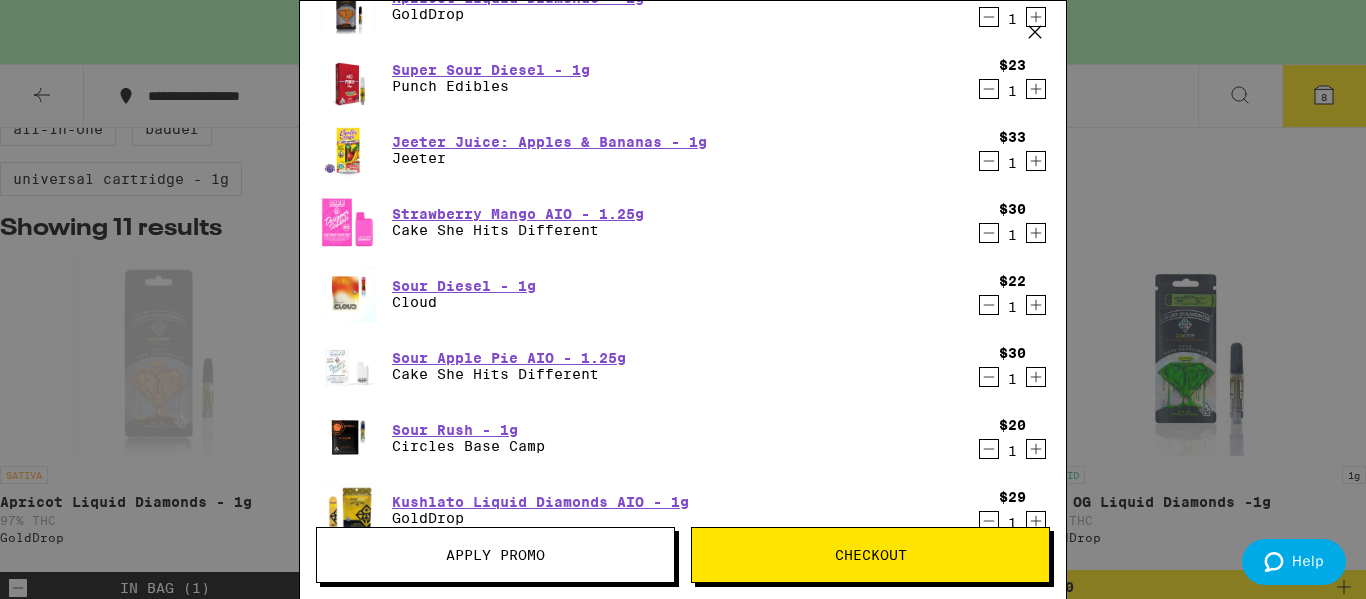 scroll, scrollTop: 200, scrollLeft: 0, axis: vertical 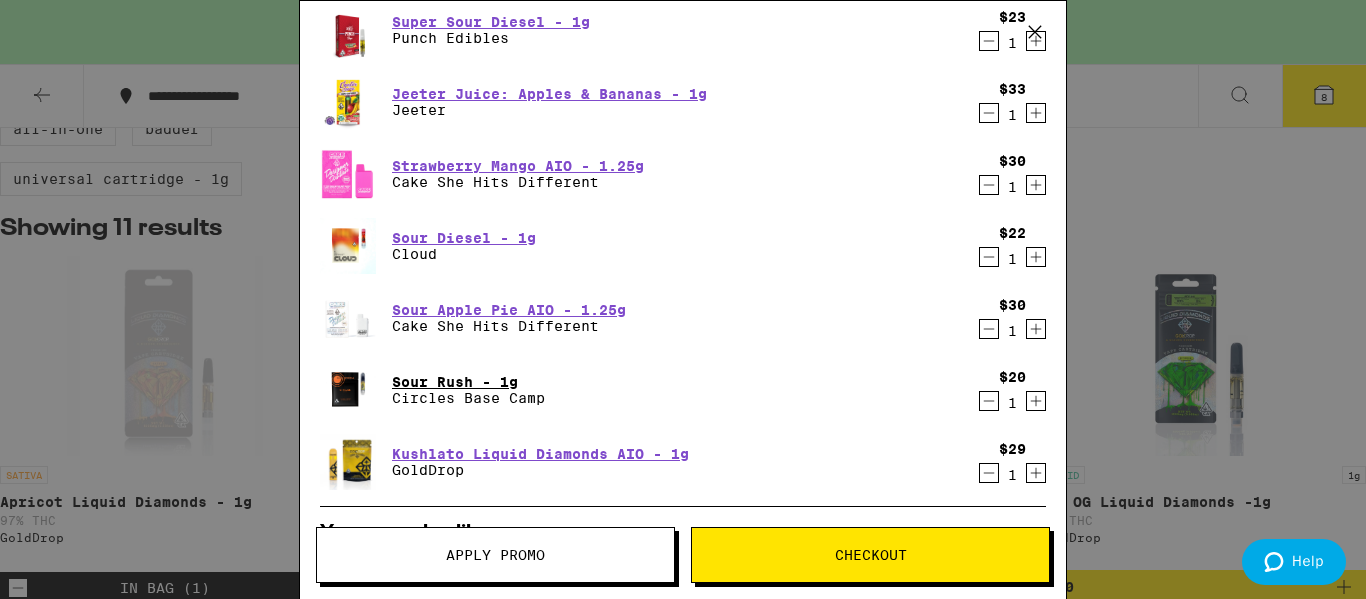 click on "Sour Rush - 1g" at bounding box center (468, 382) 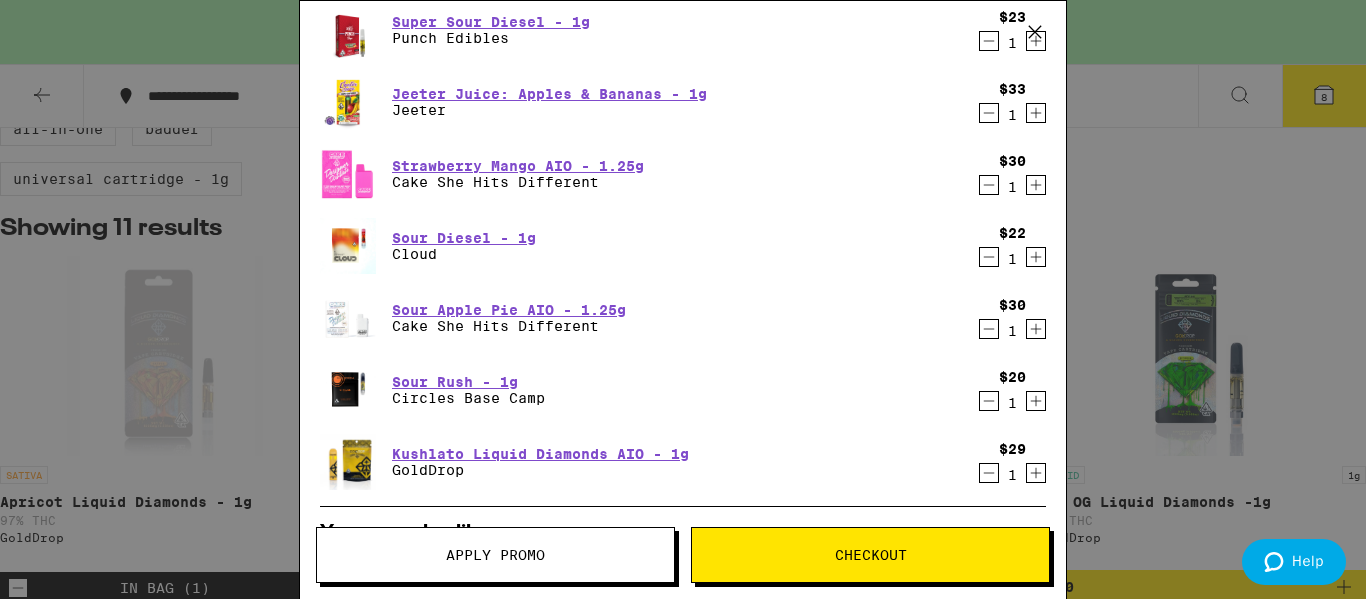 click at bounding box center [683, 2482] 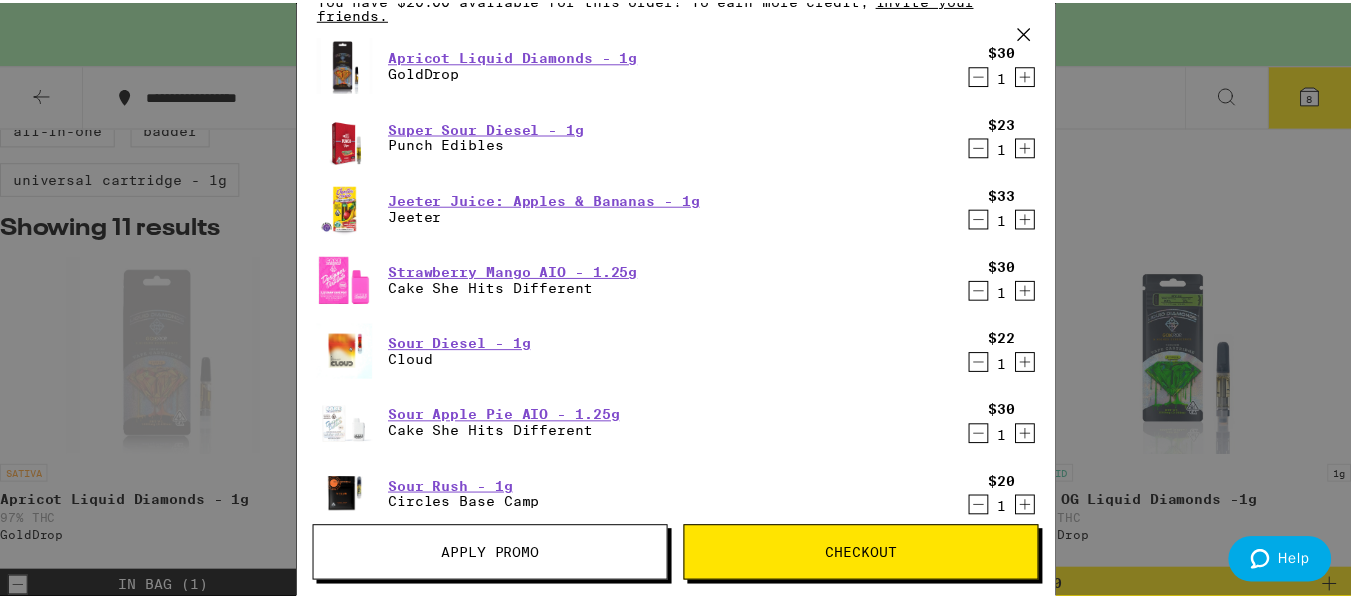 scroll, scrollTop: 200, scrollLeft: 0, axis: vertical 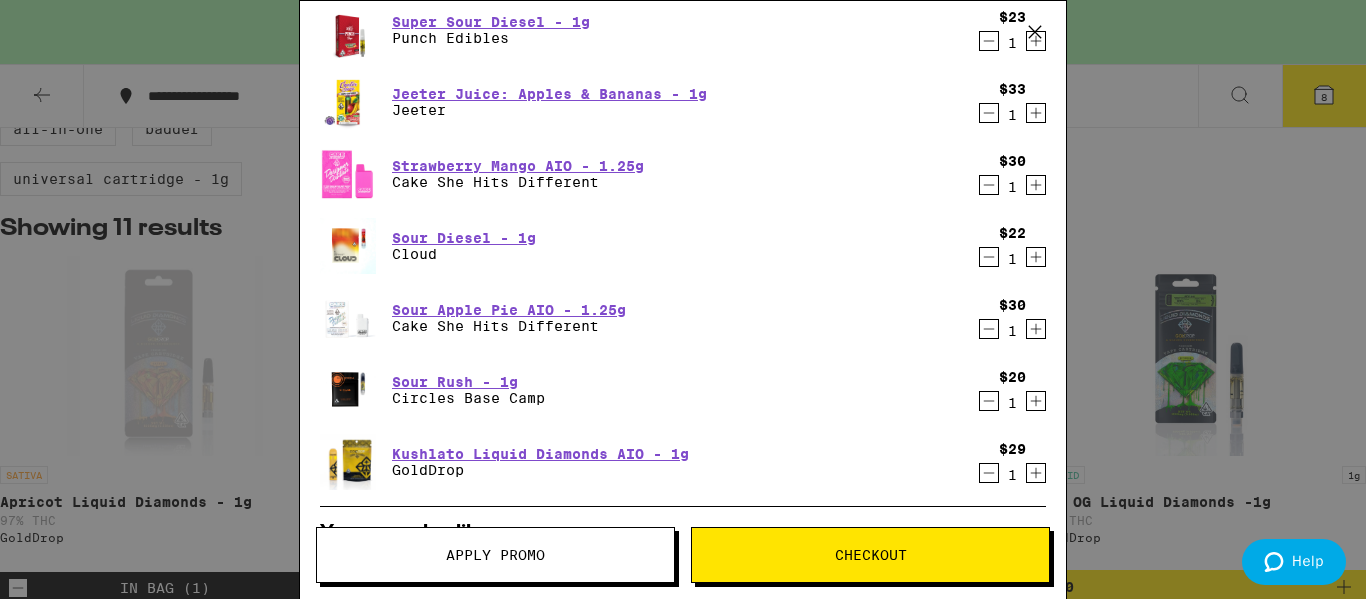 click on "Your Cart You have $20.00 available for this order! To earn more credit, invite your friends. Apricot Liquid Diamonds - 1g GoldDrop $30 1 Super Sour Diesel - 1g Punch Edibles $23 1 Jeeter Juice: Apples & Bananas - 1g Jeeter $33 1 Strawberry Mango AIO - 1.25g Cake She Hits Different $30 1 Sour Diesel - 1g Cloud $22 1 Sour Apple Pie AIO - 1.25g Cake She Hits Different $30 1 Sour Rush - 1g Circles Base Camp $20 1 Kushlato Liquid Diamonds AIO - 1g GoldDrop $29 1 You may also like... INDICA 1g Berry White AIO - 1g Jeeter $30 SATIVA Protab+: Boost LEVEL $29 INDICA 1g King Louie XII OG - 1g Punch Edibles $23 INDICA 1g Florida's Finest - 1g Punch Edibles $23 SATIVA 1g Tequila Sunrise - 1g Cookies $28 HYBRID 1g Social: Pineapple Express - 1g New Norm $33 SATIVA 1g XJ-13 - 1g Punch Edibles $23 HYBRID 4g Double Mintz - 4g Lowell Farms Deal Created with Sketch. USE CODE 35OFF $33 INDICA 3.5g Gemini - 3.5g Alien Labs Deal Created with Sketch. USE CODE HIGHUP $50 INDICA 3.5g Kryptochronic - 3.5g Alien Labs Deal $50 $217.00" at bounding box center (683, 299) 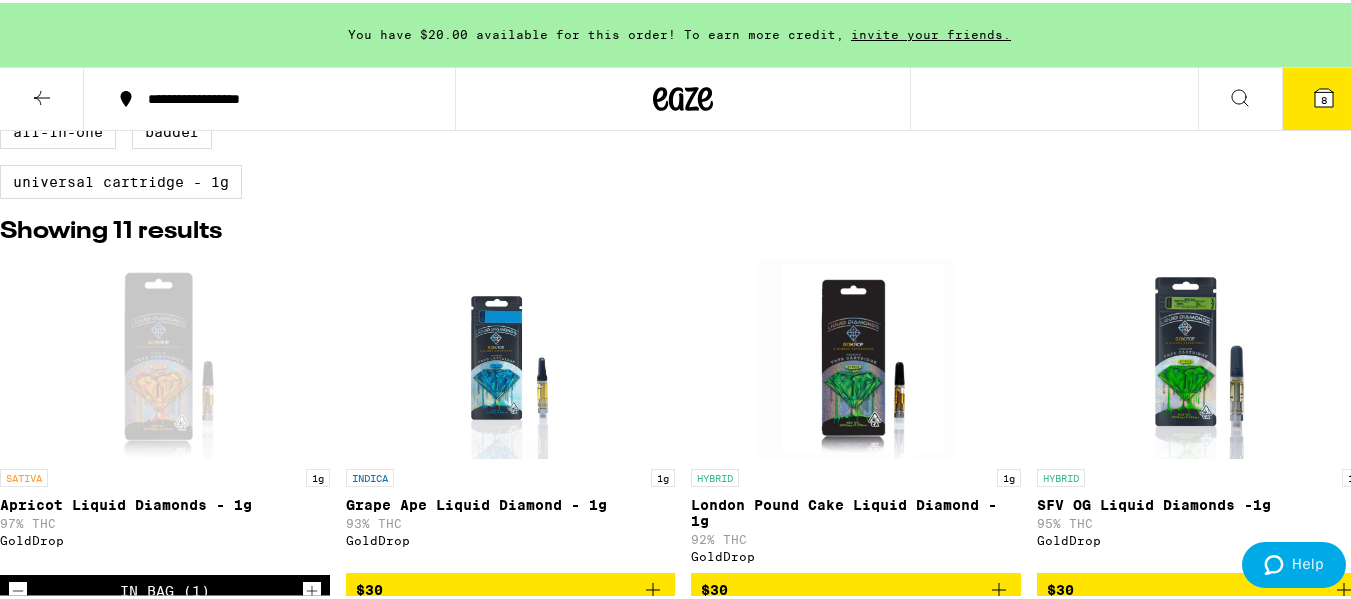 click 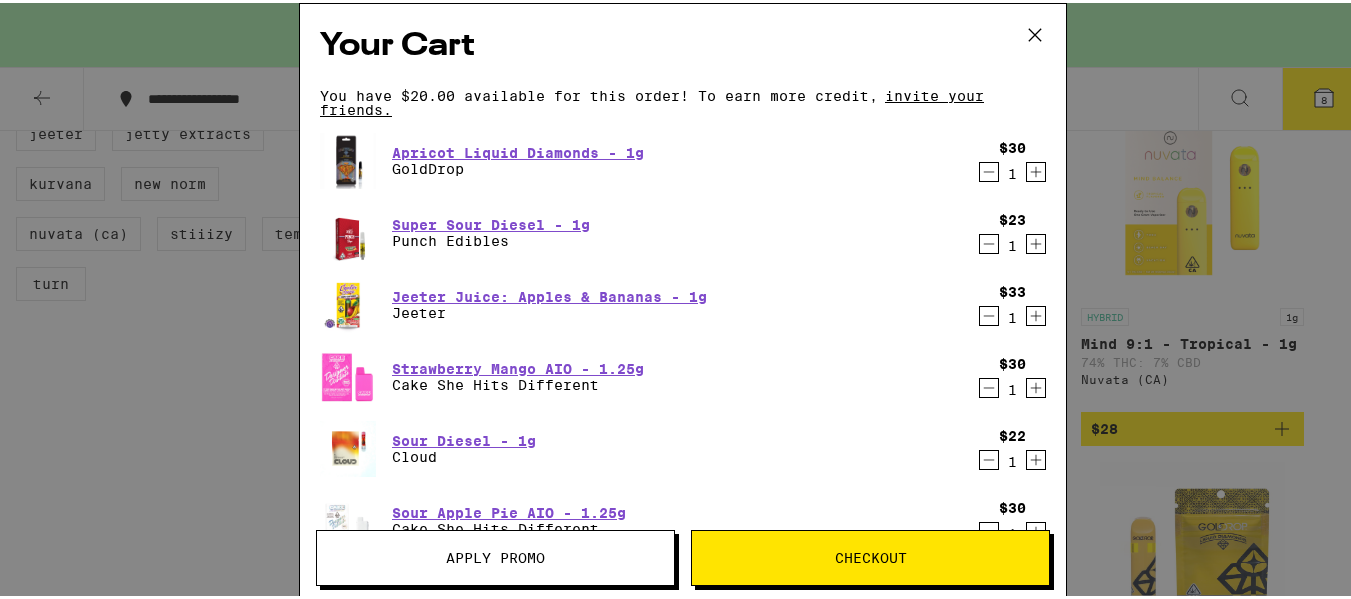 scroll, scrollTop: 0, scrollLeft: 0, axis: both 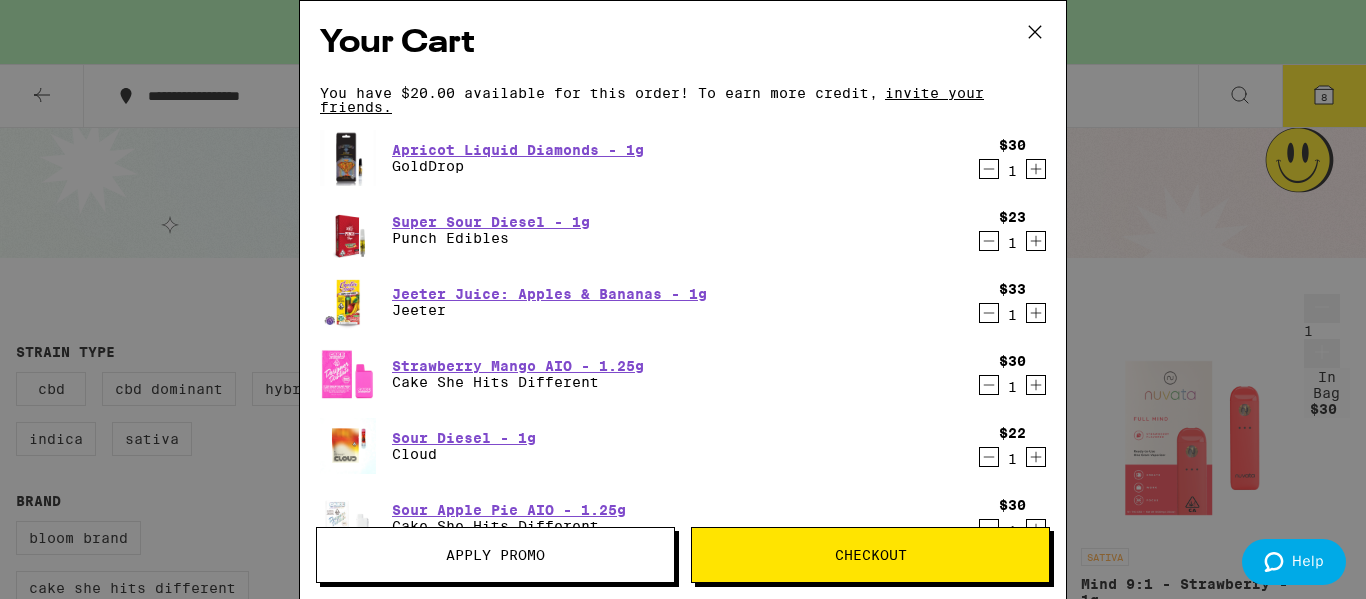 click 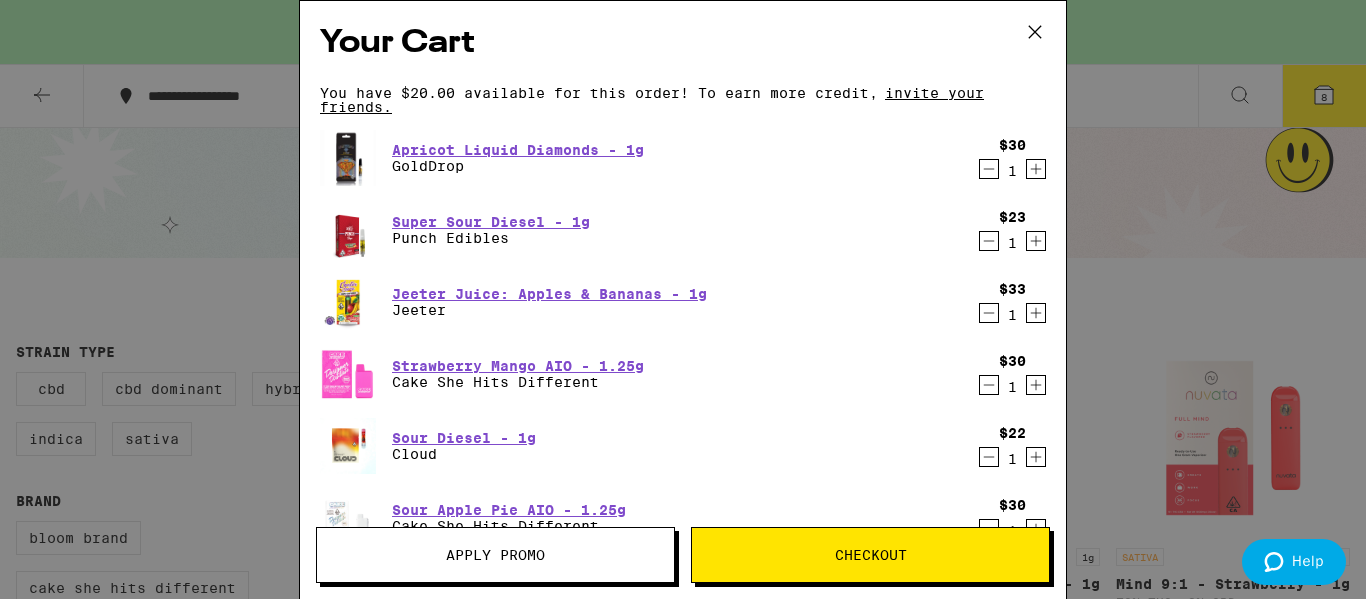 click 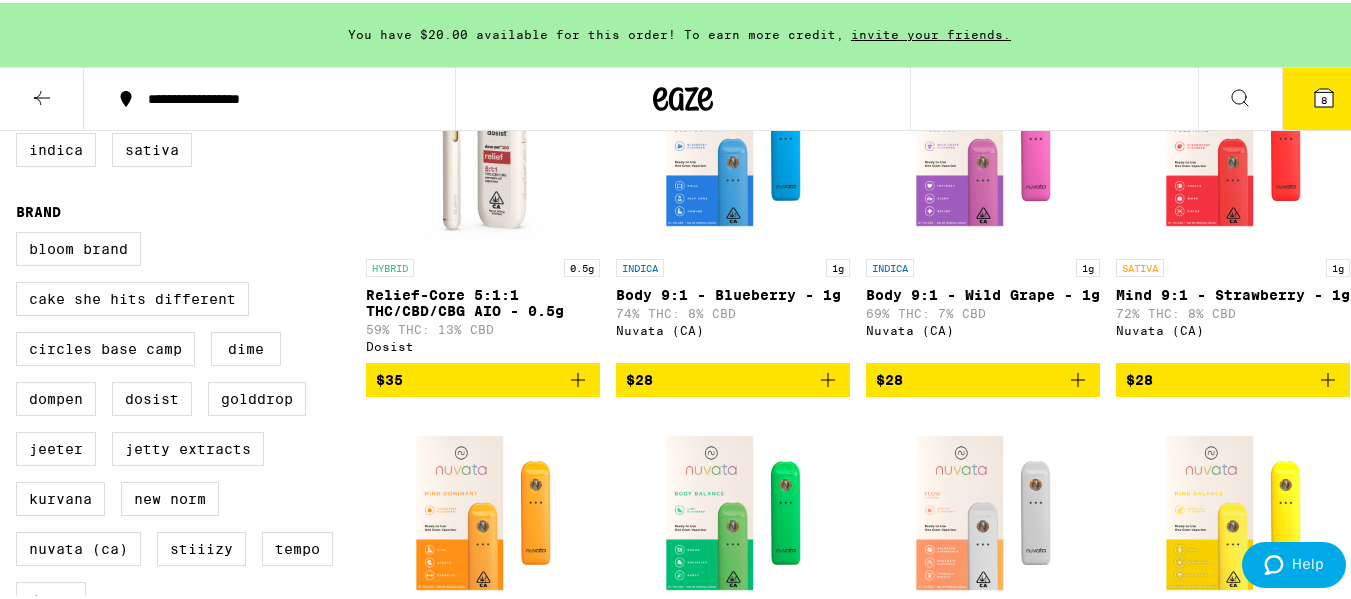 scroll, scrollTop: 0, scrollLeft: 0, axis: both 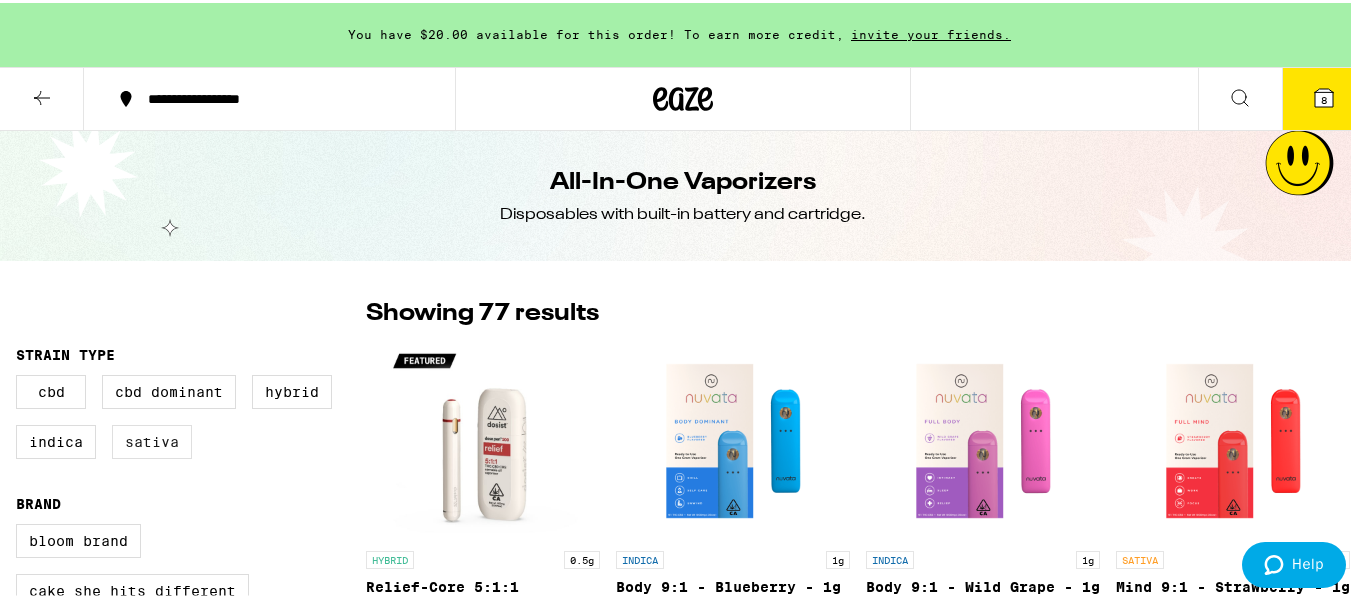 click on "Sativa" at bounding box center [152, 439] 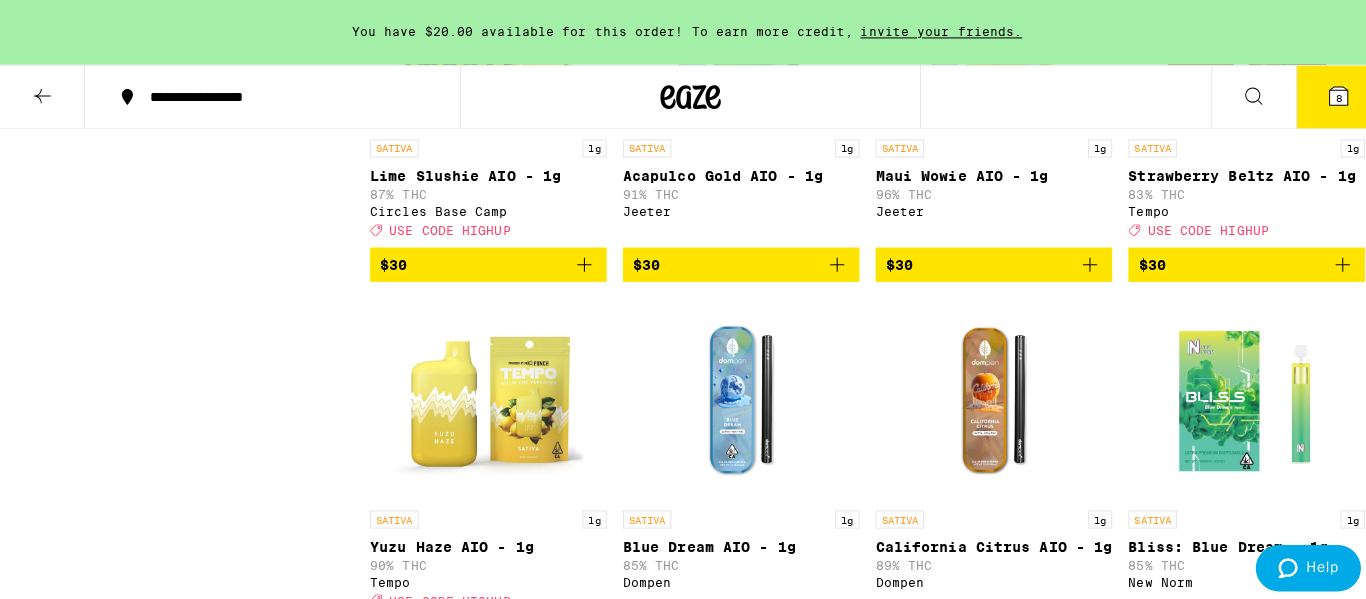 scroll, scrollTop: 1200, scrollLeft: 0, axis: vertical 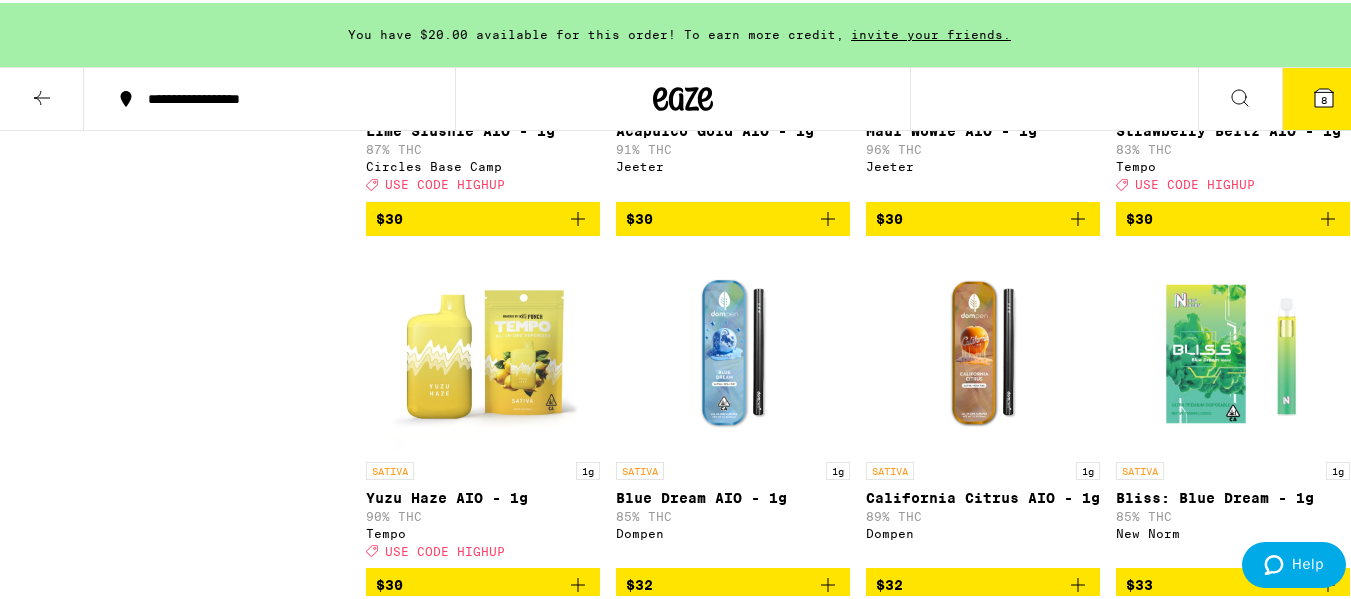 click at bounding box center [483, 349] 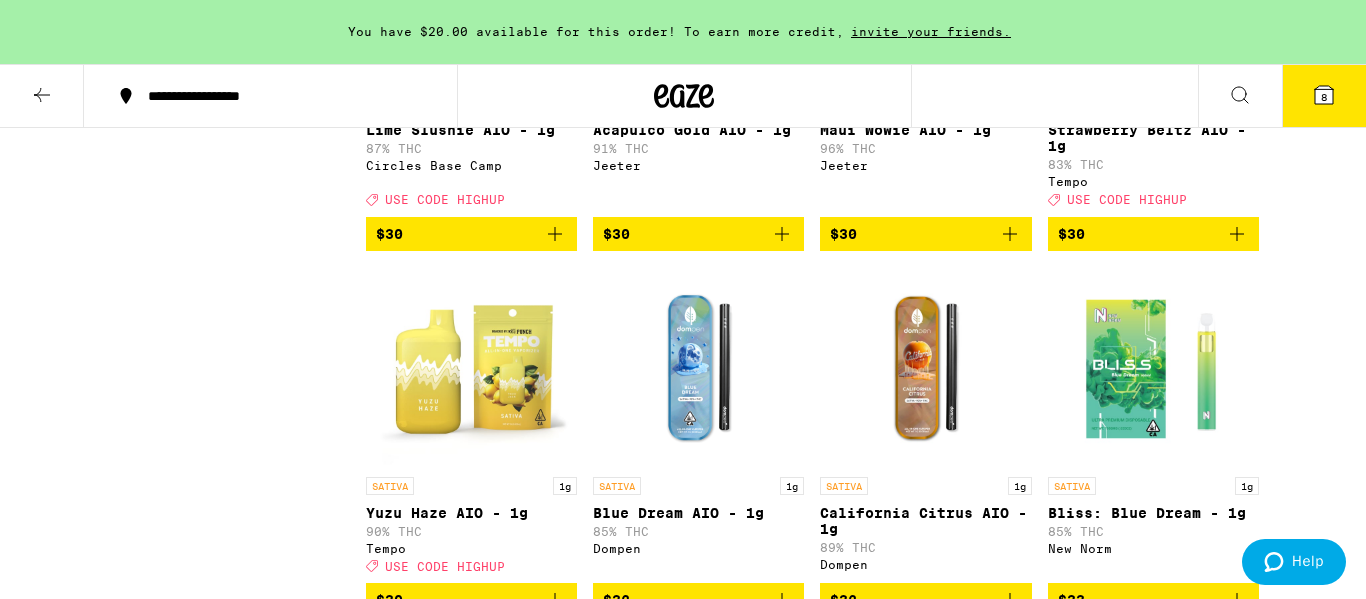 click 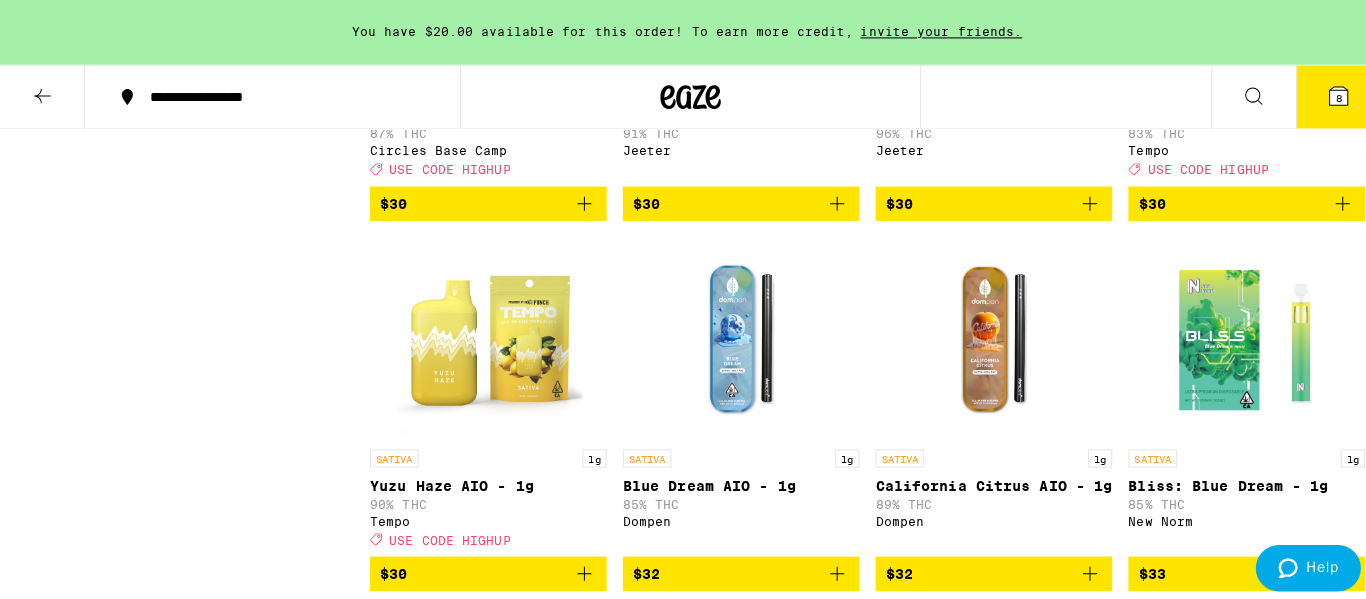 scroll, scrollTop: 1115, scrollLeft: 0, axis: vertical 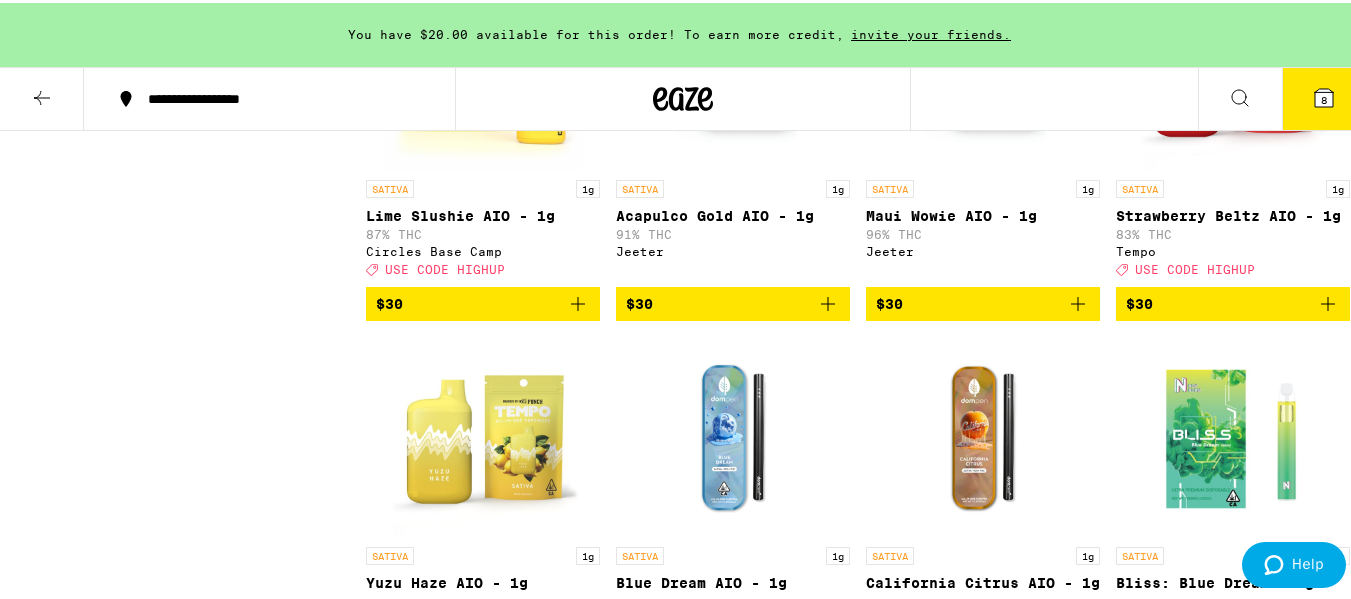click on "SATIVA 1g" at bounding box center [1233, 186] 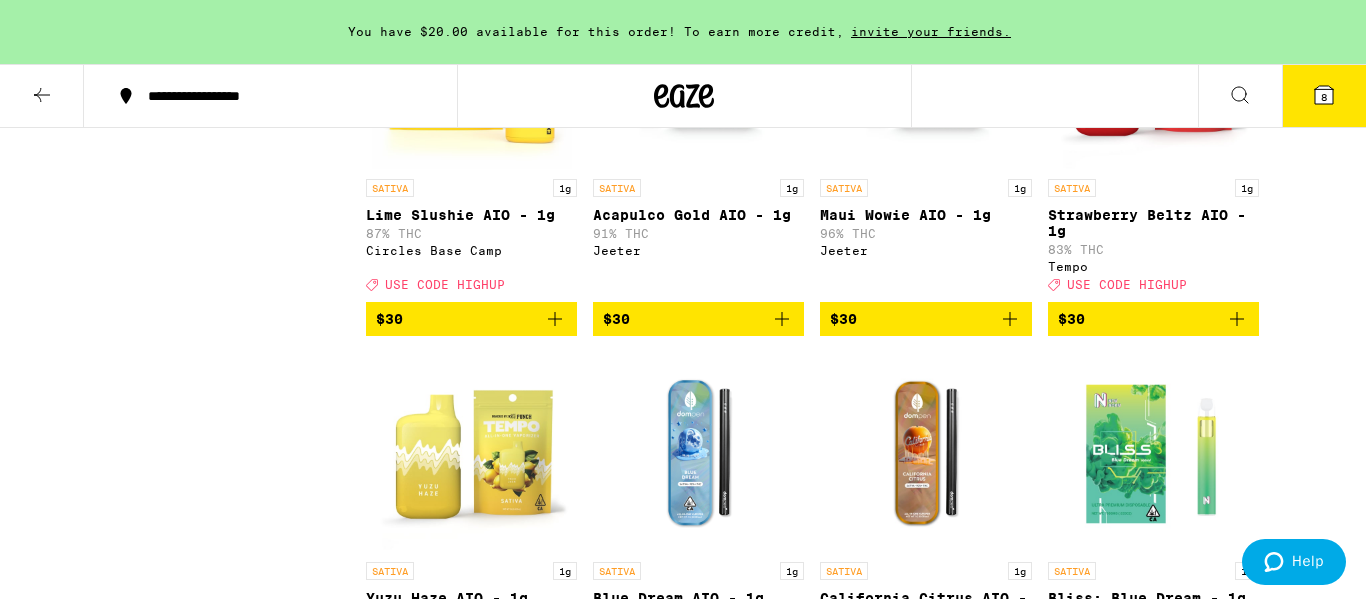 click 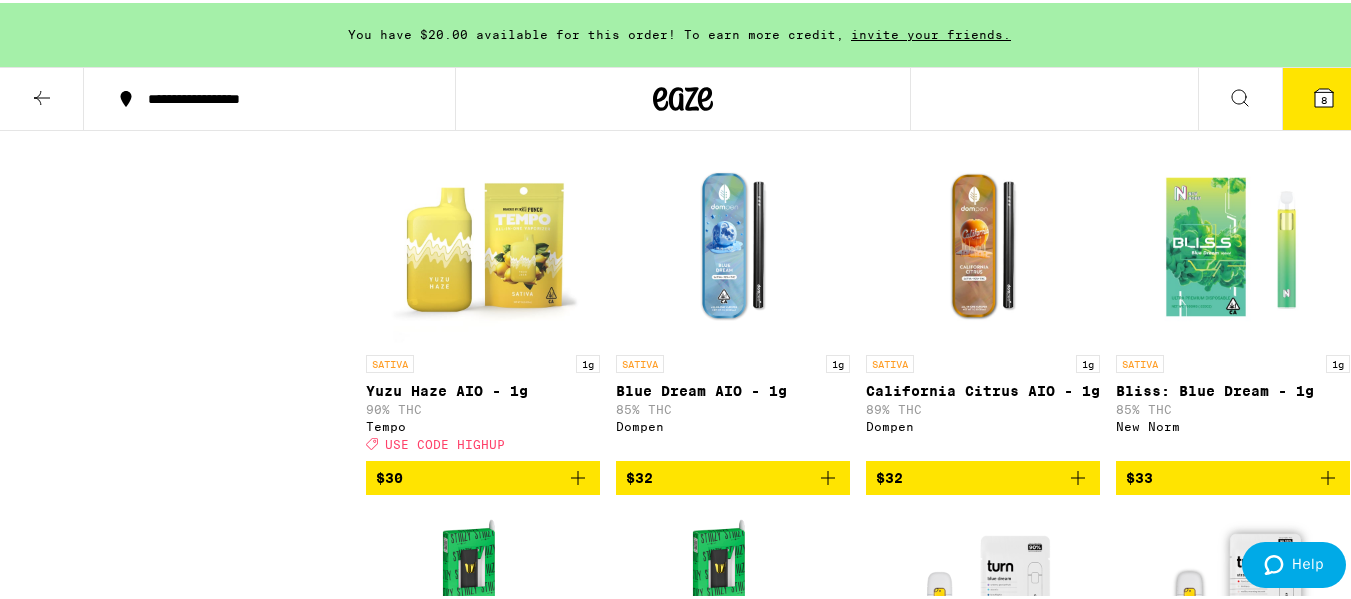 scroll, scrollTop: 1309, scrollLeft: 0, axis: vertical 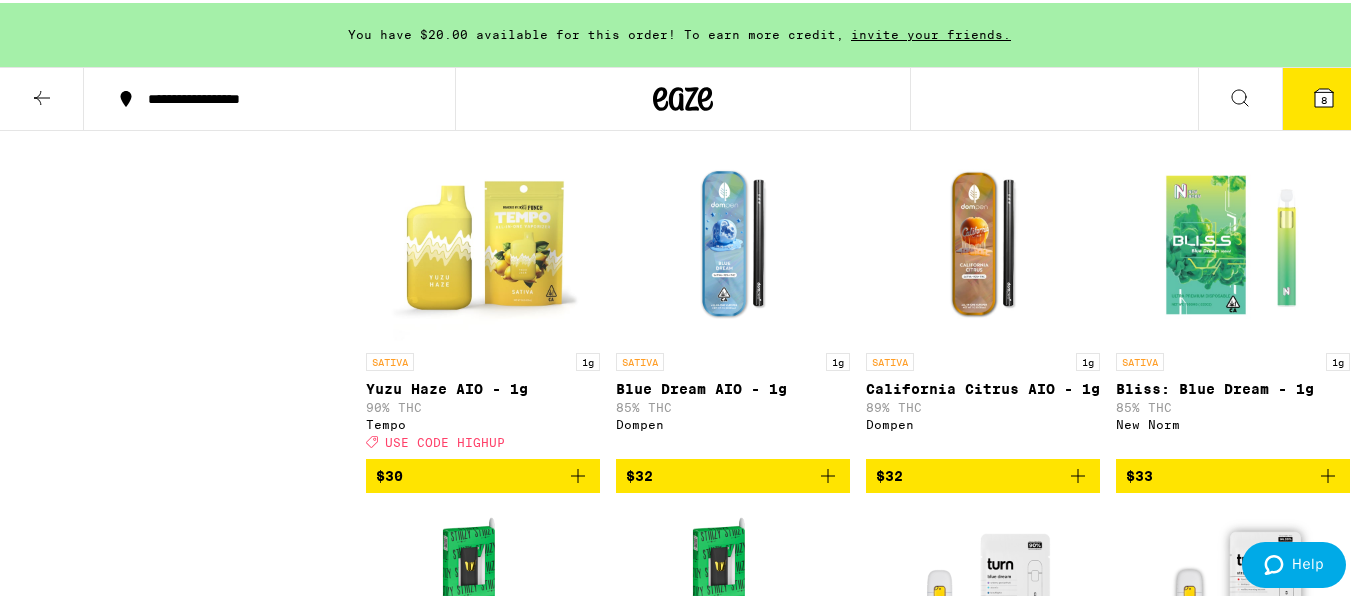 click 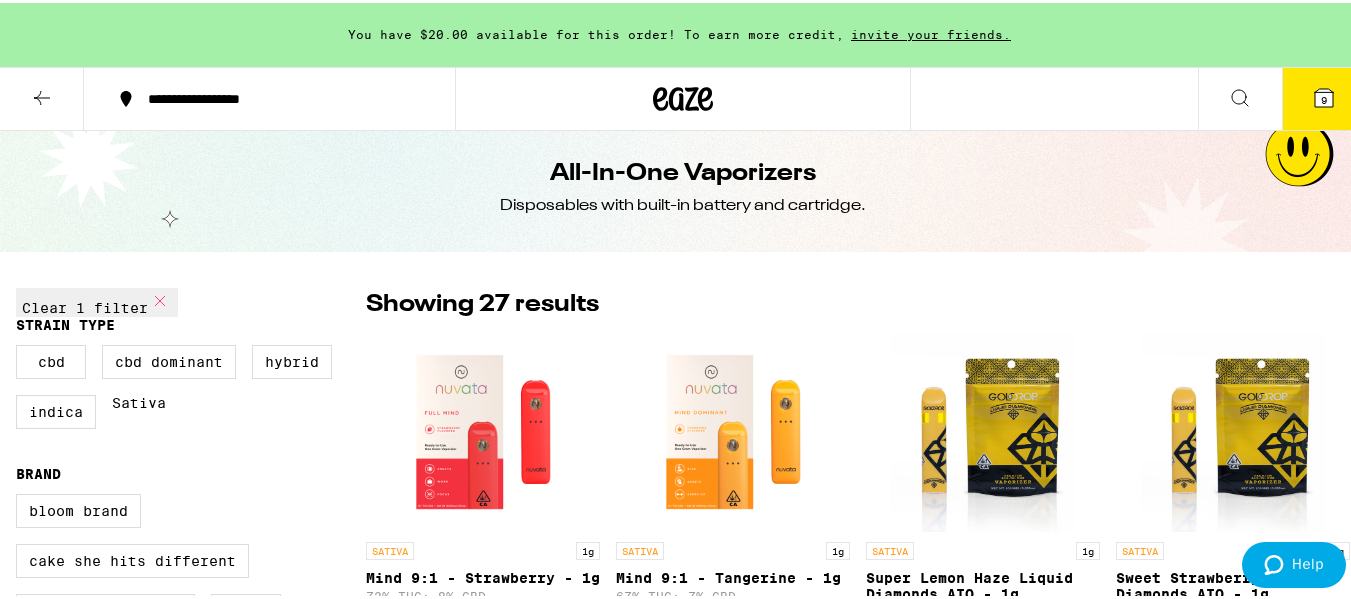 scroll, scrollTop: 0, scrollLeft: 0, axis: both 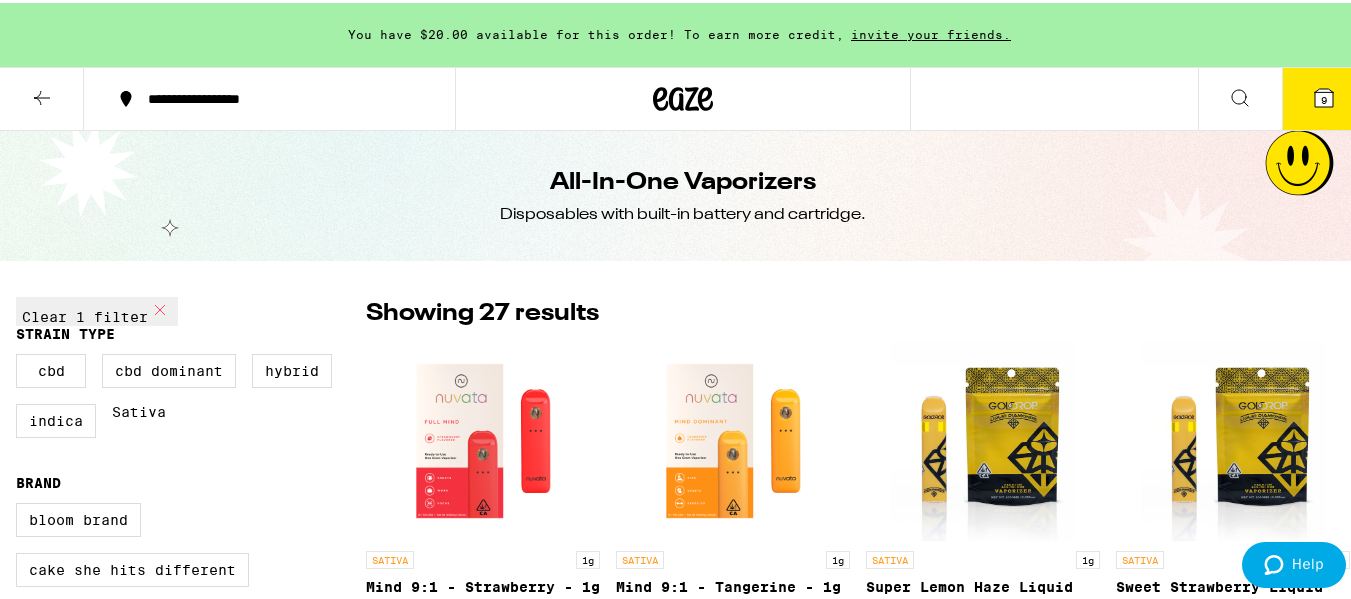 click 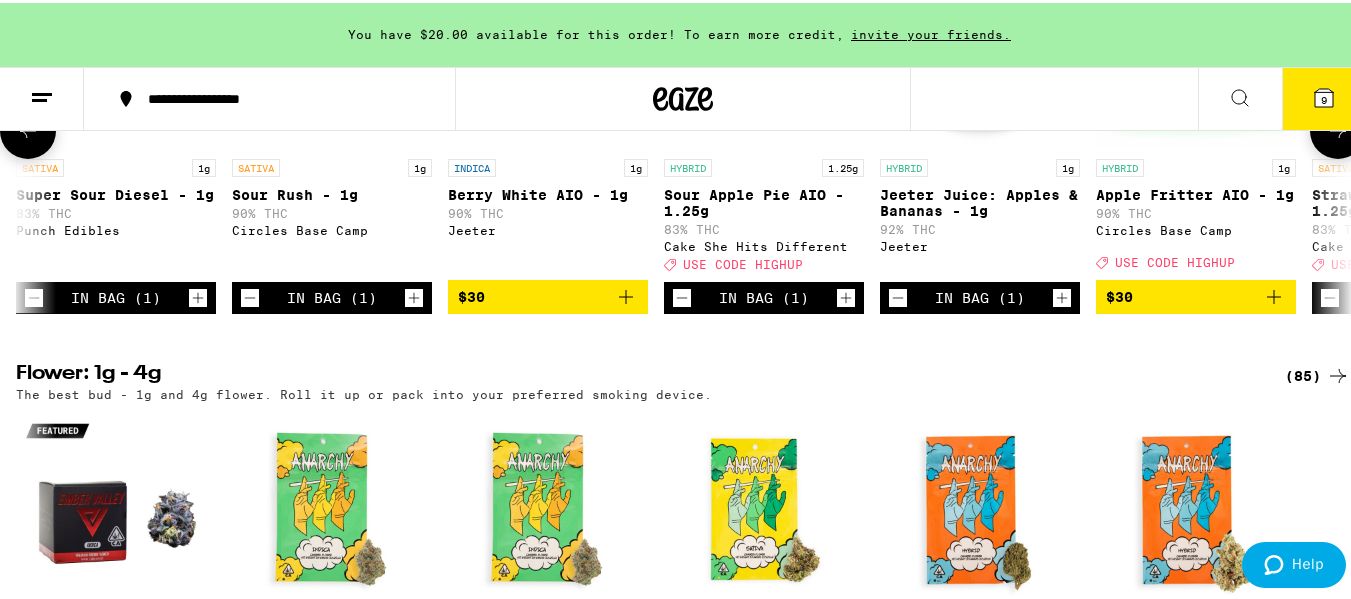 scroll, scrollTop: 1000, scrollLeft: 0, axis: vertical 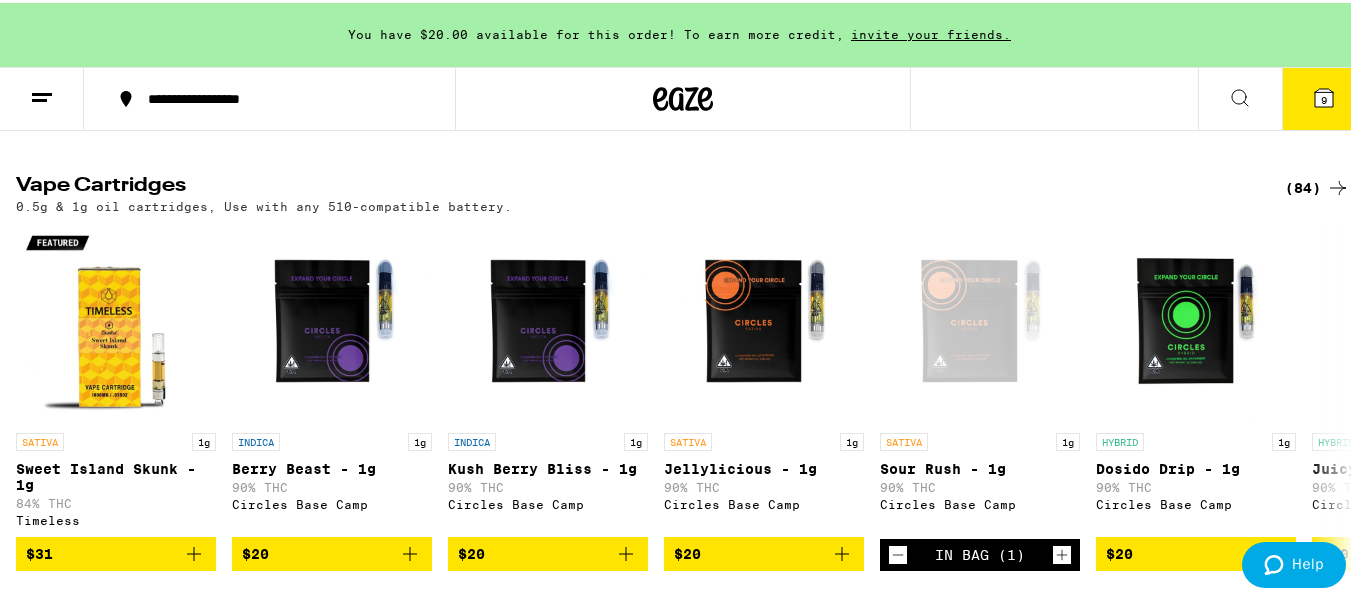 click 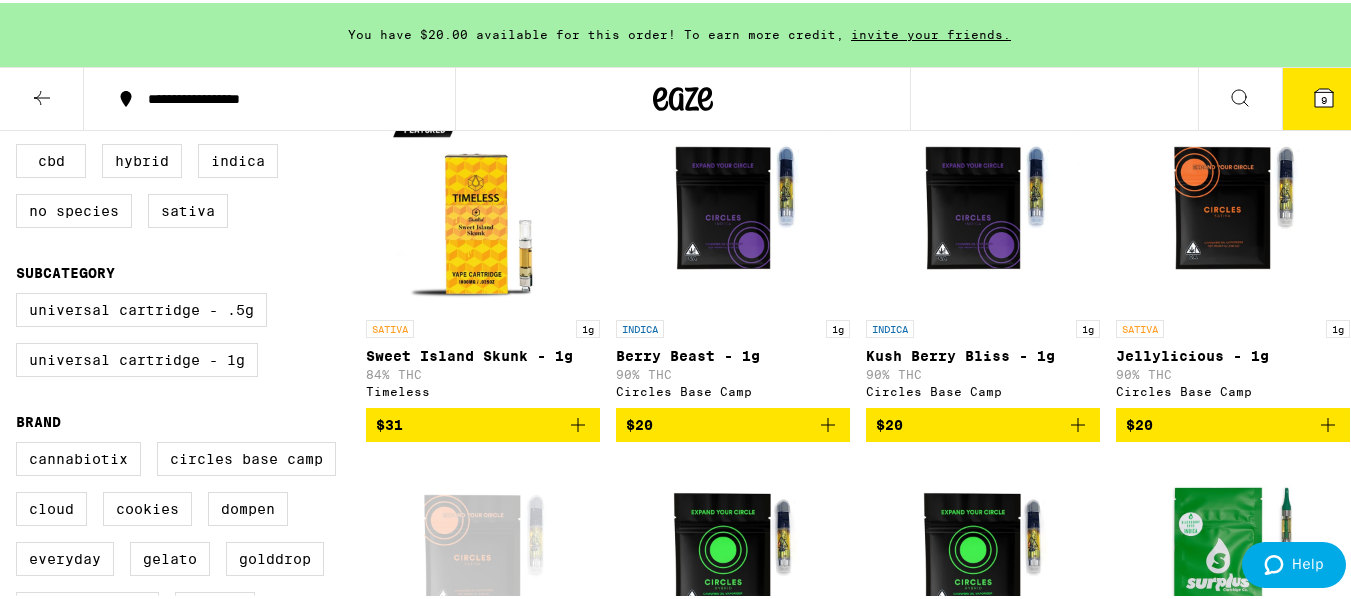 scroll, scrollTop: 200, scrollLeft: 0, axis: vertical 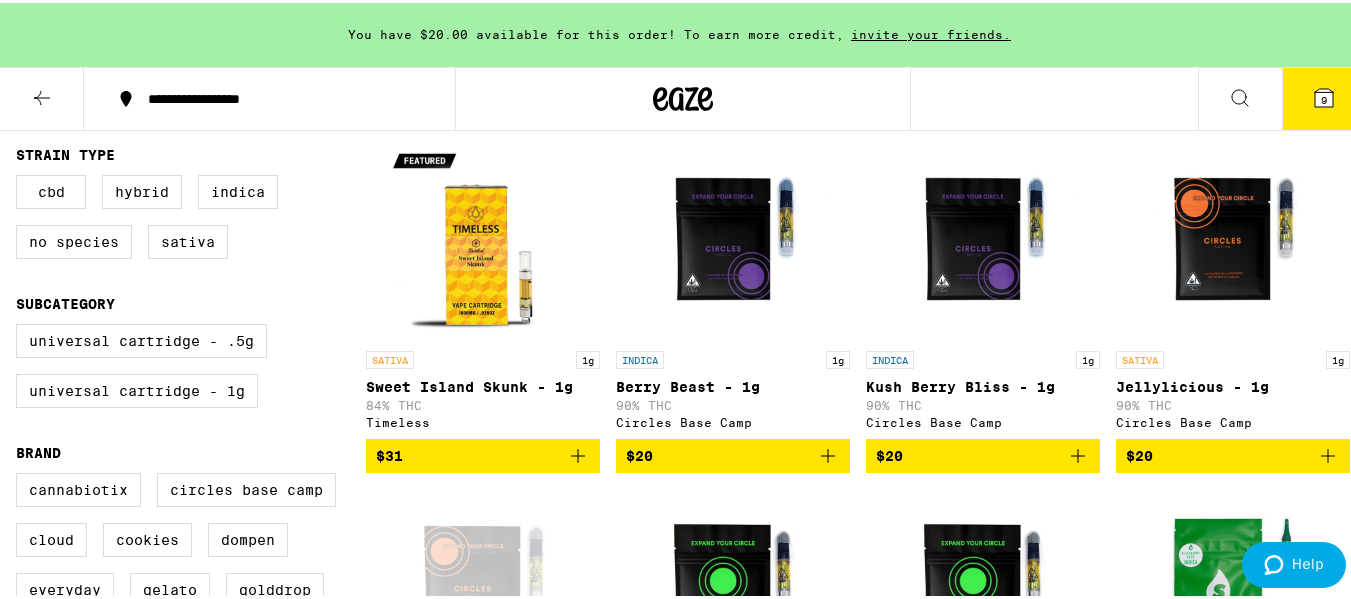 click at bounding box center (1233, 238) 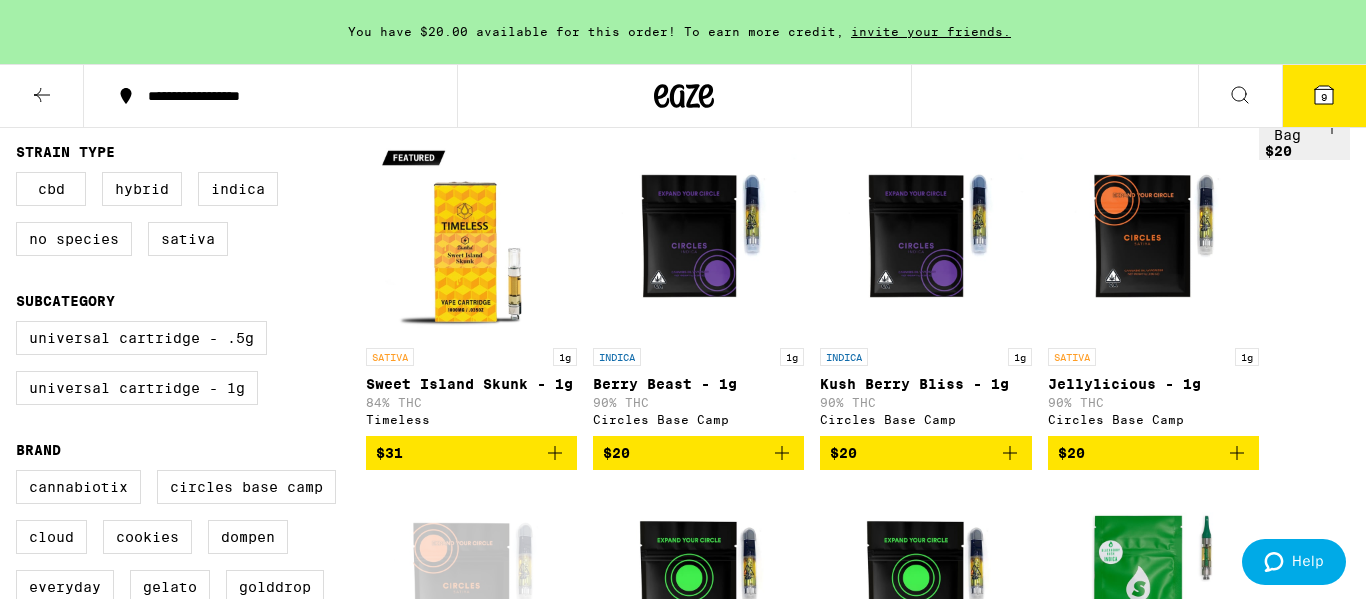 click 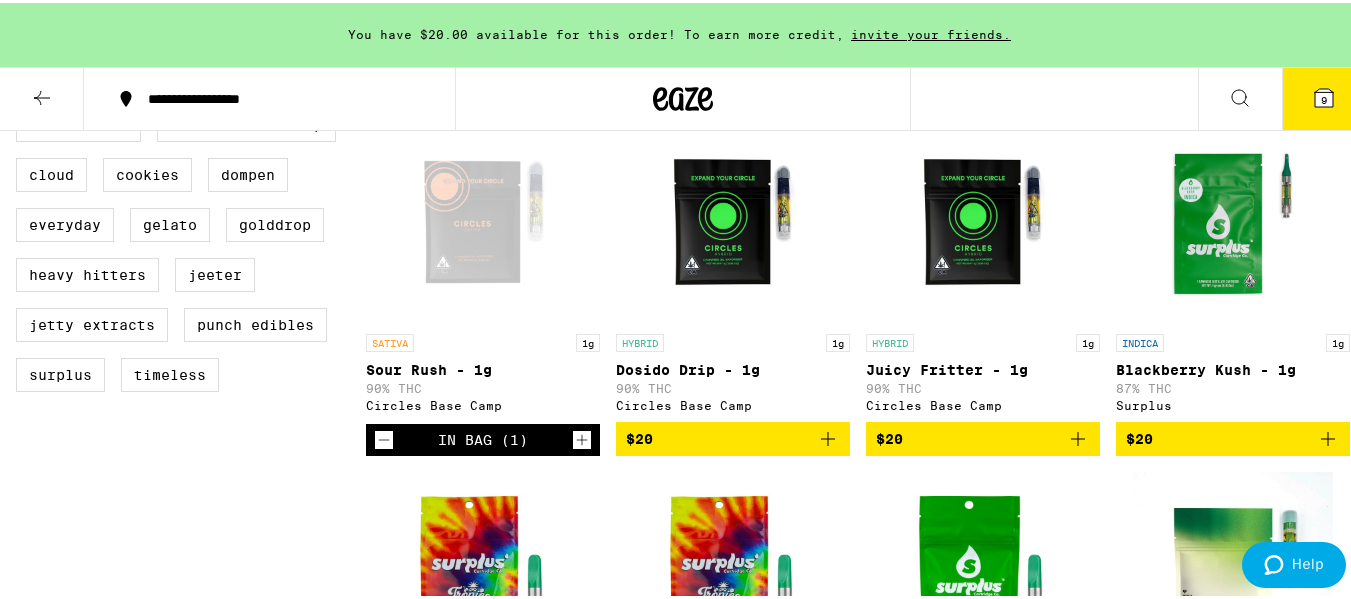 scroll, scrollTop: 600, scrollLeft: 0, axis: vertical 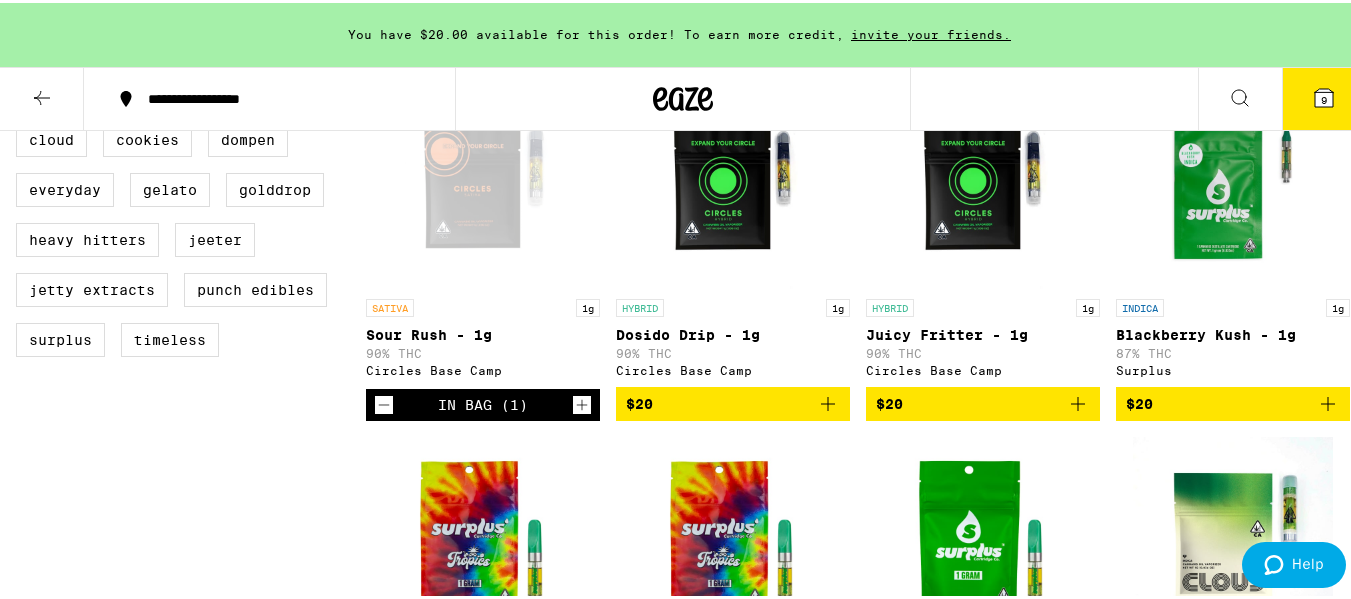 click 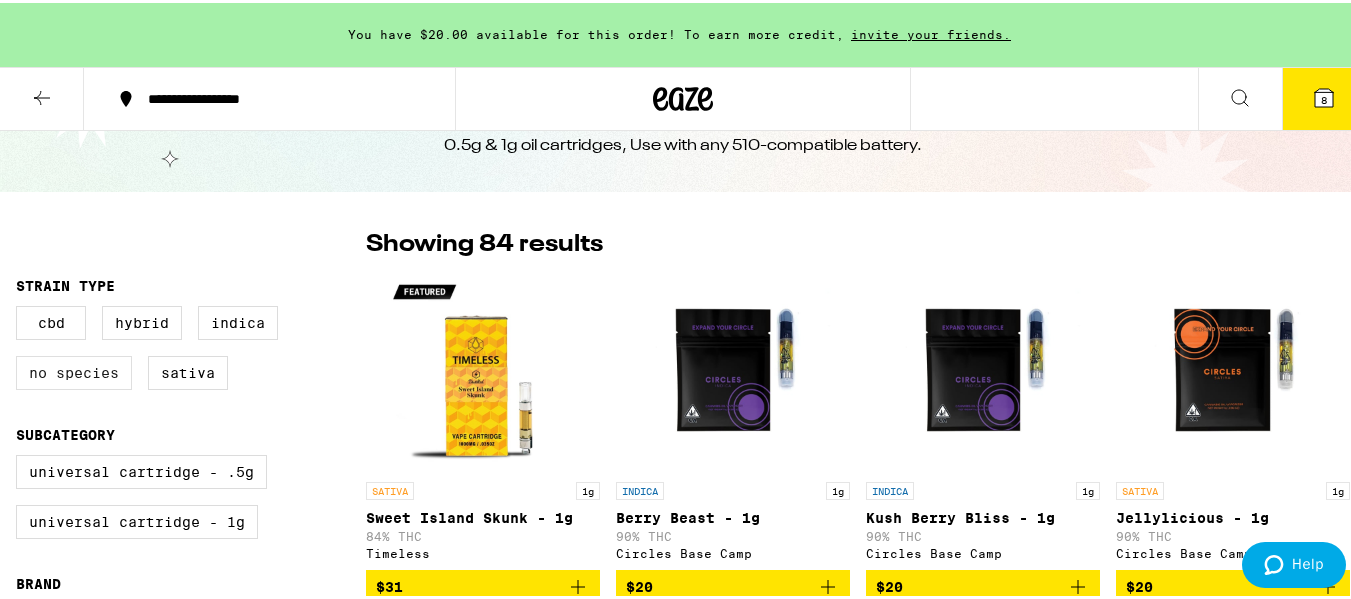 scroll, scrollTop: 100, scrollLeft: 0, axis: vertical 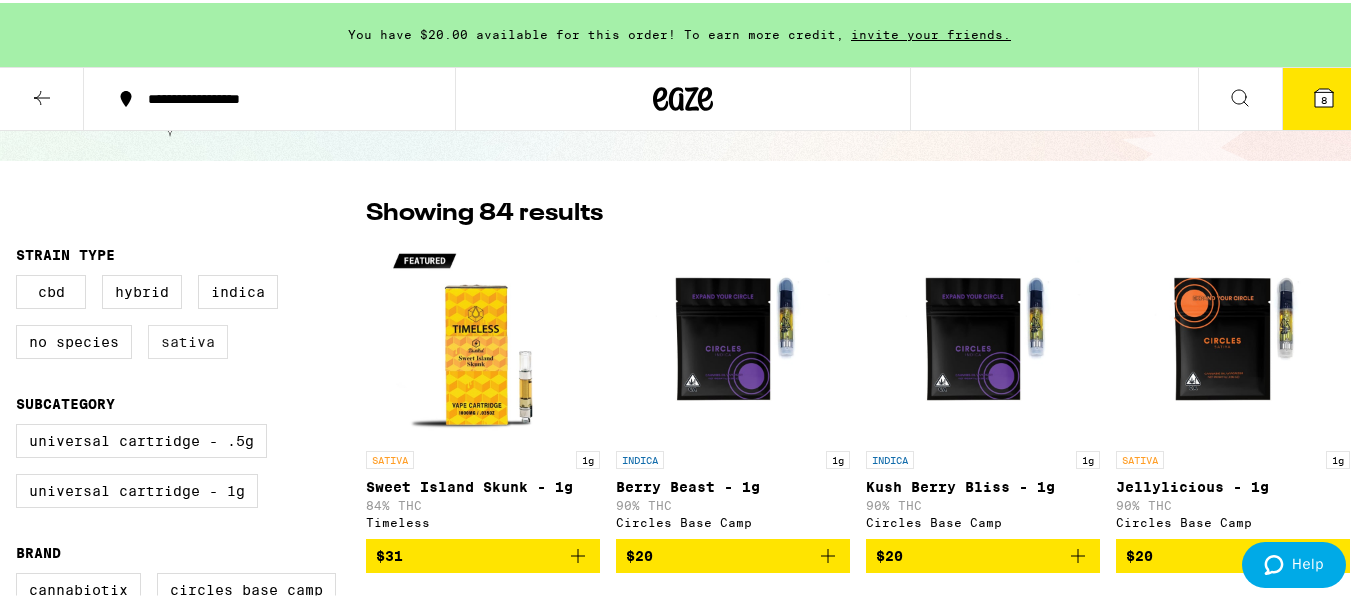 click on "Sativa" at bounding box center [188, 339] 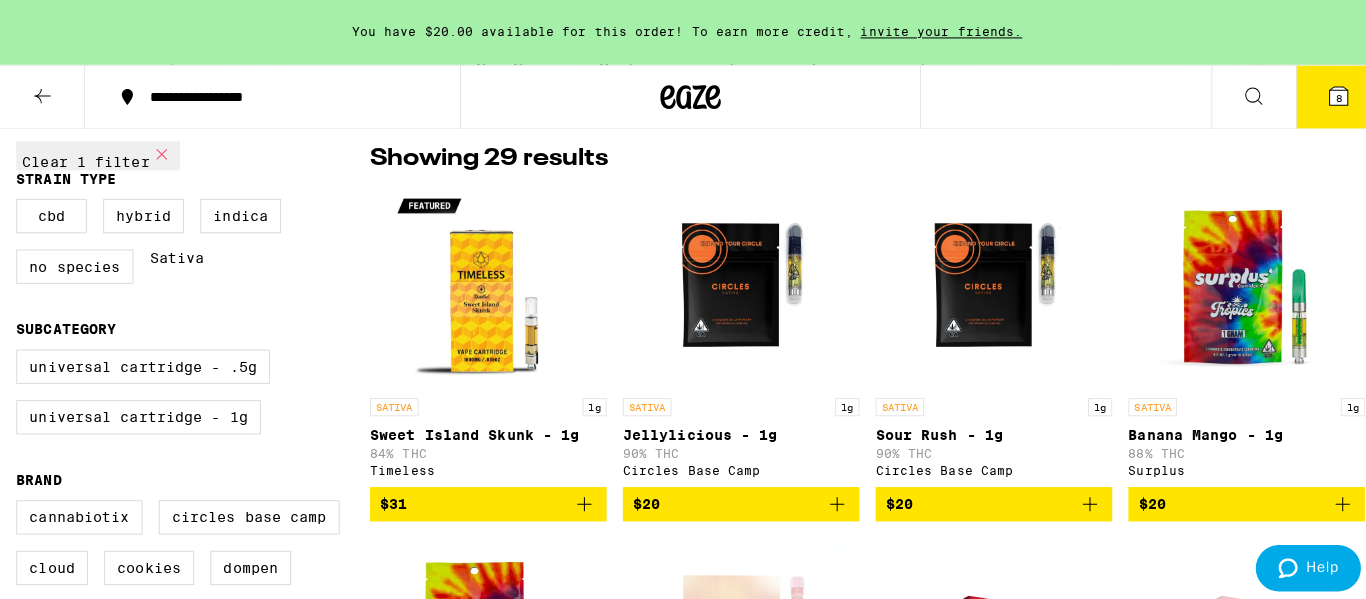 scroll, scrollTop: 0, scrollLeft: 0, axis: both 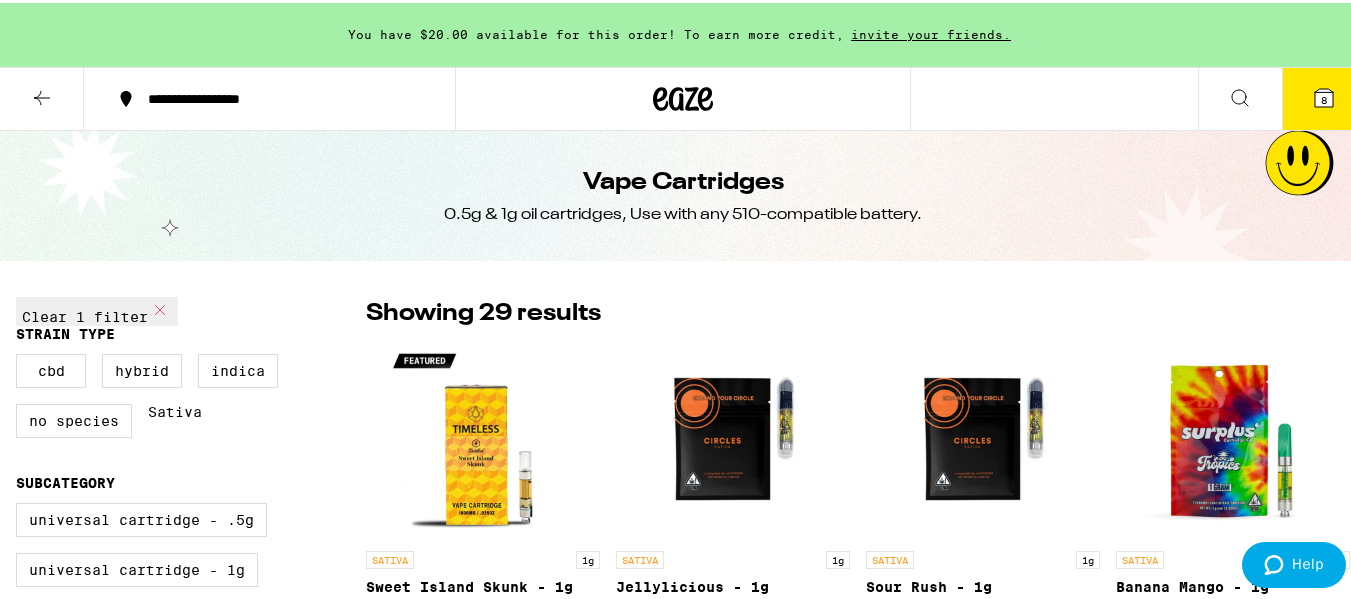 click on "8" at bounding box center [1324, 96] 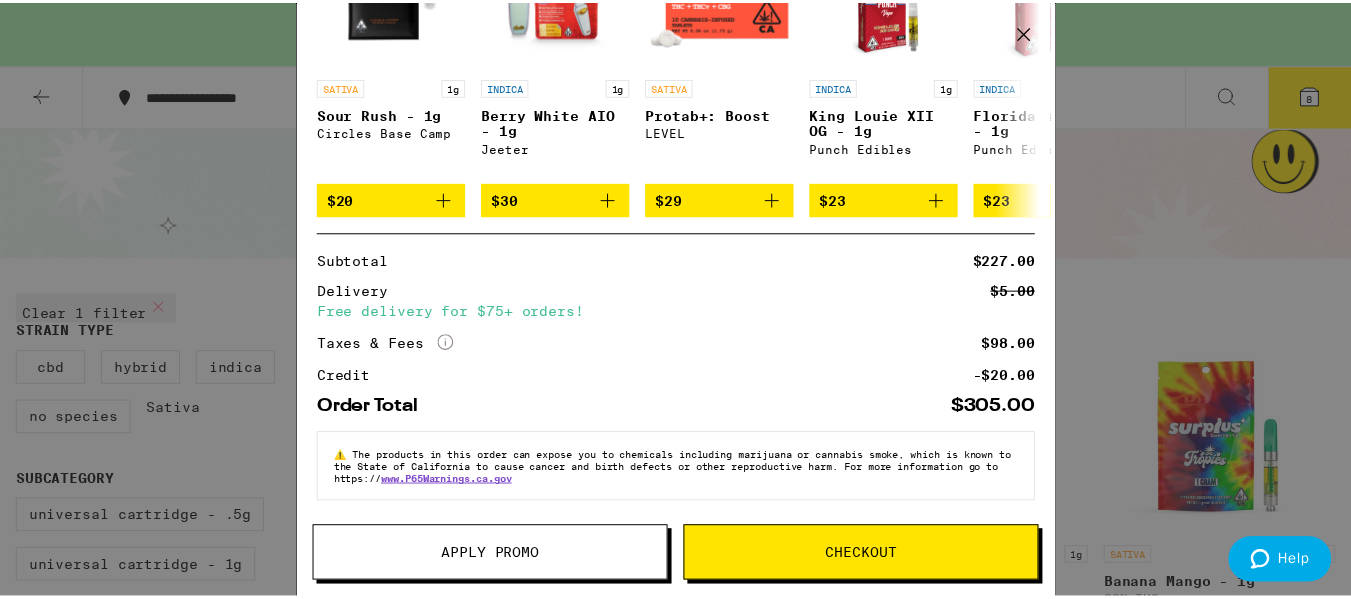 scroll, scrollTop: 855, scrollLeft: 0, axis: vertical 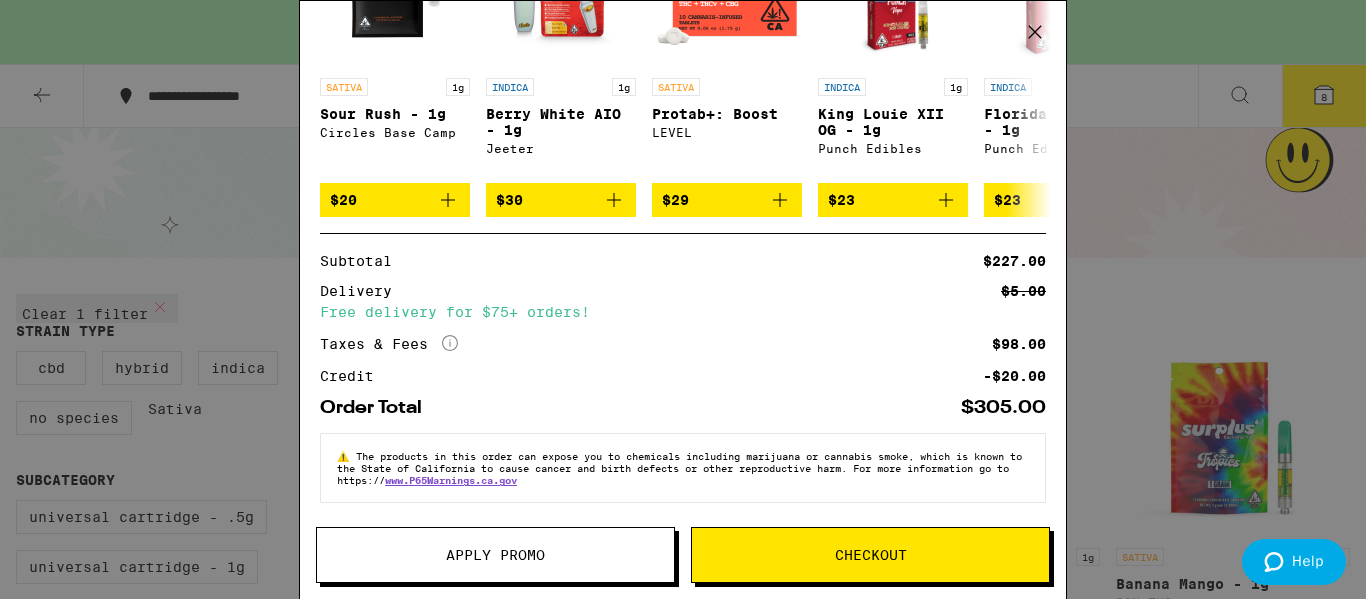 click on "Apply Promo" at bounding box center [495, 555] 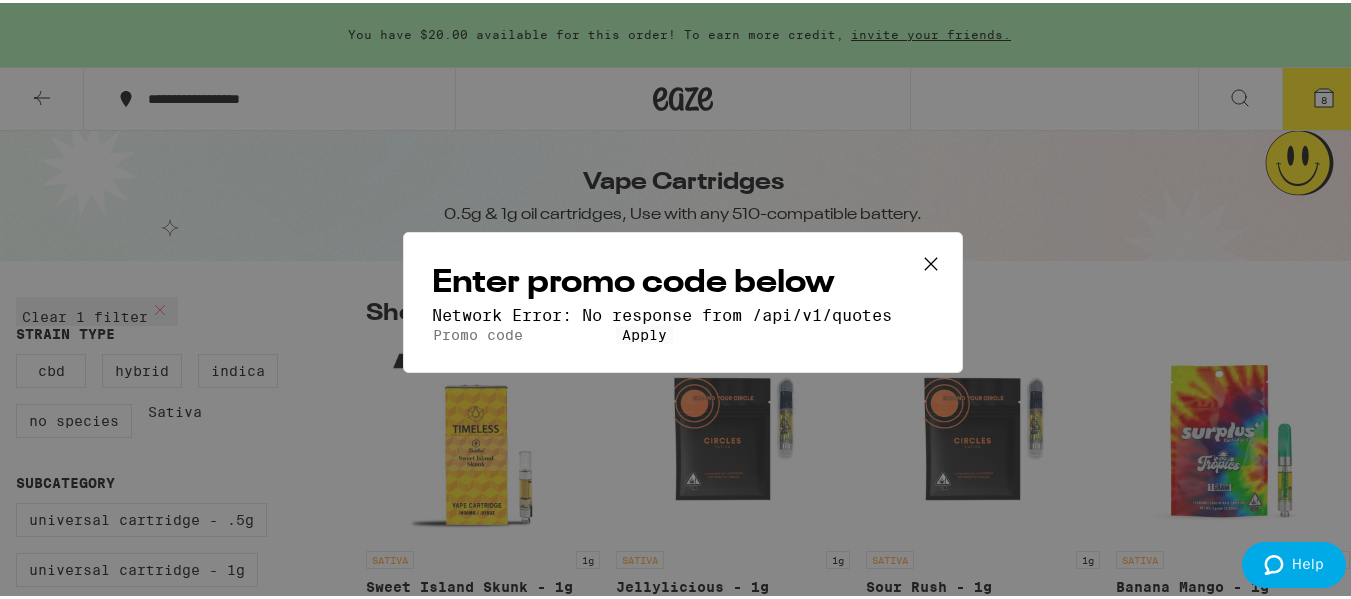 click on "Promo Code" at bounding box center (524, 332) 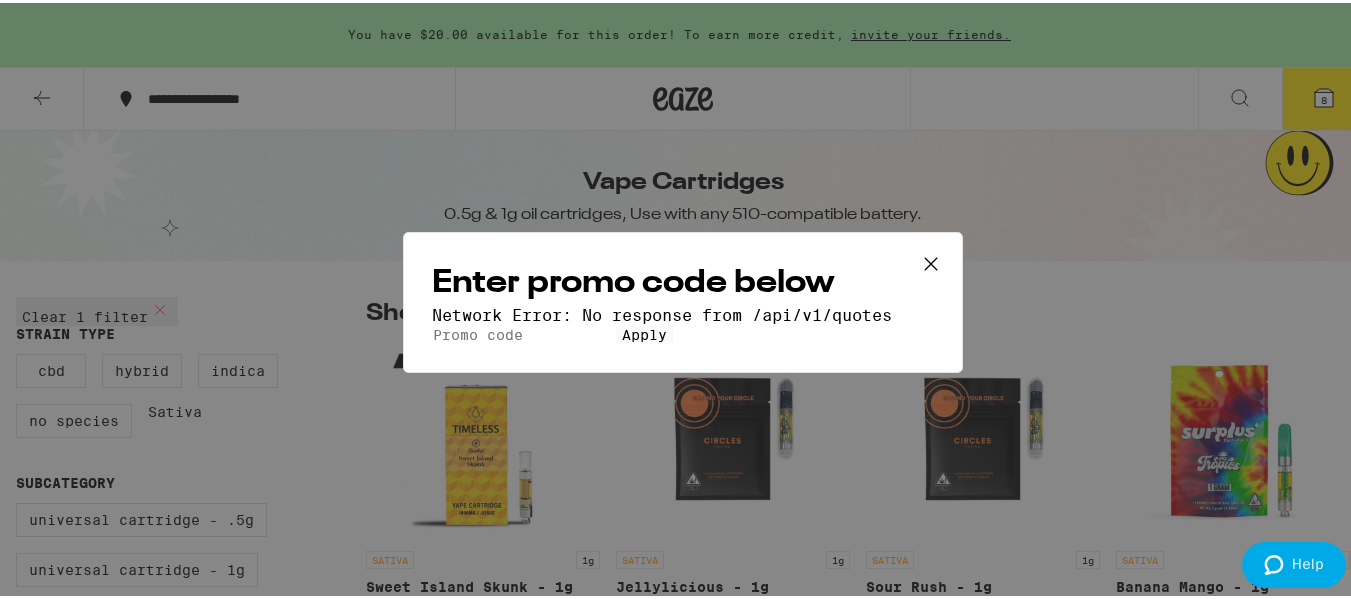 click 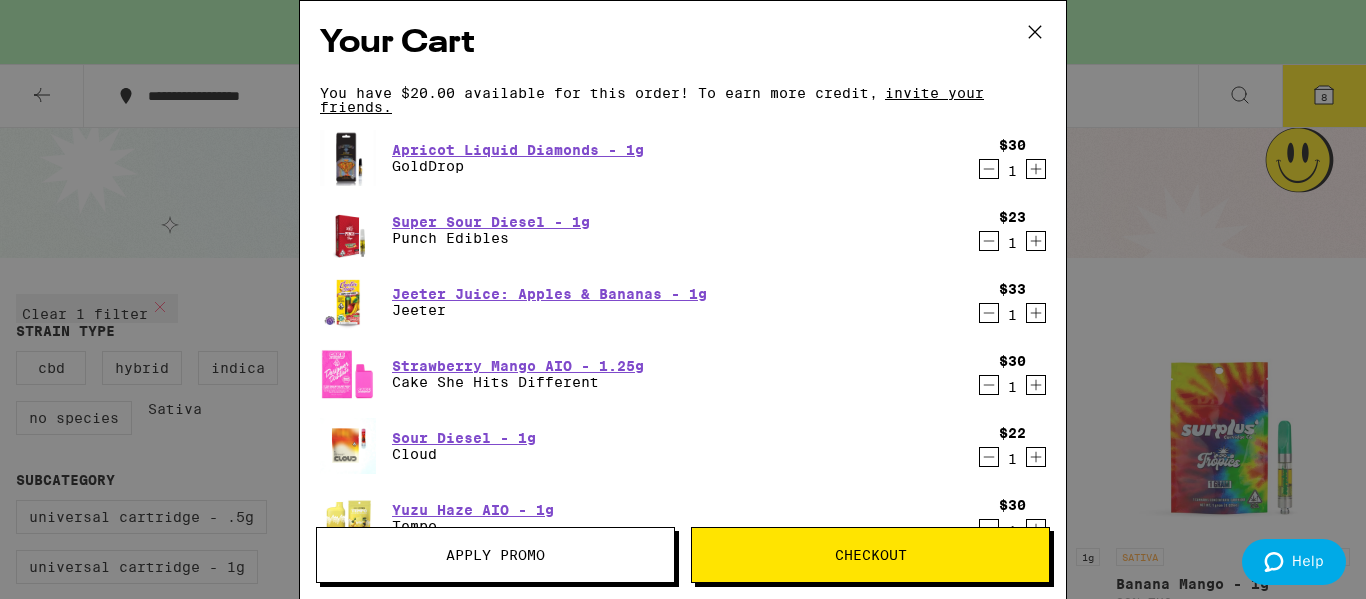 click on "Your Cart You have $20.00 available for this order! To earn more credit, invite your friends. Apricot Liquid Diamonds - 1g GoldDrop $30 1 Super Sour Diesel - 1g Punch Edibles $23 1 Jeeter Juice: Apples & Bananas - 1g Jeeter $33 1 Strawberry Mango AIO - 1.25g Cake She Hits Different $30 1 Sour Diesel - 1g Cloud $22 1 Yuzu Haze AIO - 1g Tempo $30 1 Sour Apple Pie AIO - 1.25g Cake She Hits Different $30 1 Kushlato Liquid Diamonds AIO - 1g GoldDrop $29 1 Loading ⚠️ The products in this order can expose you to chemicals including marijuana or cannabis smoke, which is known to the State of California to cause cancer and birth defects or other reproductive harm. For more information go to https:// www.P65Warnings.ca.gov Apply Promo Checkout" at bounding box center [683, 299] 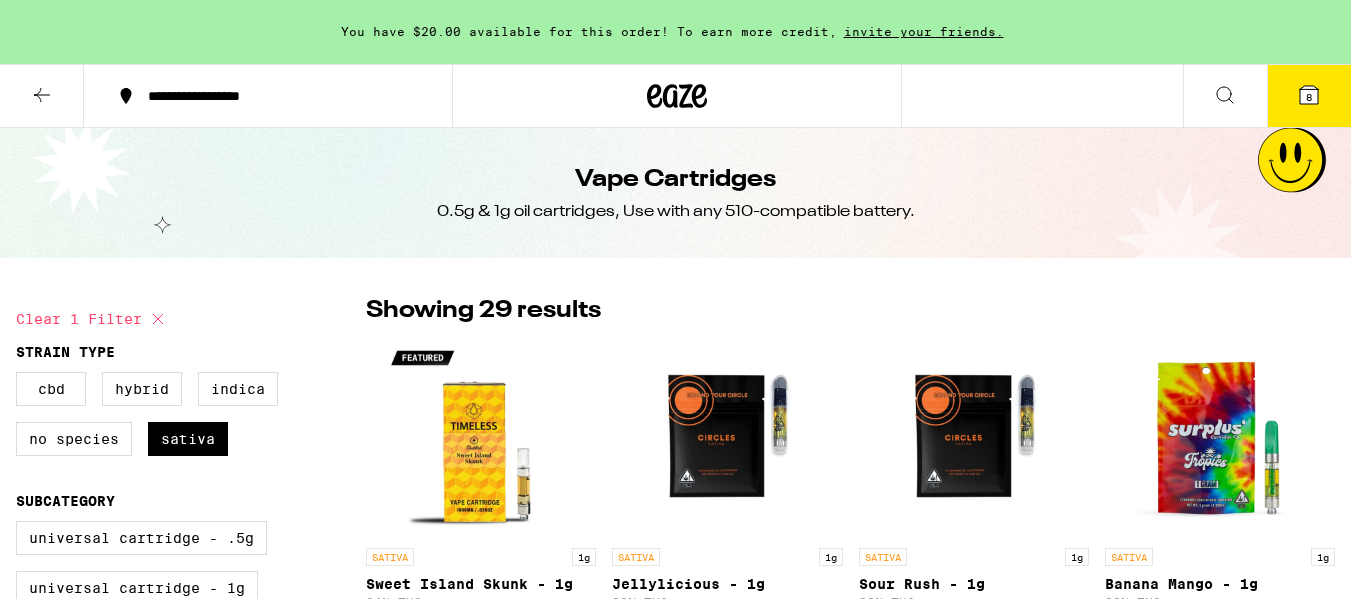 scroll, scrollTop: 0, scrollLeft: 0, axis: both 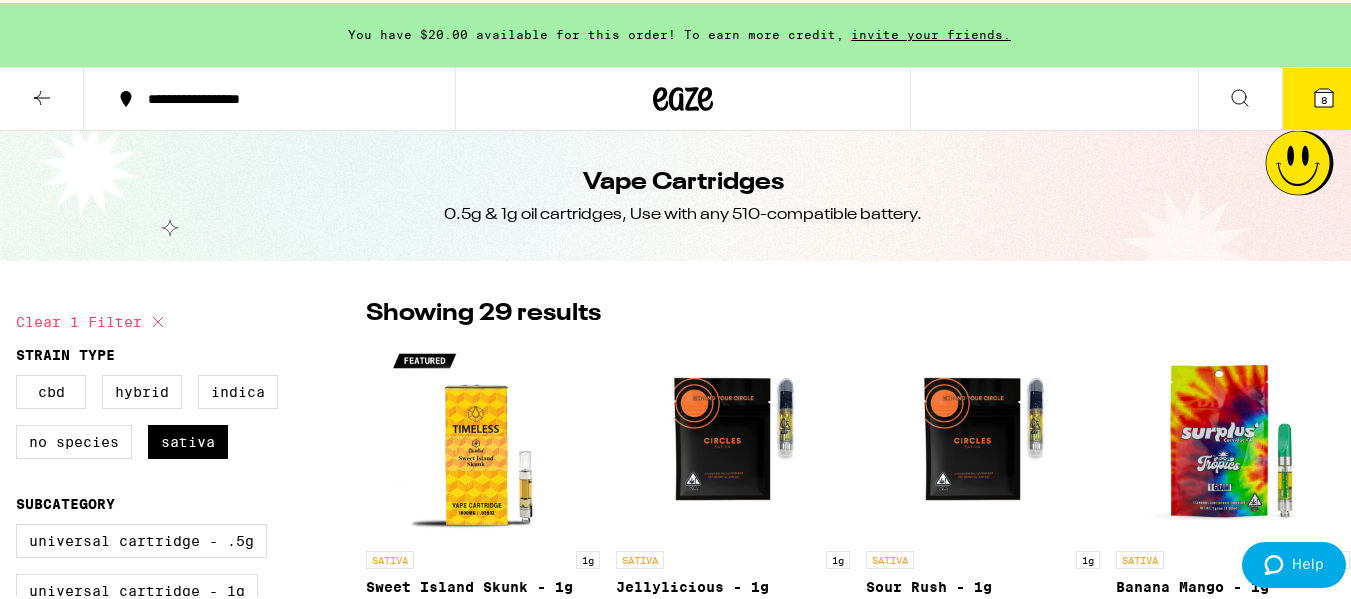 click on "8" at bounding box center [1324, 97] 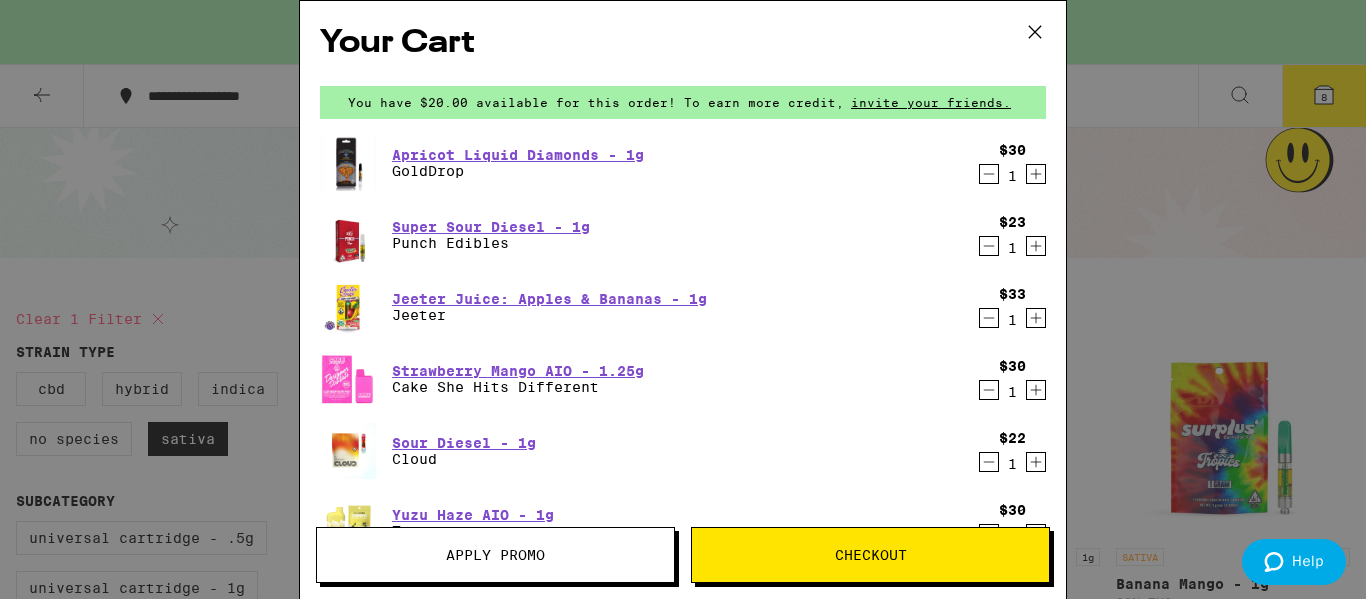 scroll, scrollTop: 0, scrollLeft: 0, axis: both 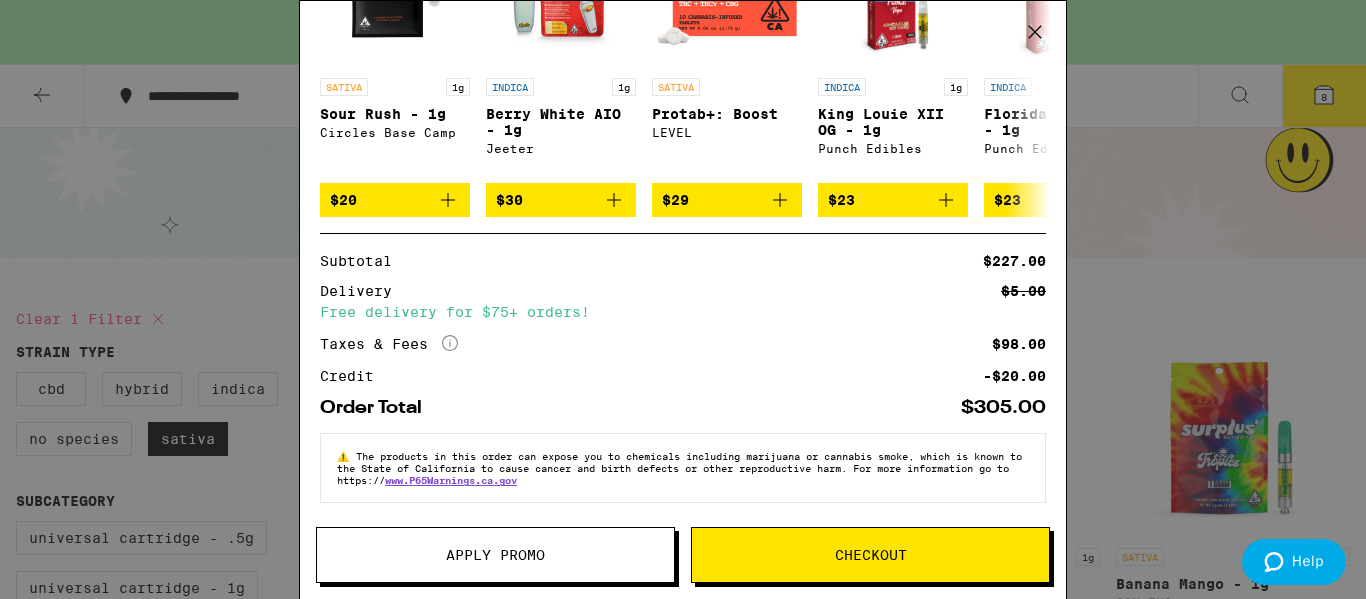 click on "Apply Promo" at bounding box center (495, 555) 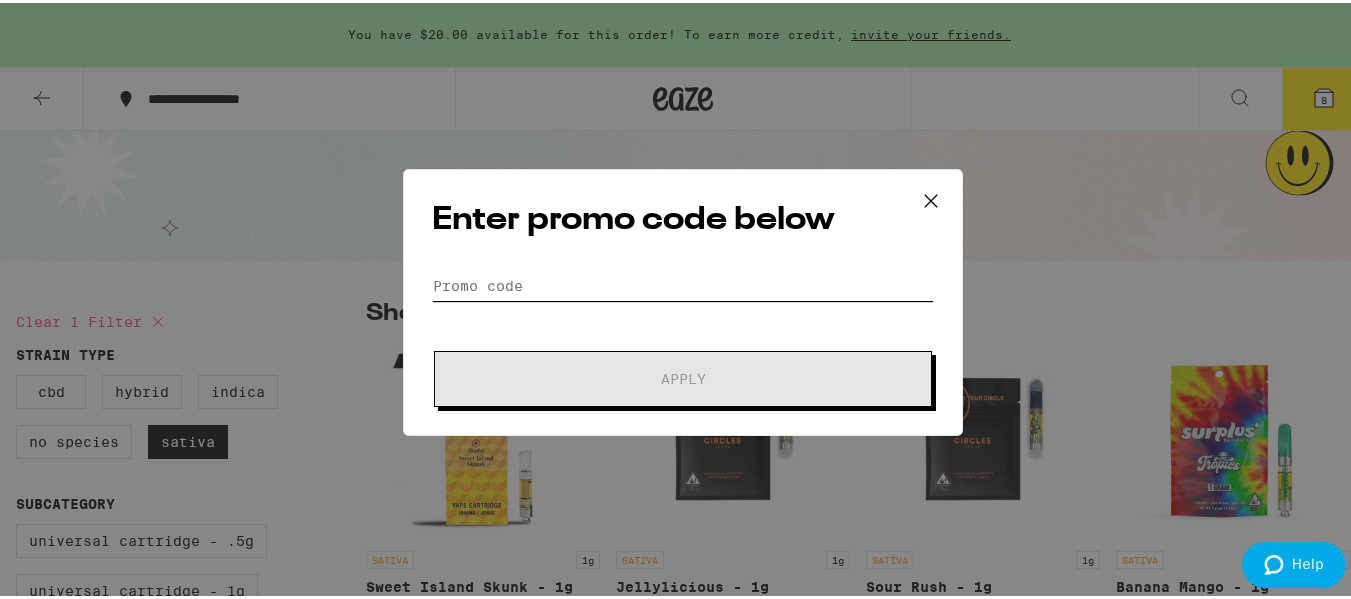 click on "Promo Code" at bounding box center [683, 283] 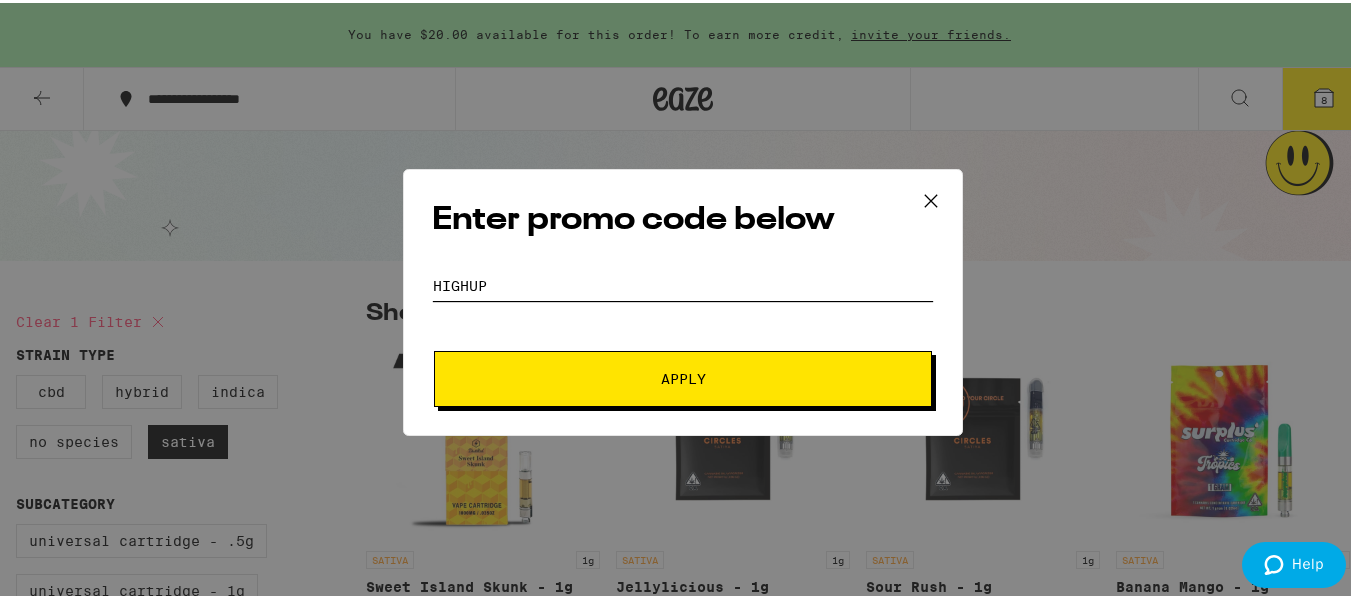 type on "HIGHUP" 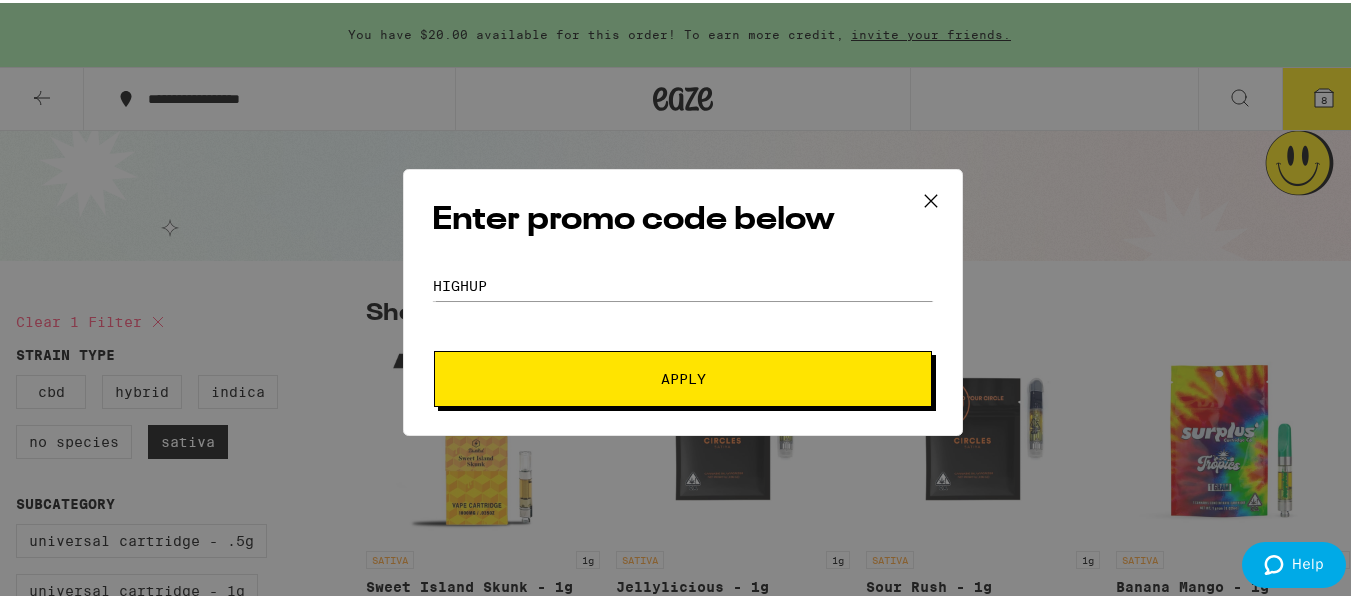 click on "Apply" at bounding box center (683, 376) 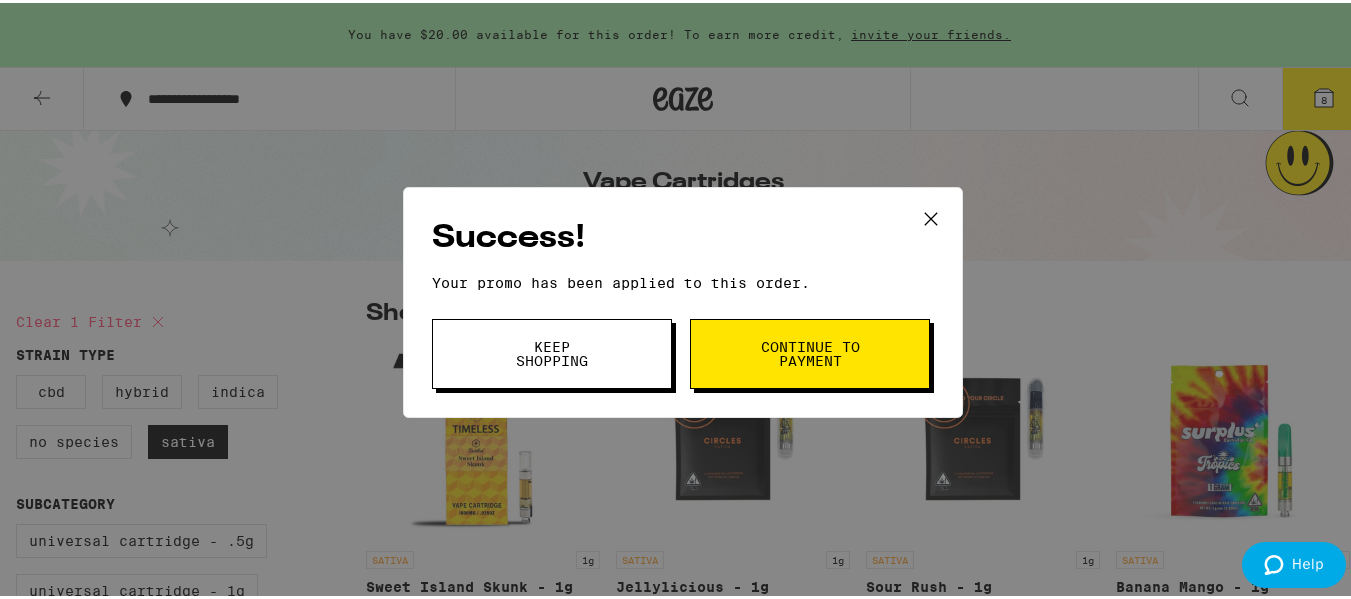click 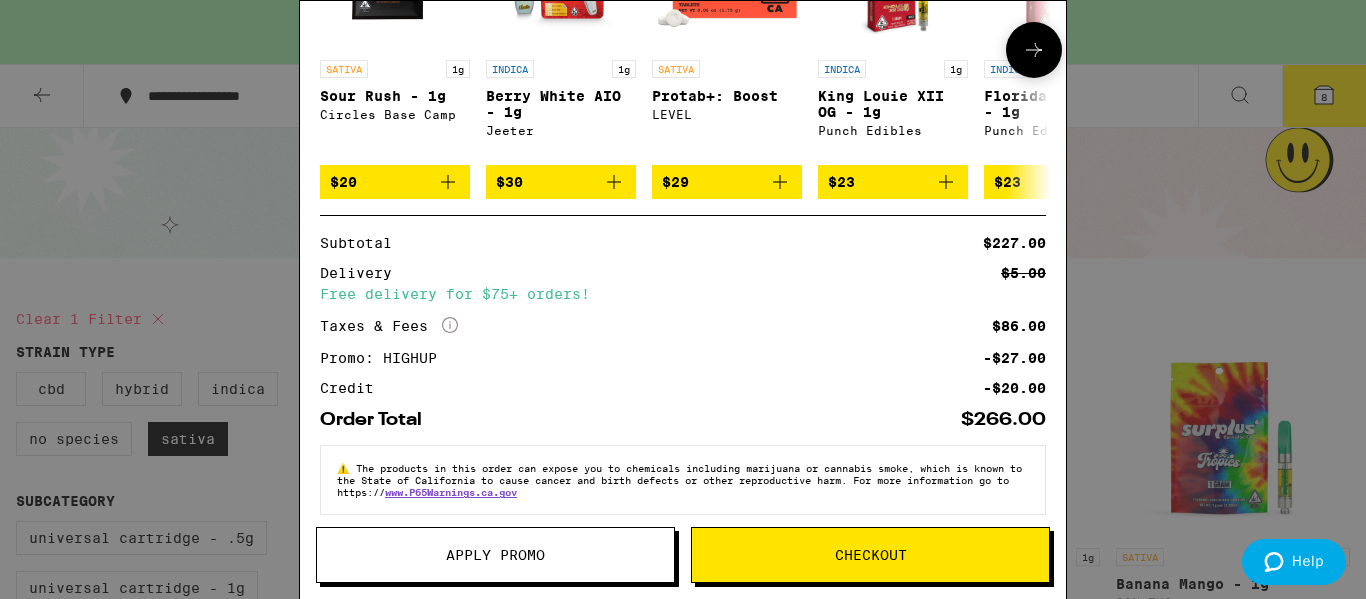 scroll, scrollTop: 885, scrollLeft: 0, axis: vertical 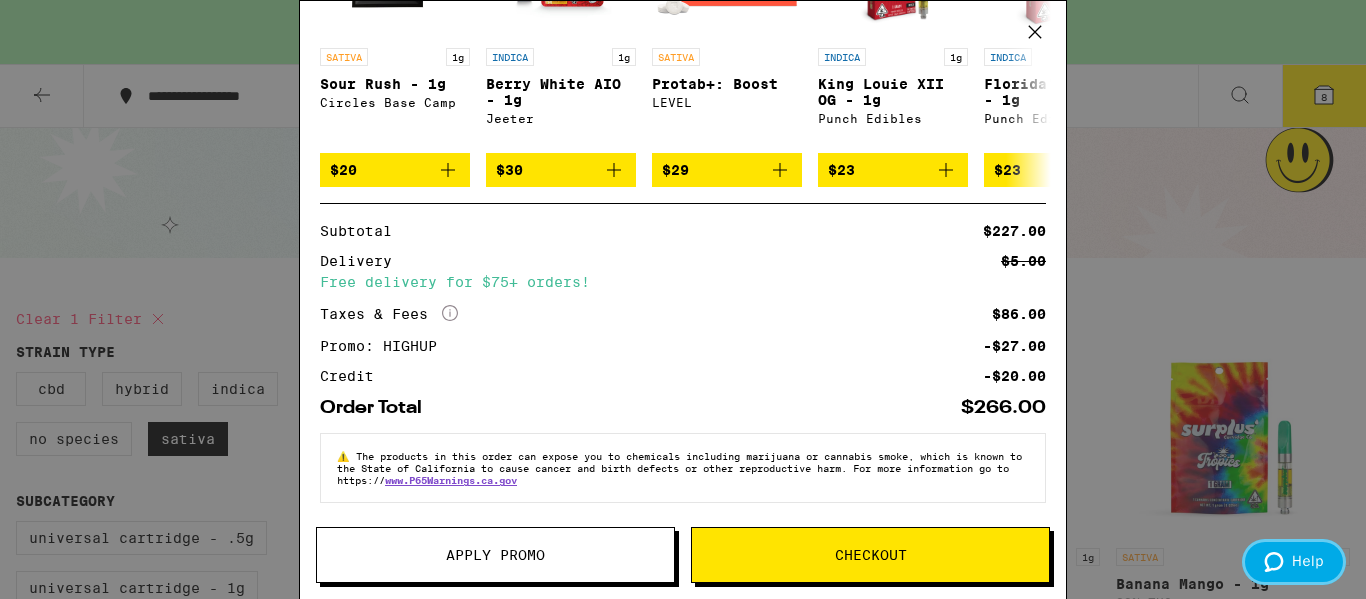 click on "Help" at bounding box center [1294, 562] 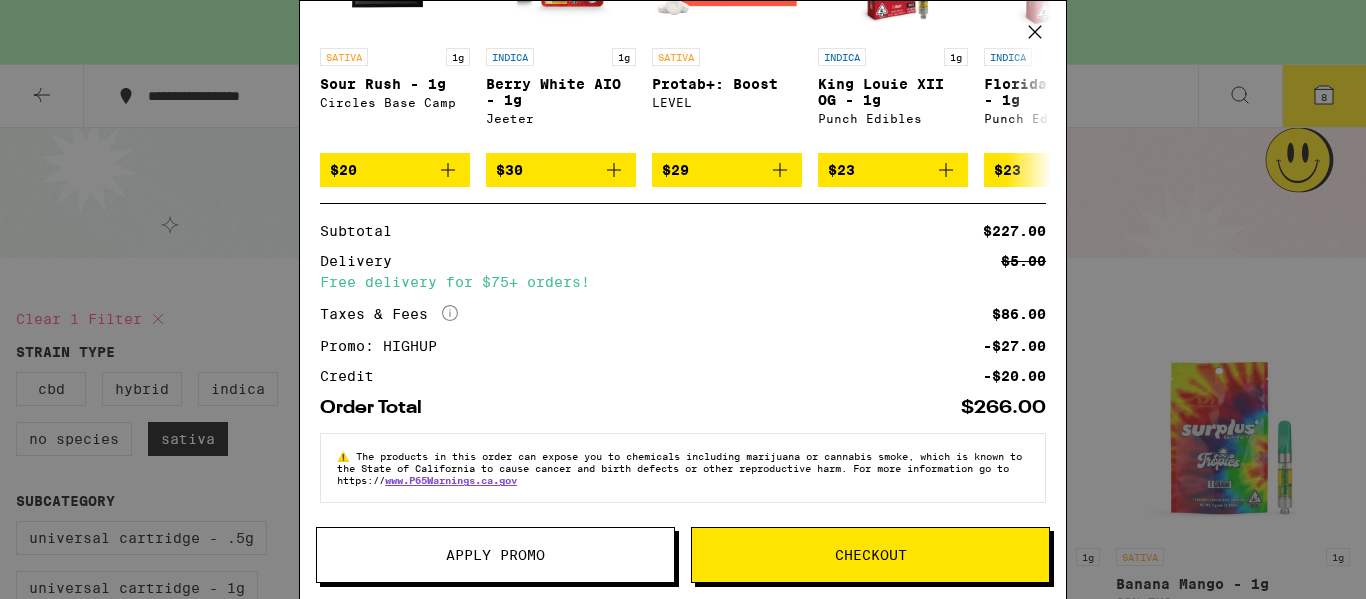 scroll, scrollTop: 0, scrollLeft: 0, axis: both 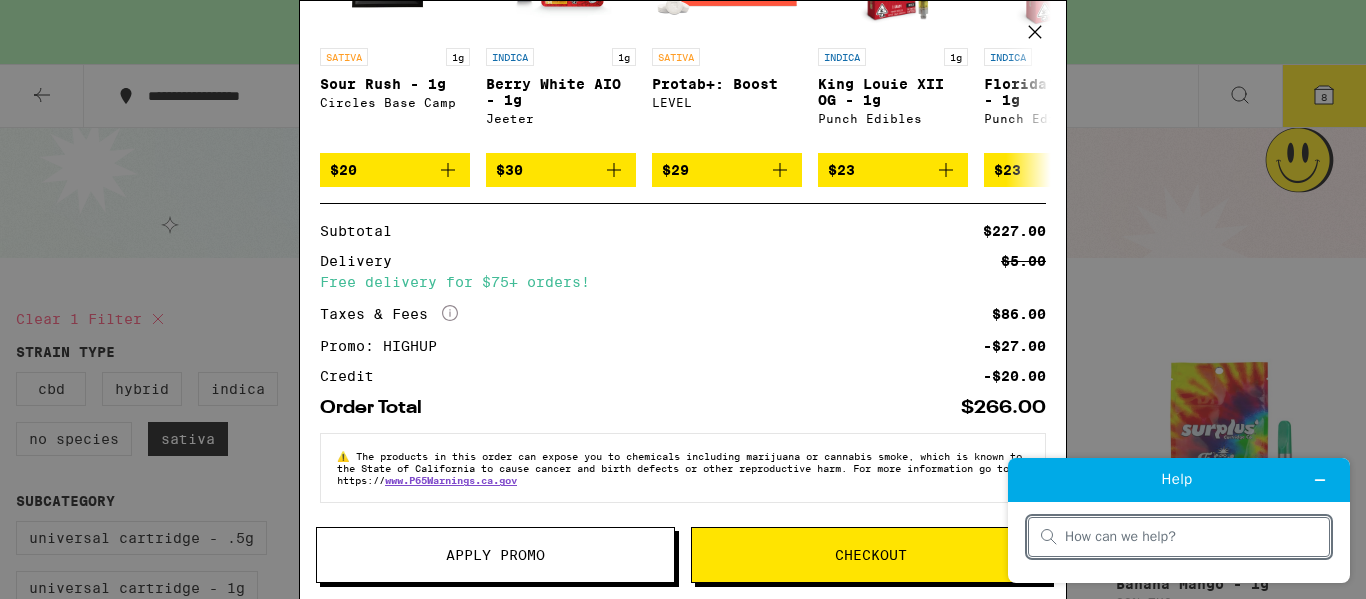click at bounding box center [1179, 537] 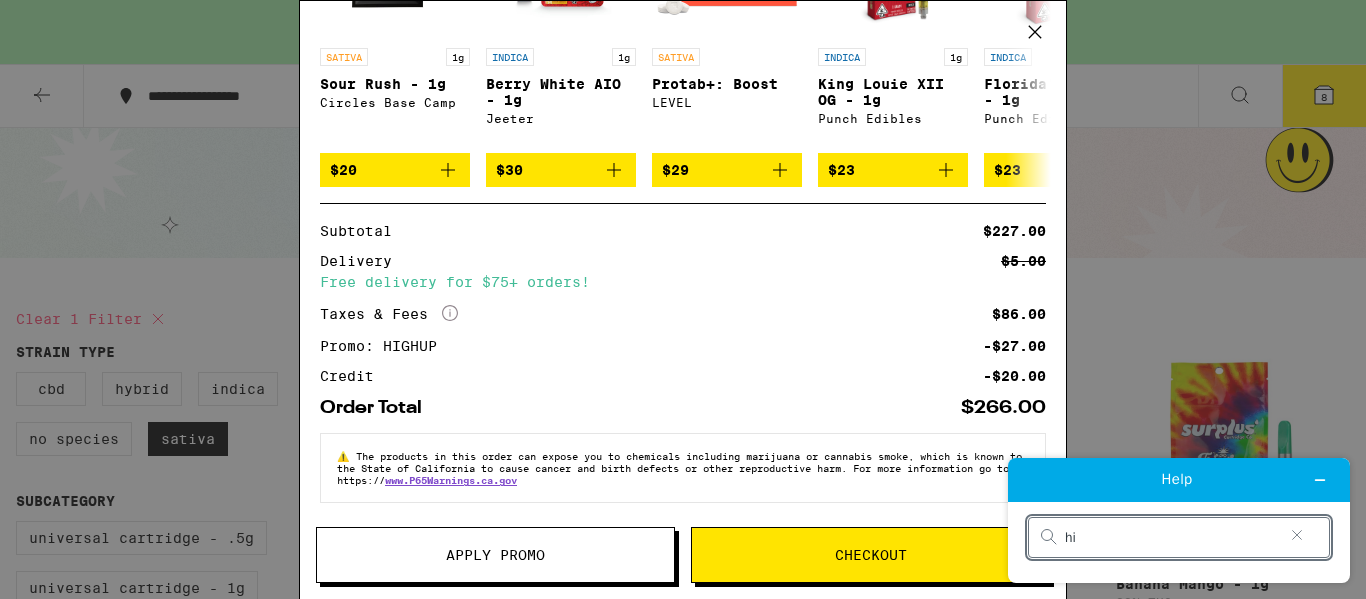 type on "h" 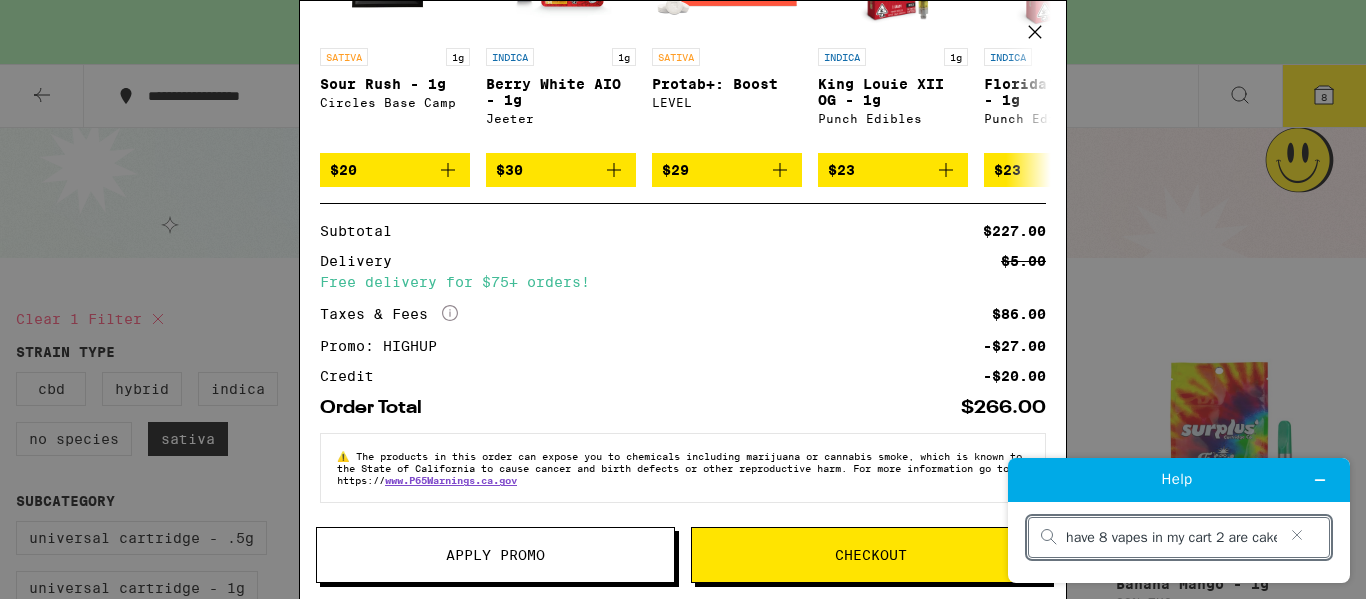 scroll, scrollTop: 0, scrollLeft: 43, axis: horizontal 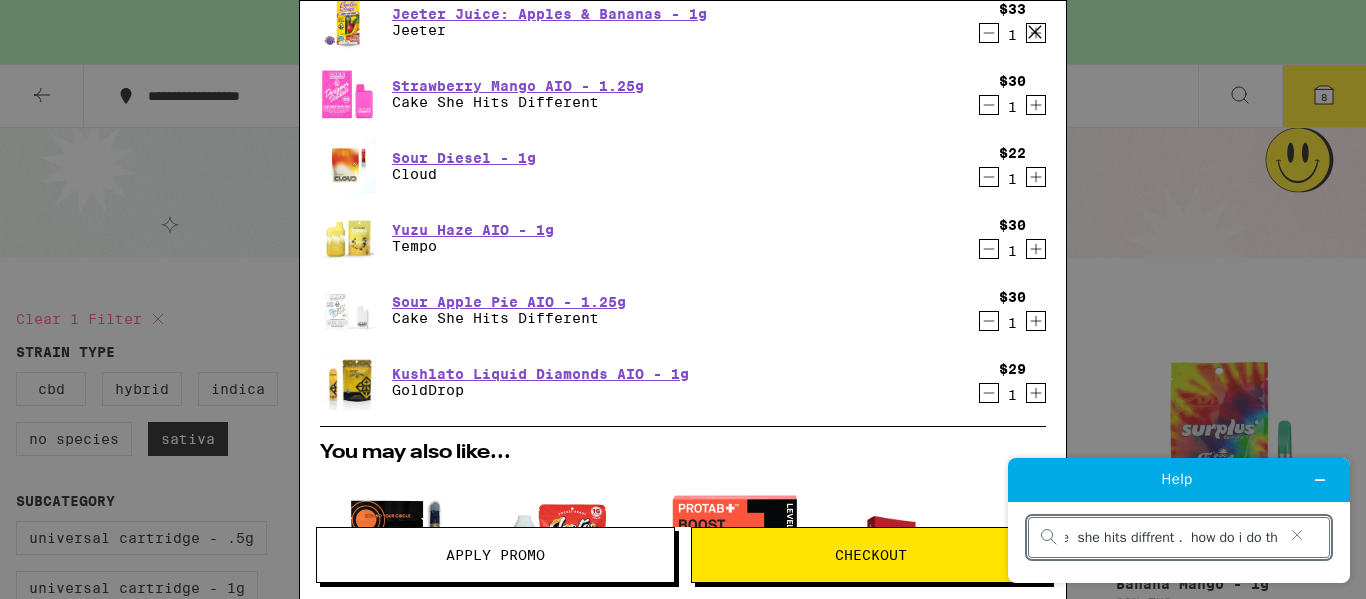 type on "hello i have 8 vapes in my cart 2 are cake  she hits diffrent .  how do i do this" 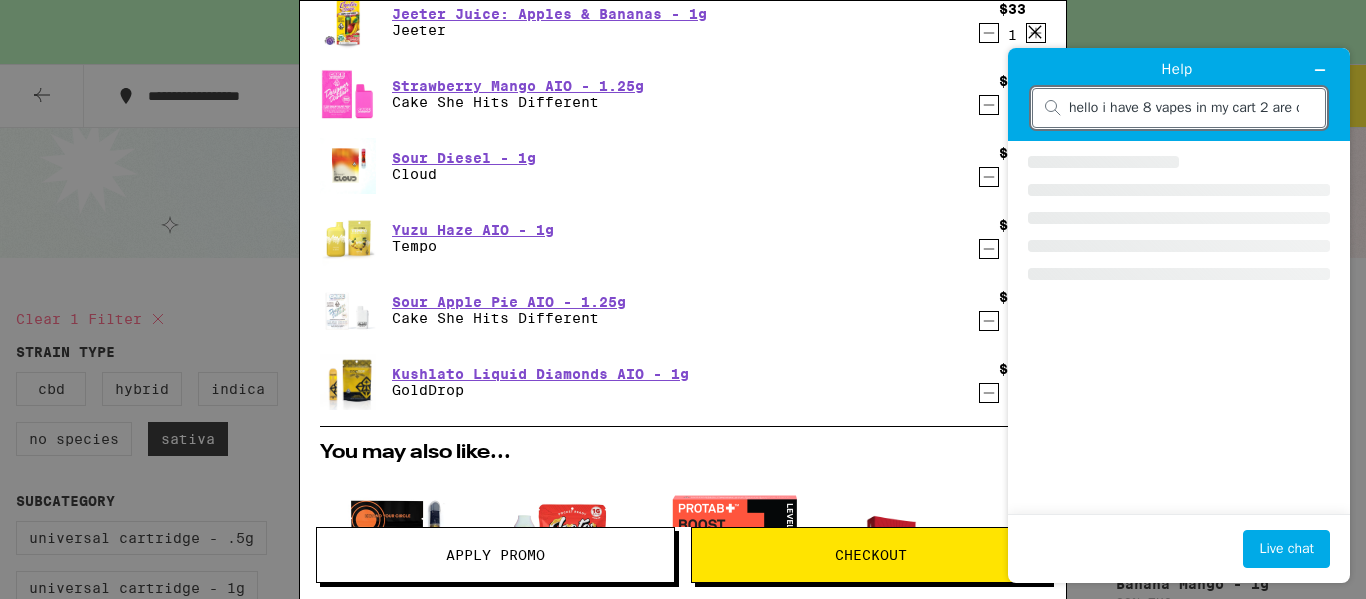 scroll, scrollTop: 0, scrollLeft: 0, axis: both 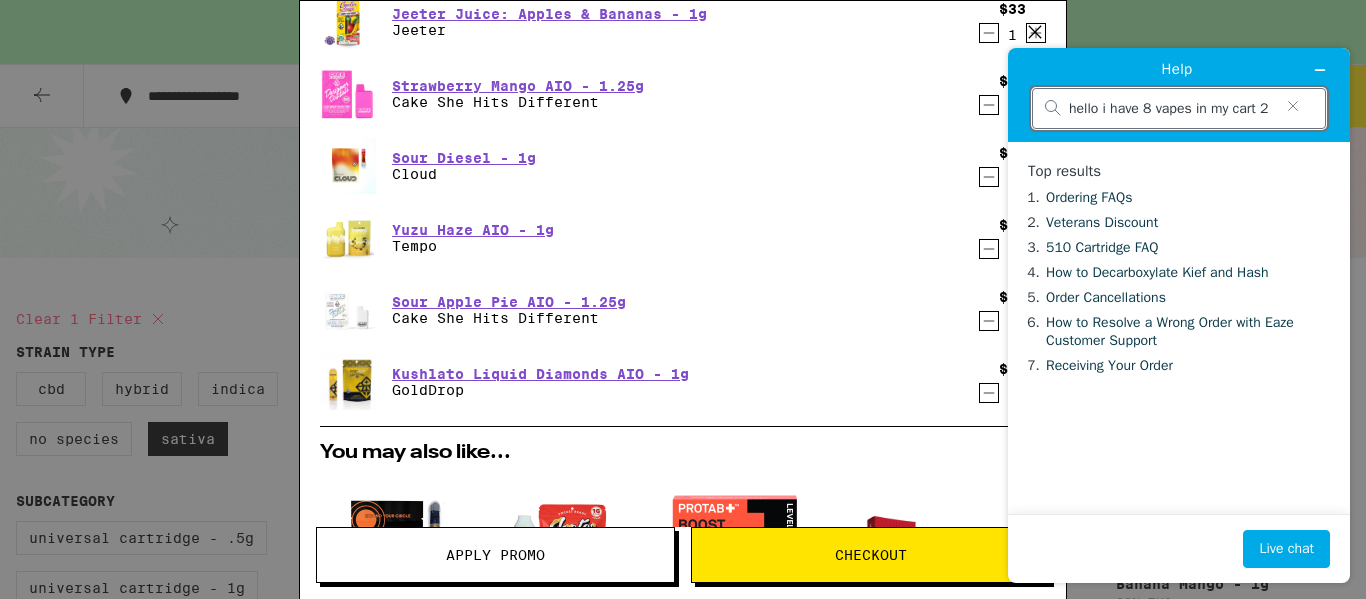 click on "hello i have 8 vapes in my cart 2 are cake  she hits diffrent .  how do i do this" at bounding box center [1171, 109] 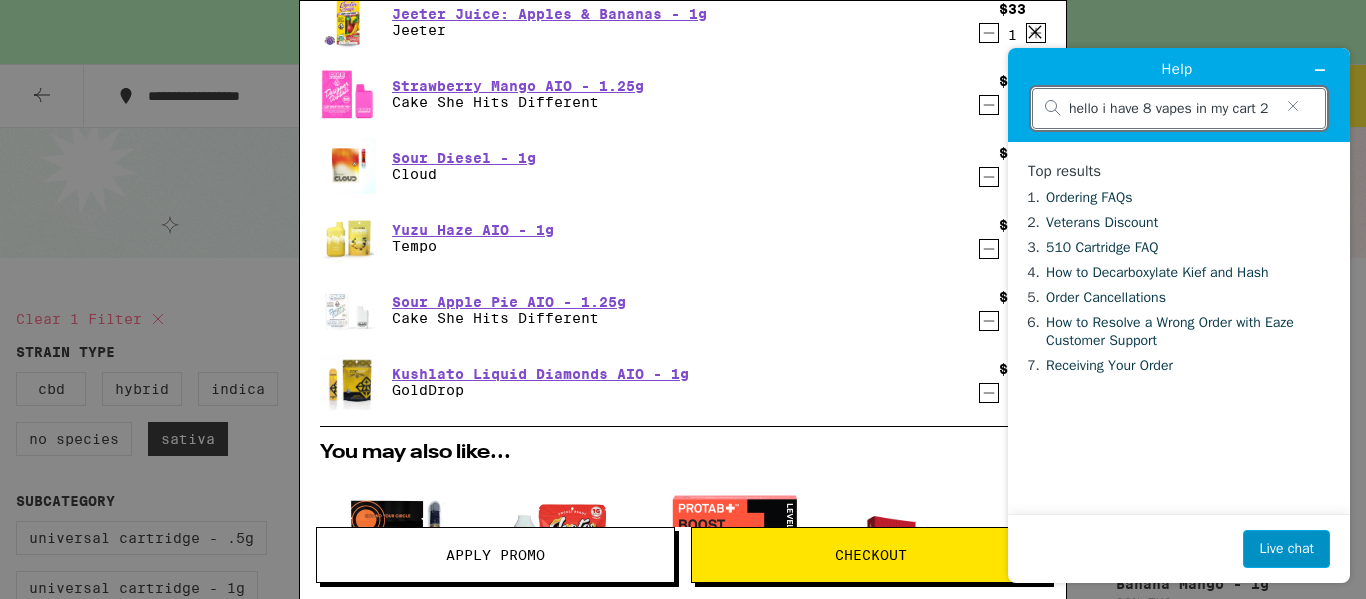 click on "Live chat" at bounding box center (1286, 549) 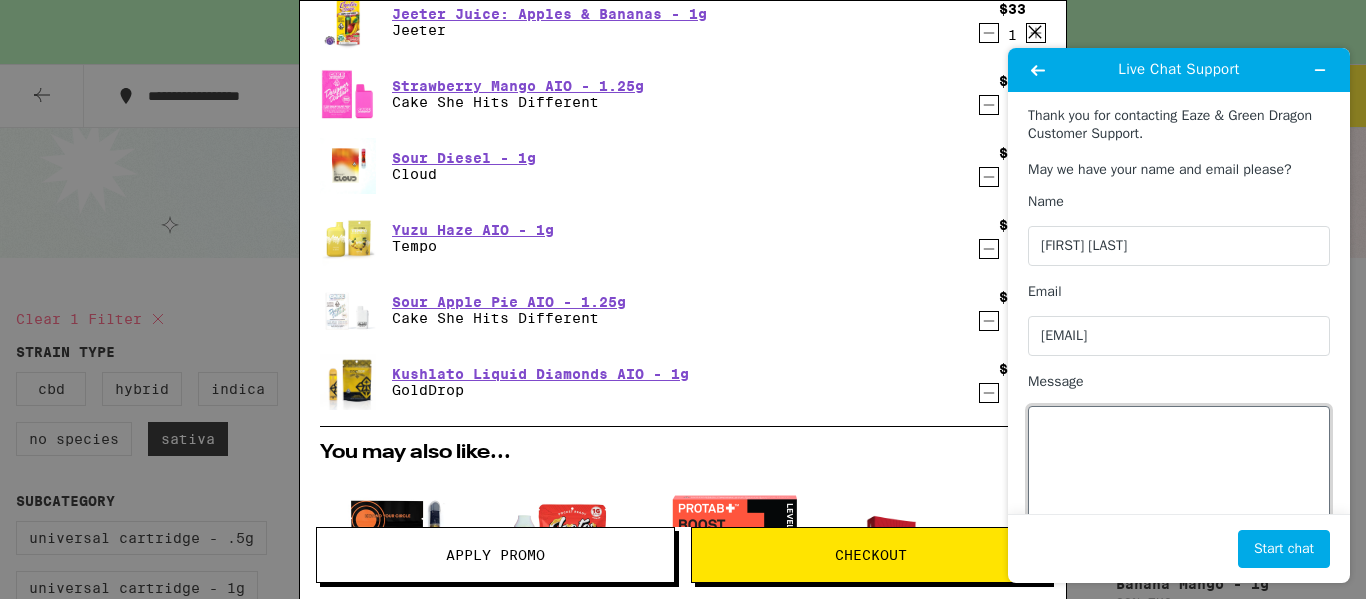 click on "Message" at bounding box center [1179, 462] 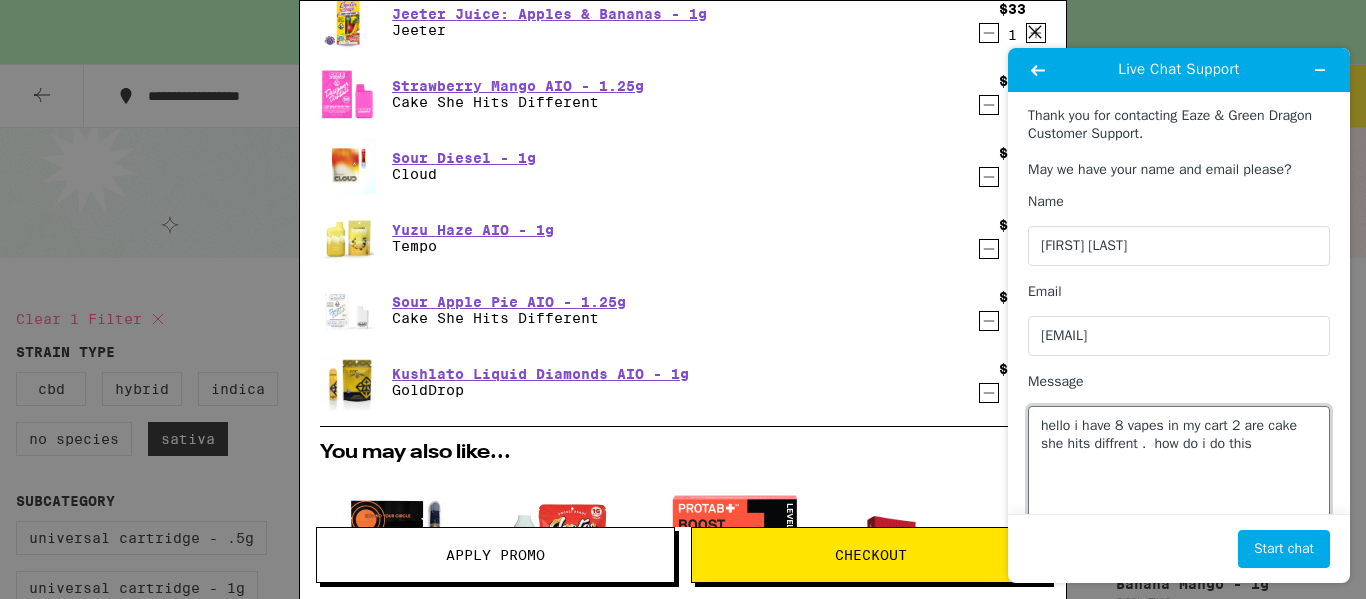 click on "hello i have 8 vapes in my cart 2 are cake  she hits diffrent .  how do i do this" at bounding box center (1179, 462) 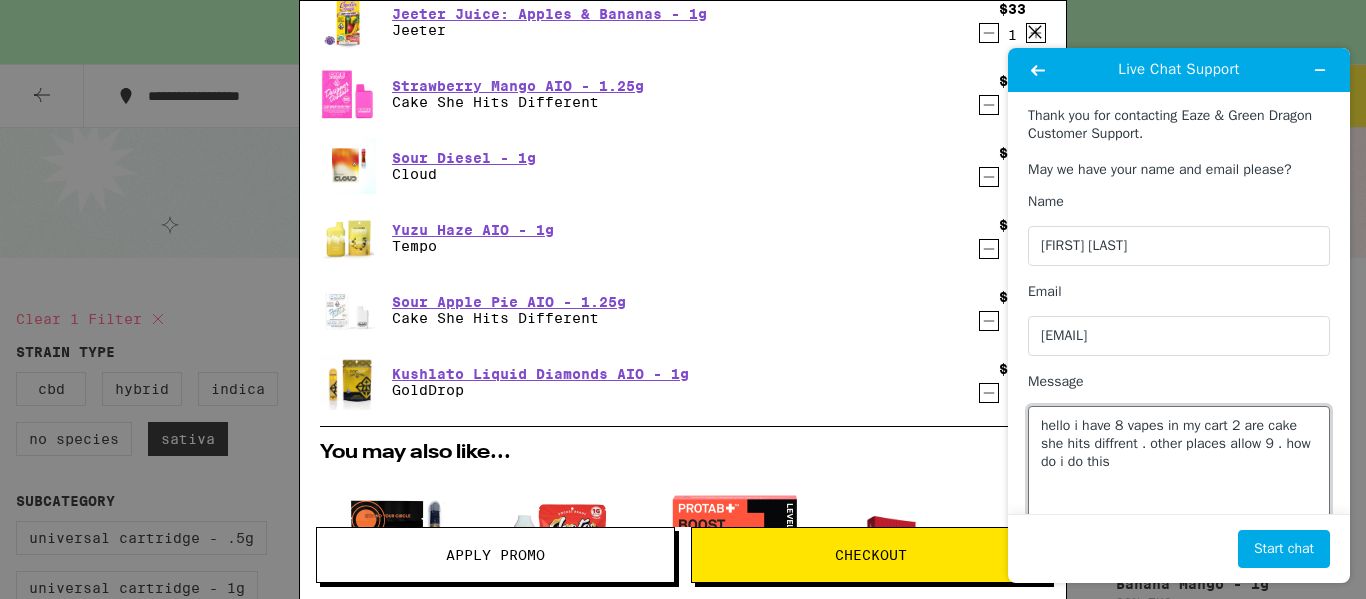 click on "hello i have 8 vapes in my cart 2 are cake  she hits diffrent . other places allow 9 . how do i do this" at bounding box center [1179, 462] 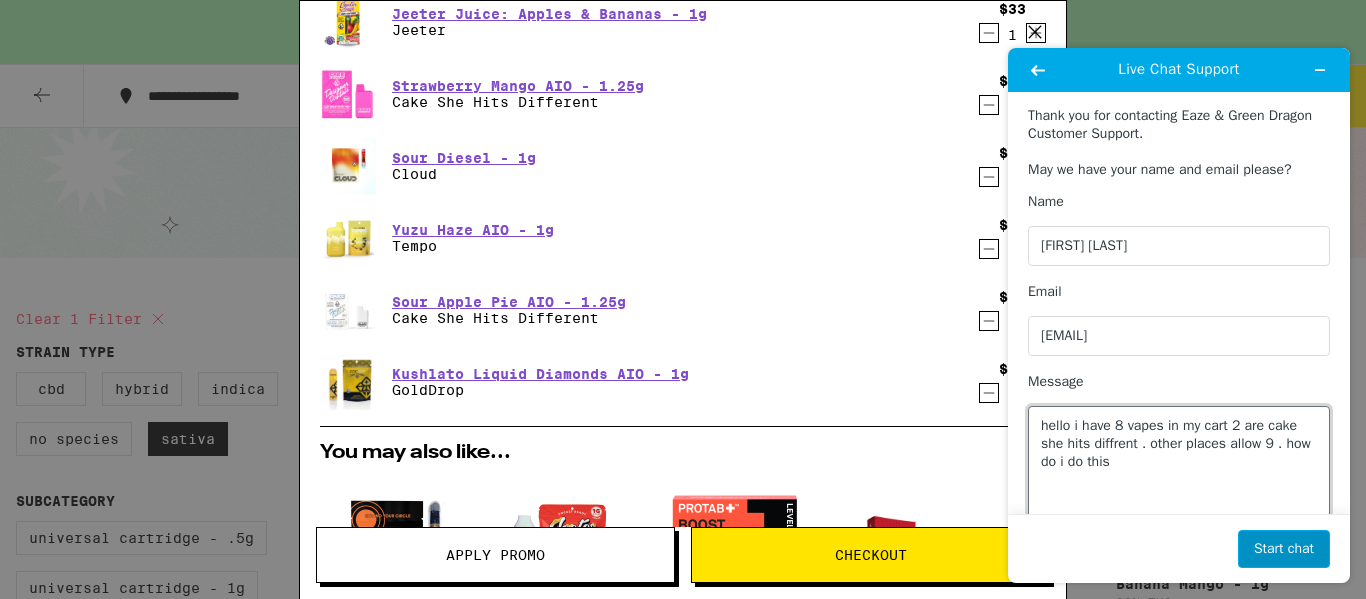 type on "hello i have 8 vapes in my cart 2 are cake  she hits diffrent . other places allow 9 . how do i do this" 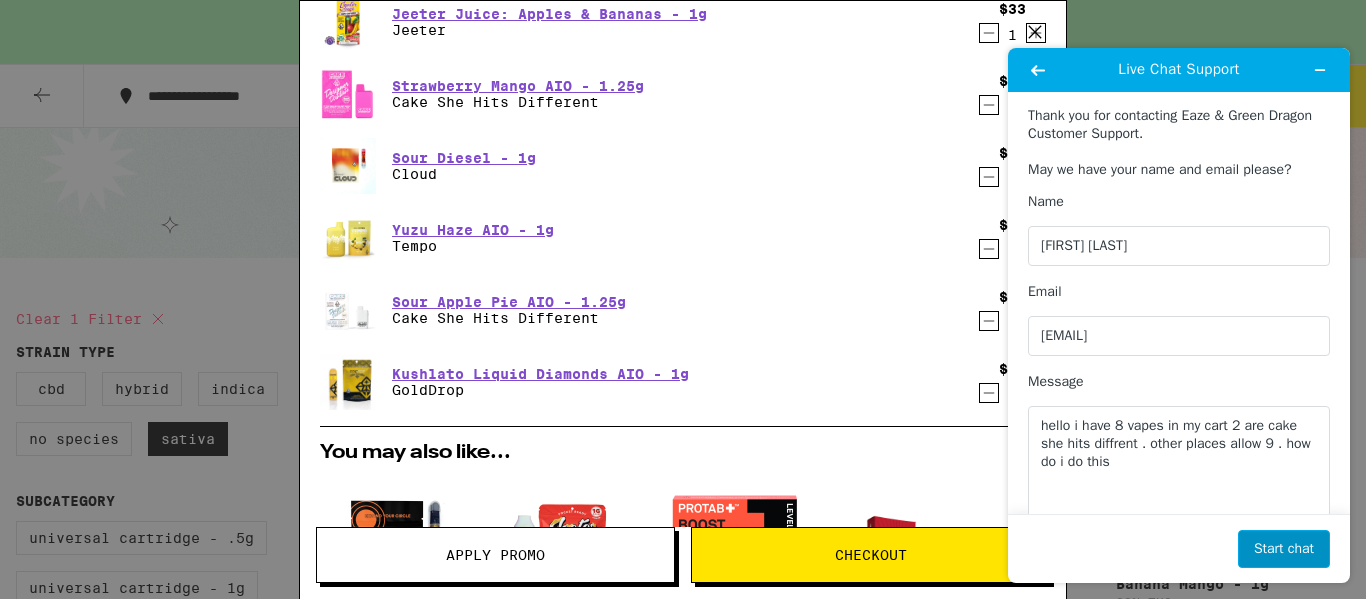 click on "Start chat" at bounding box center (1284, 549) 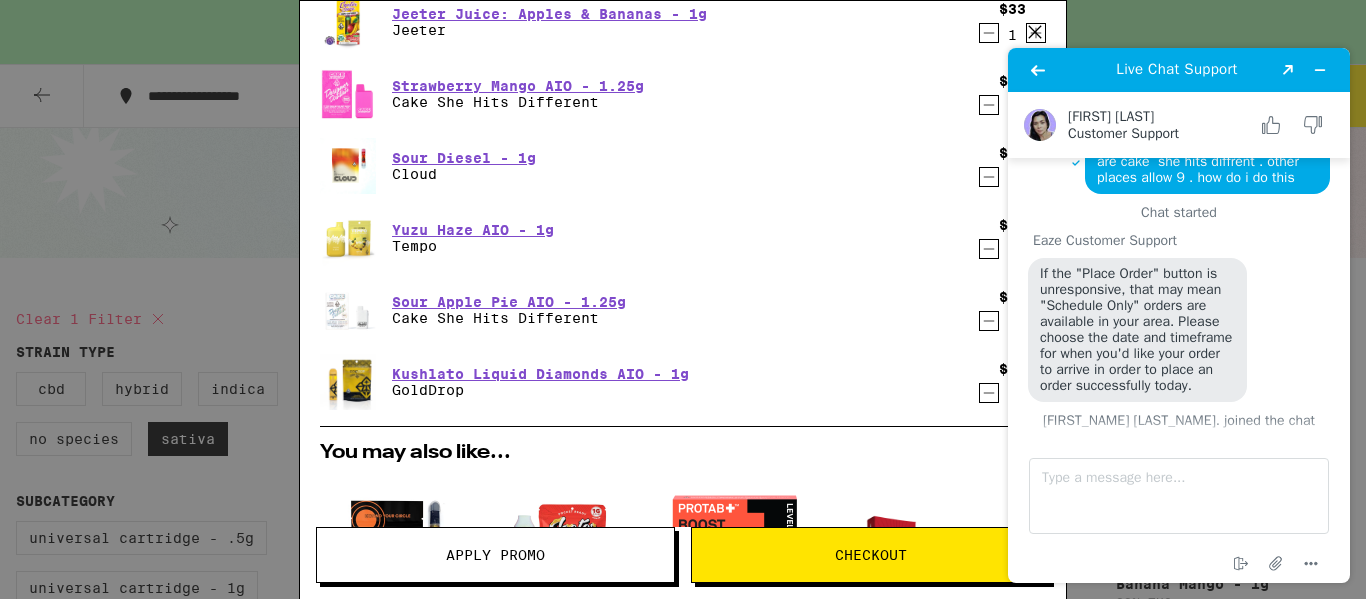 scroll, scrollTop: 51, scrollLeft: 0, axis: vertical 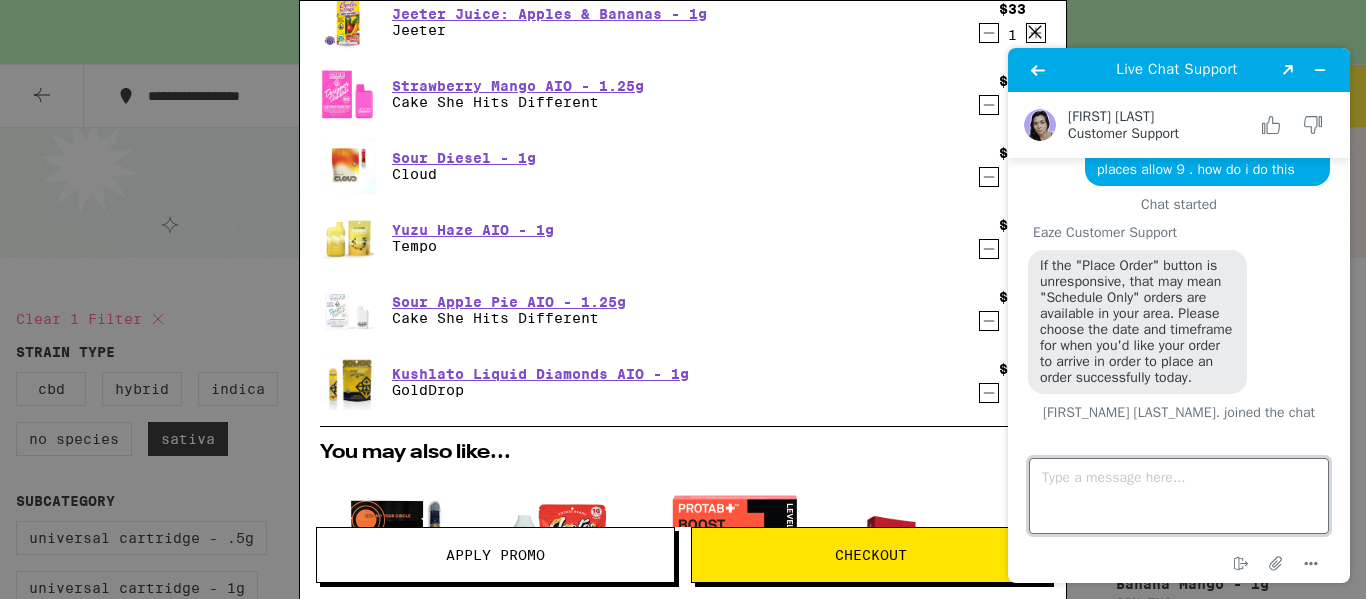 click on "Type a message here..." at bounding box center (1179, 496) 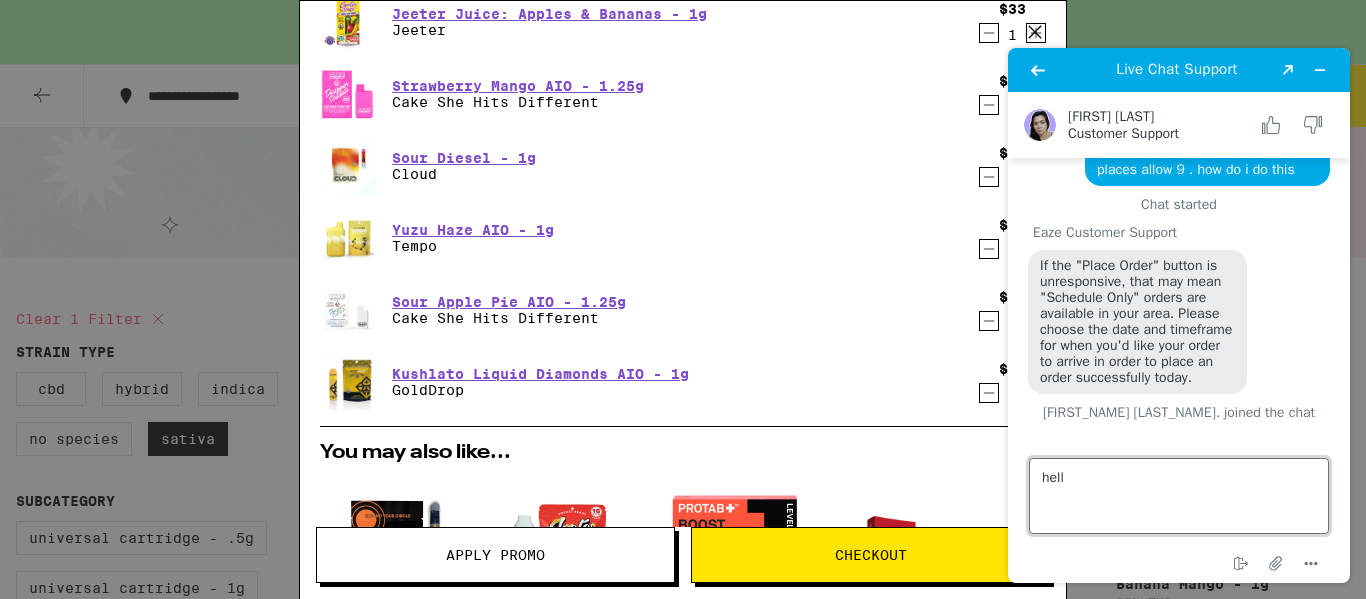 type on "hello" 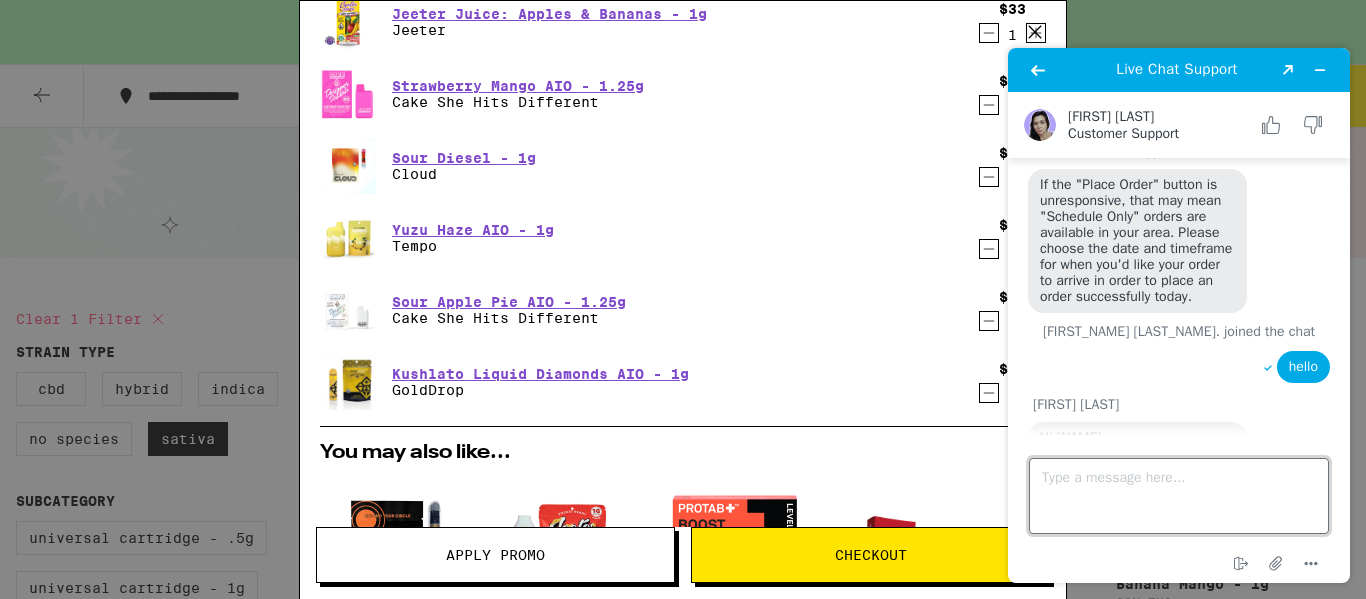 scroll, scrollTop: 229, scrollLeft: 0, axis: vertical 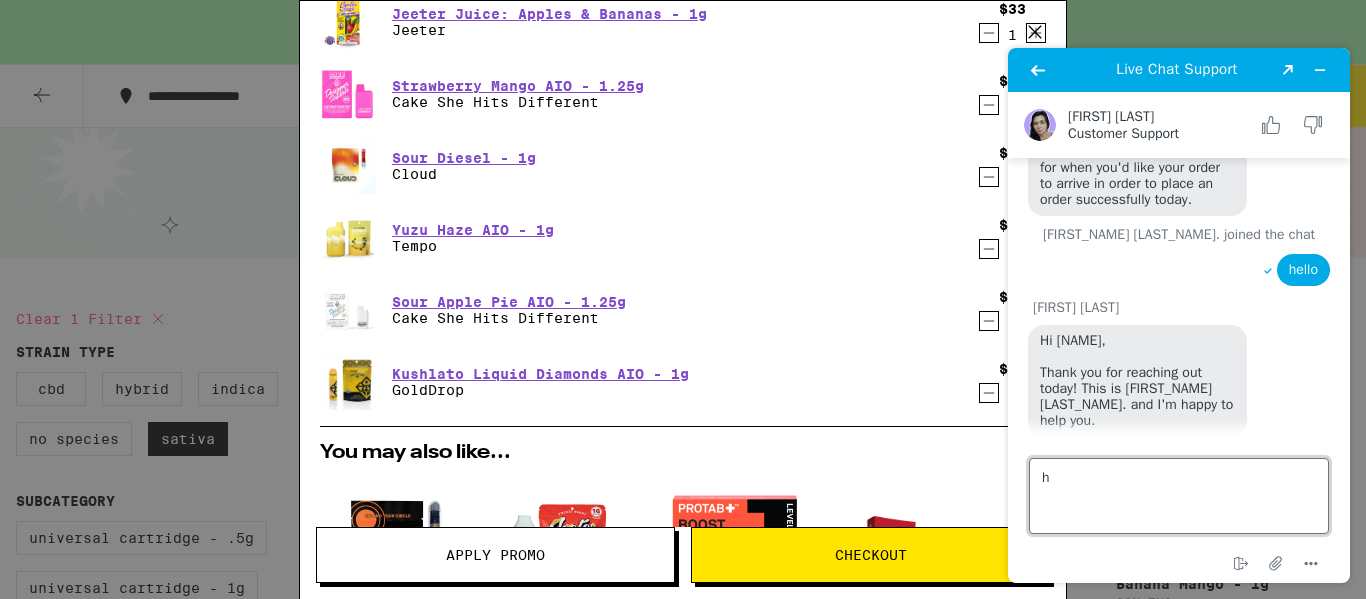 type on "hi" 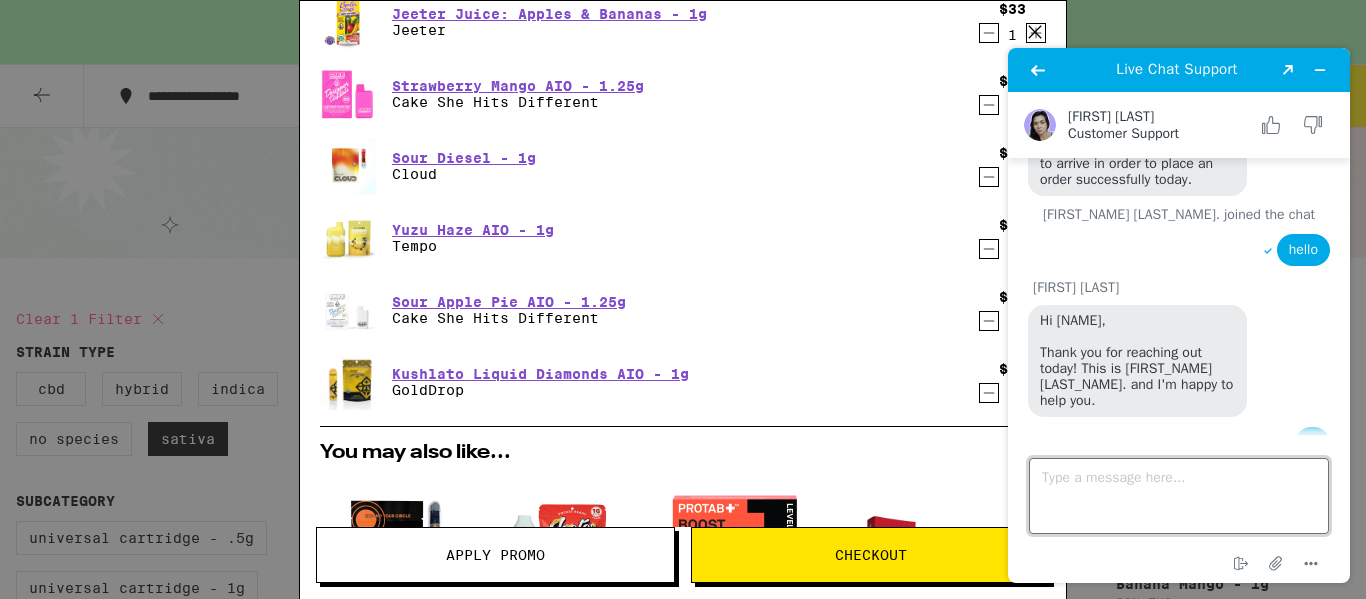 scroll, scrollTop: 271, scrollLeft: 0, axis: vertical 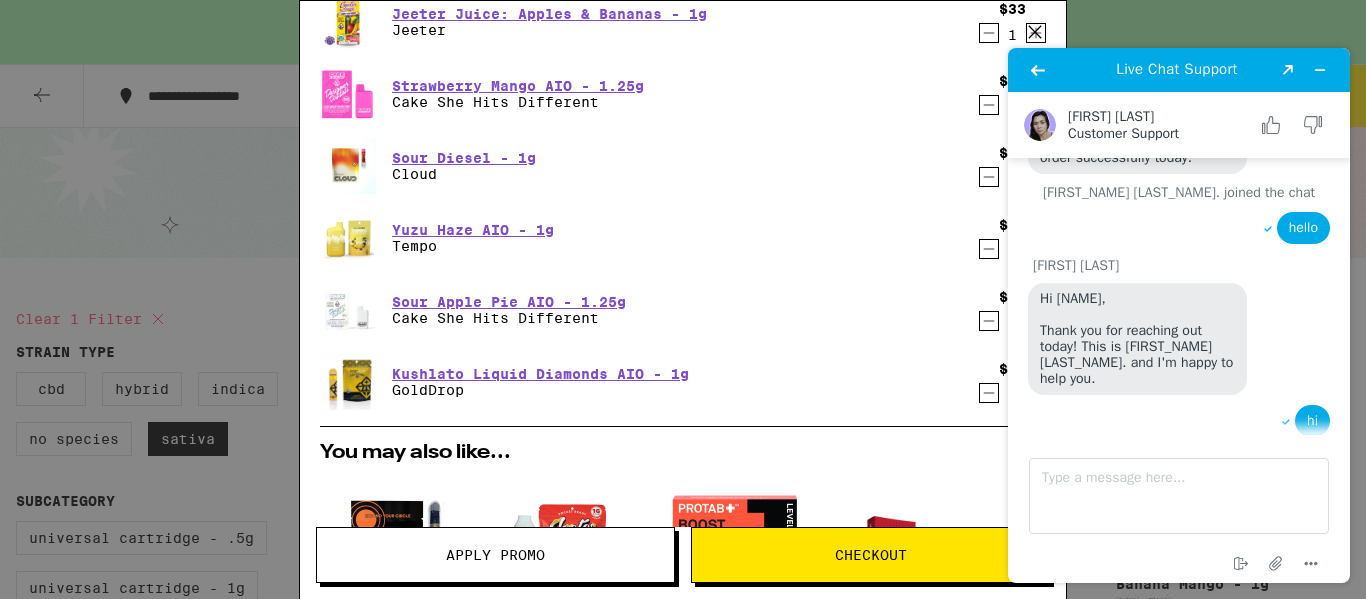 drag, startPoint x: 1124, startPoint y: 479, endPoint x: 1046, endPoint y: 410, distance: 104.13933 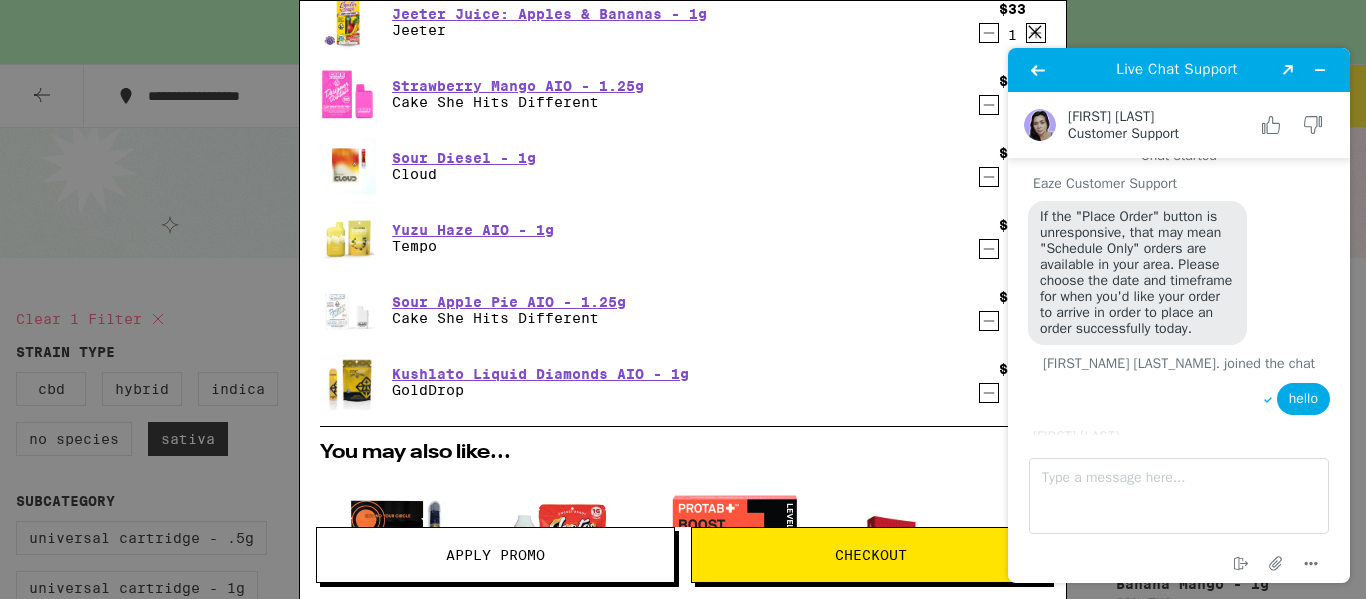 scroll, scrollTop: 271, scrollLeft: 0, axis: vertical 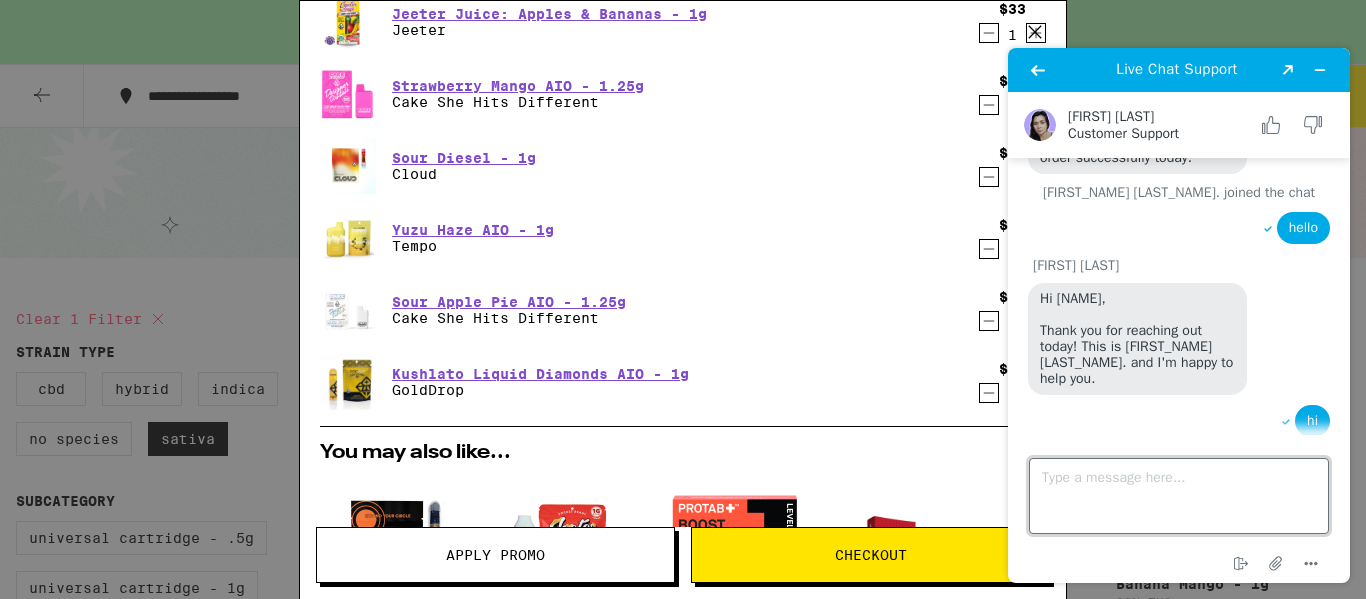click on "Type a message here..." at bounding box center (1179, 496) 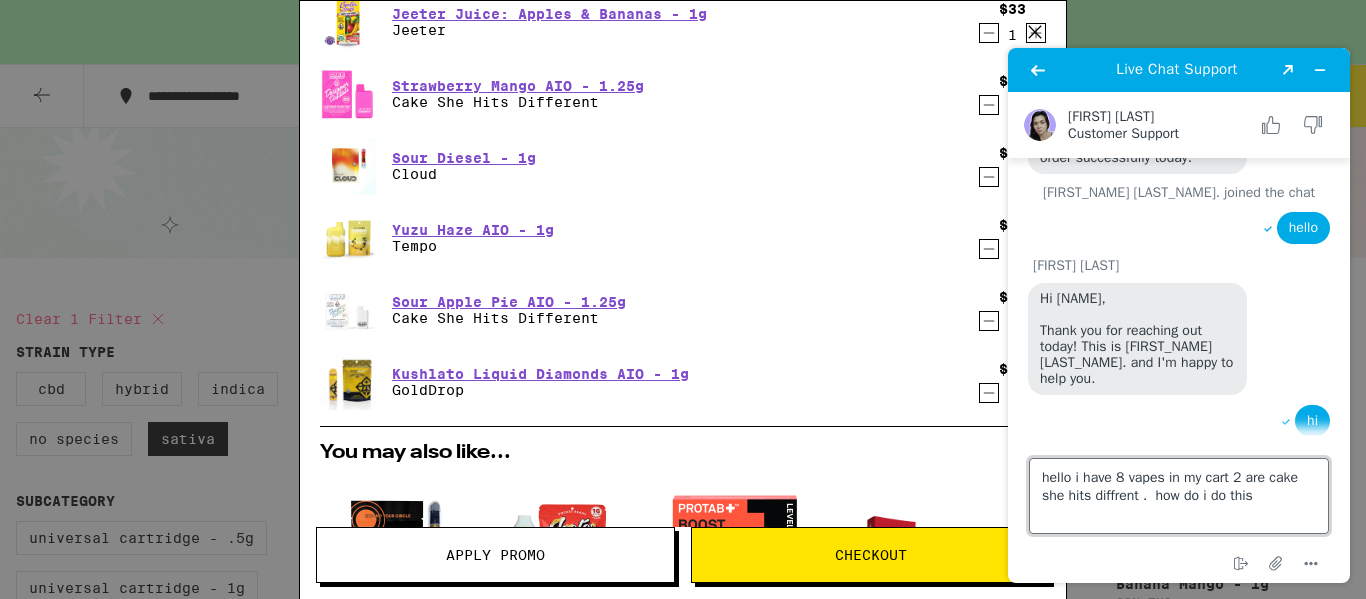 drag, startPoint x: 1073, startPoint y: 476, endPoint x: 1042, endPoint y: 476, distance: 31 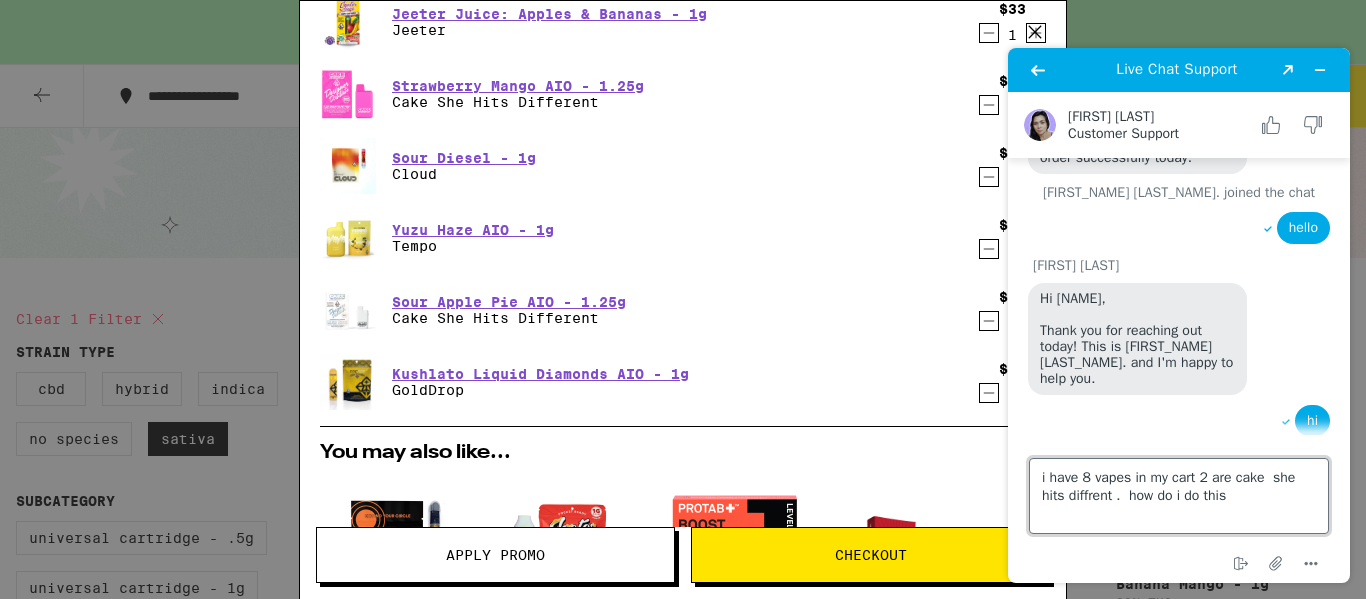 click on "i have 8 vapes in my cart 2 are cake  she hits diffrent .  how do i do this" at bounding box center [1179, 496] 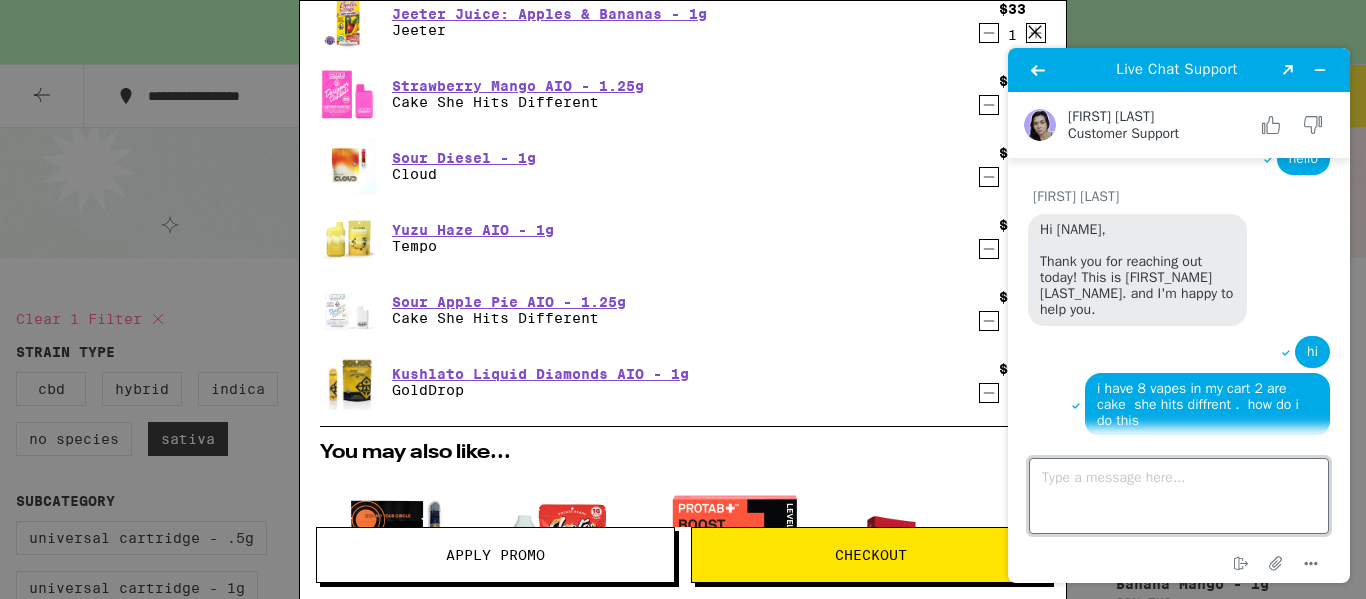 scroll, scrollTop: 460, scrollLeft: 0, axis: vertical 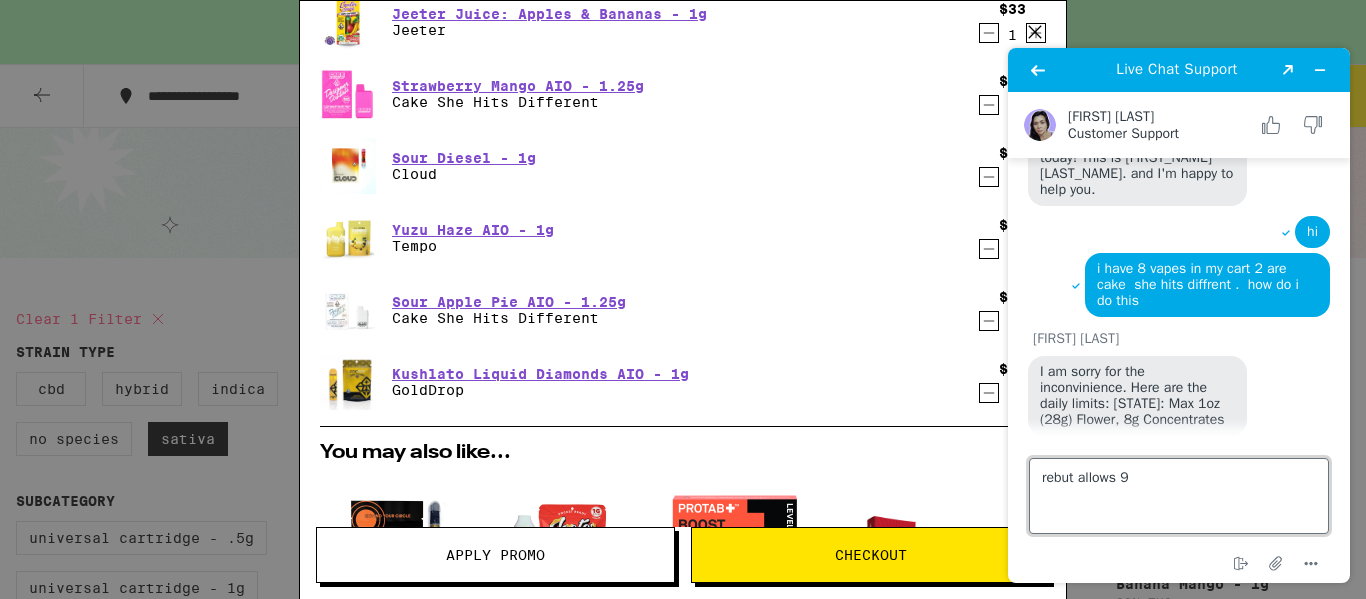click on "rebut allows 9" at bounding box center [1179, 496] 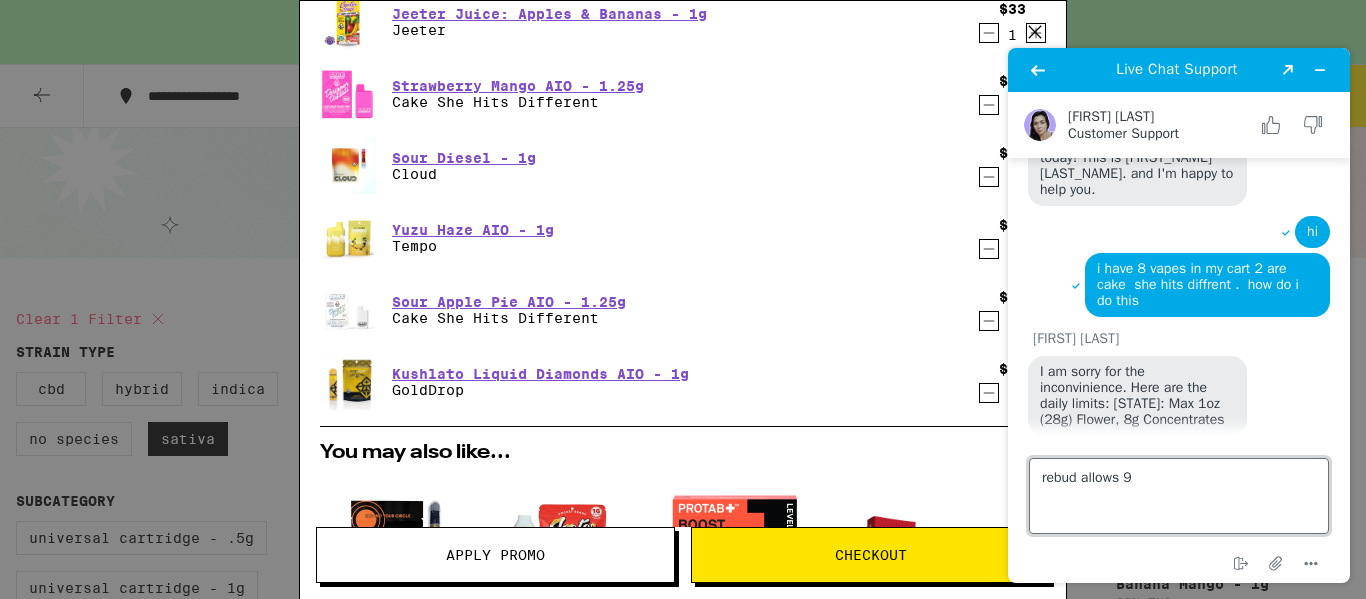 click on "rebud allows 9" at bounding box center (1179, 496) 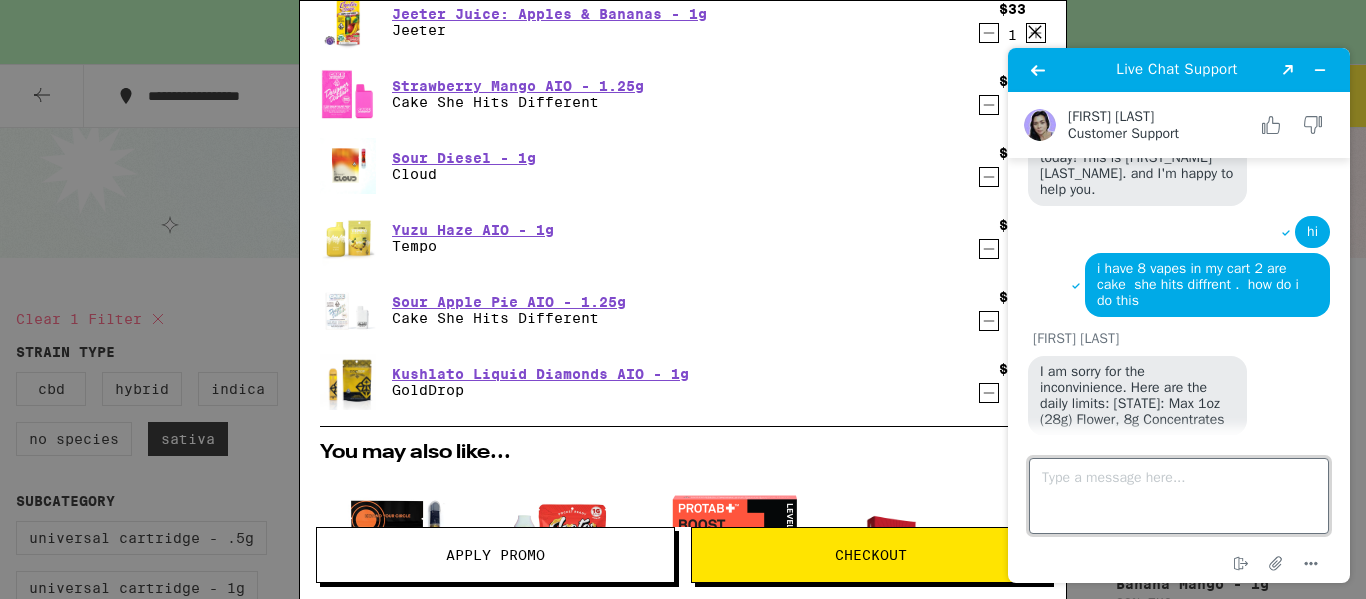 scroll, scrollTop: 502, scrollLeft: 0, axis: vertical 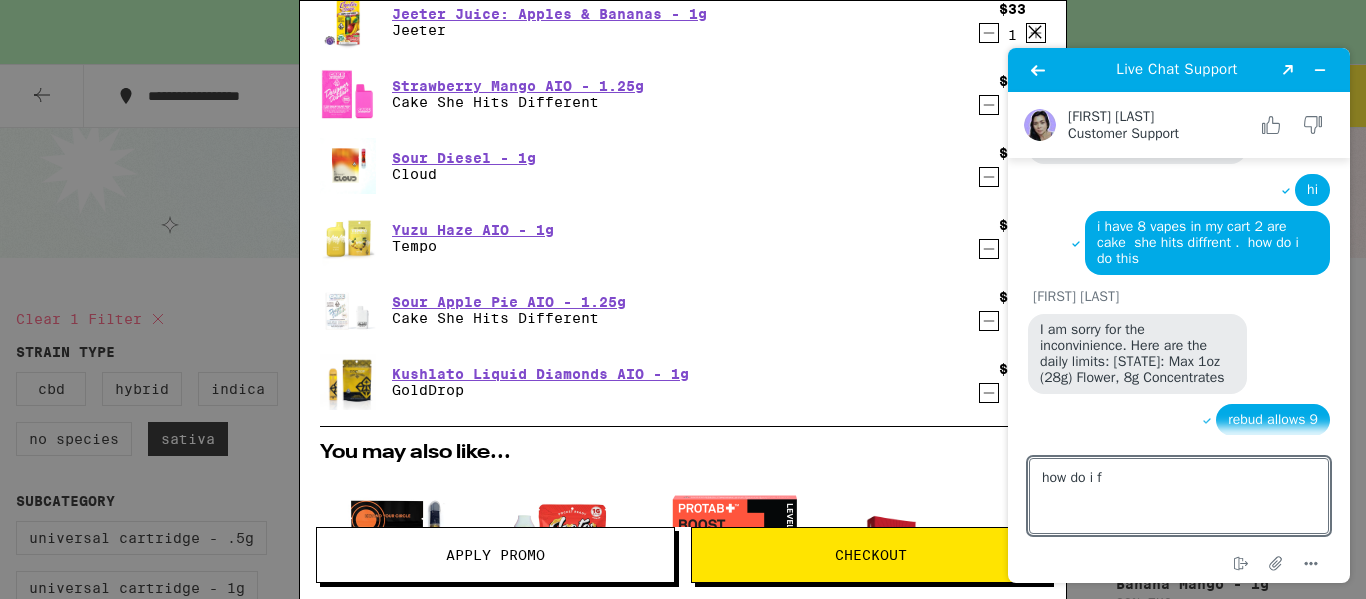 click on "Live Chat Support Created with Sketch. Glenda G. Customer Support Customer Support hello i have 8 vapes in my cart 2 are cake  she hits diffrent . other places allow 9 . how do i do this Chat started Eaze Customer Support If the "Place Order" button is unresponsive, that may mean "Schedule Only" orders are available in your area. Please choose the date and timeframe for when you'd like your order to arrive in order to place an order successfully today. Glenda G. joined the chat hello Glenda G. Hi Nooshin,
Thank you for reaching out today! This is Glenda G. and I'm happy to help you. hi  i have 8 vapes in my cart 2 are cake  she hits diffrent .  how do i do this Glenda G. I am sorry for the inconvinience. Here are the daily limits: California: Max 1oz (28g) Flower, 8g Concentrates rebud allows 9 Type a message here... how do i f End chat Attach file Options" at bounding box center [1179, 315] 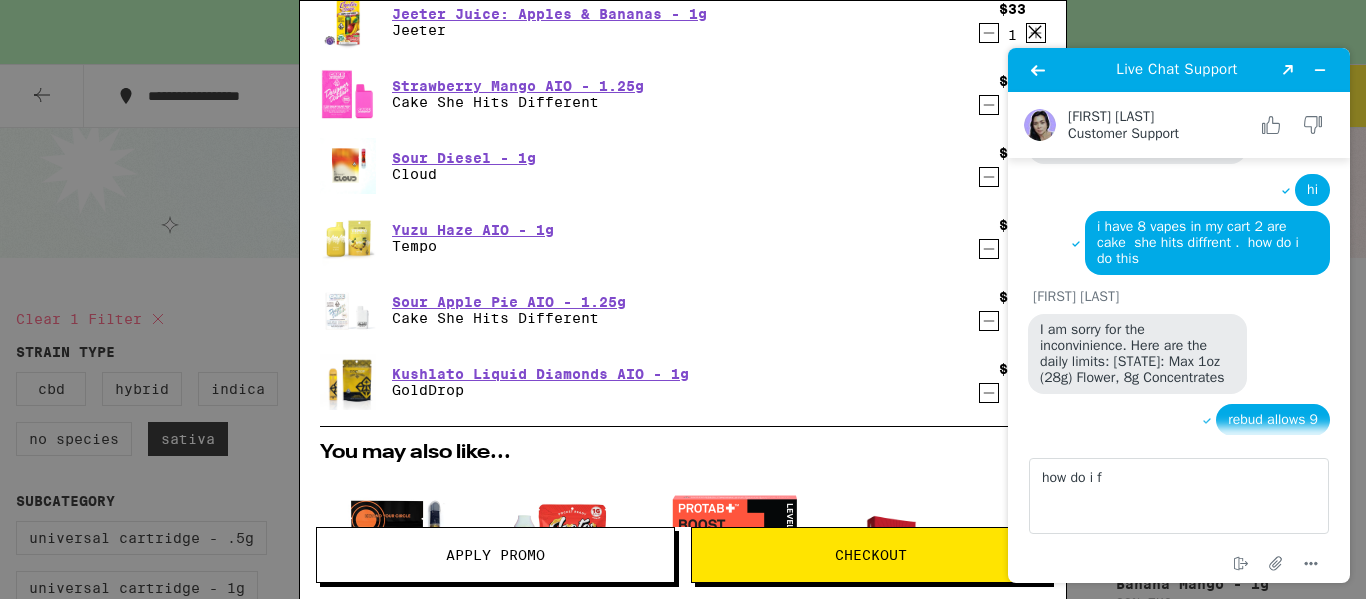 scroll, scrollTop: 507, scrollLeft: 0, axis: vertical 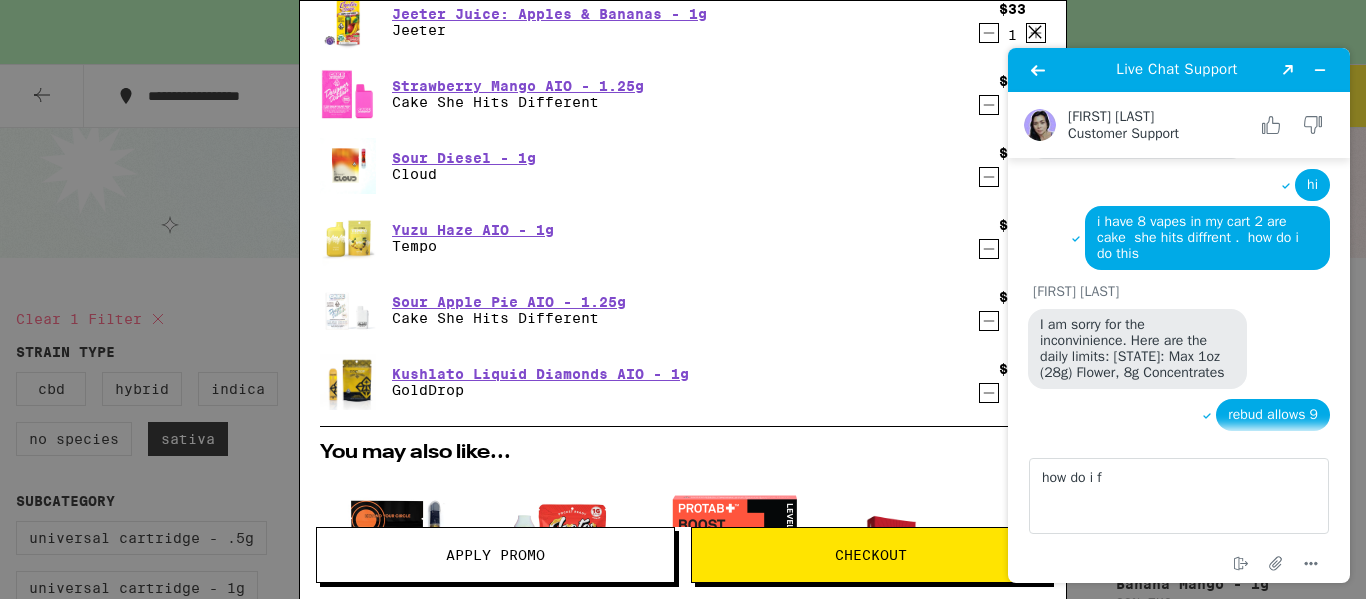 click on "Live Chat Support Created with Sketch. Glenda G. Customer Support Customer Support hello i have 8 vapes in my cart 2 are cake  she hits diffrent . other places allow 9 . how do i do this Chat started Eaze Customer Support If the "Place Order" button is unresponsive, that may mean "Schedule Only" orders are available in your area. Please choose the date and timeframe for when you'd like your order to arrive in order to place an order successfully today. Glenda G. joined the chat hello Glenda G. Hi Nooshin,
Thank you for reaching out today! This is Glenda G. and I'm happy to help you. hi  i have 8 vapes in my cart 2 are cake  she hits diffrent .  how do i do this Glenda G. I am sorry for the inconvinience. Here are the daily limits: California: Max 1oz (28g) Flower, 8g Concentrates rebud allows 9 Glenda G. is typing Type a message here... how do i f End chat Attach file Options" at bounding box center [1179, 315] 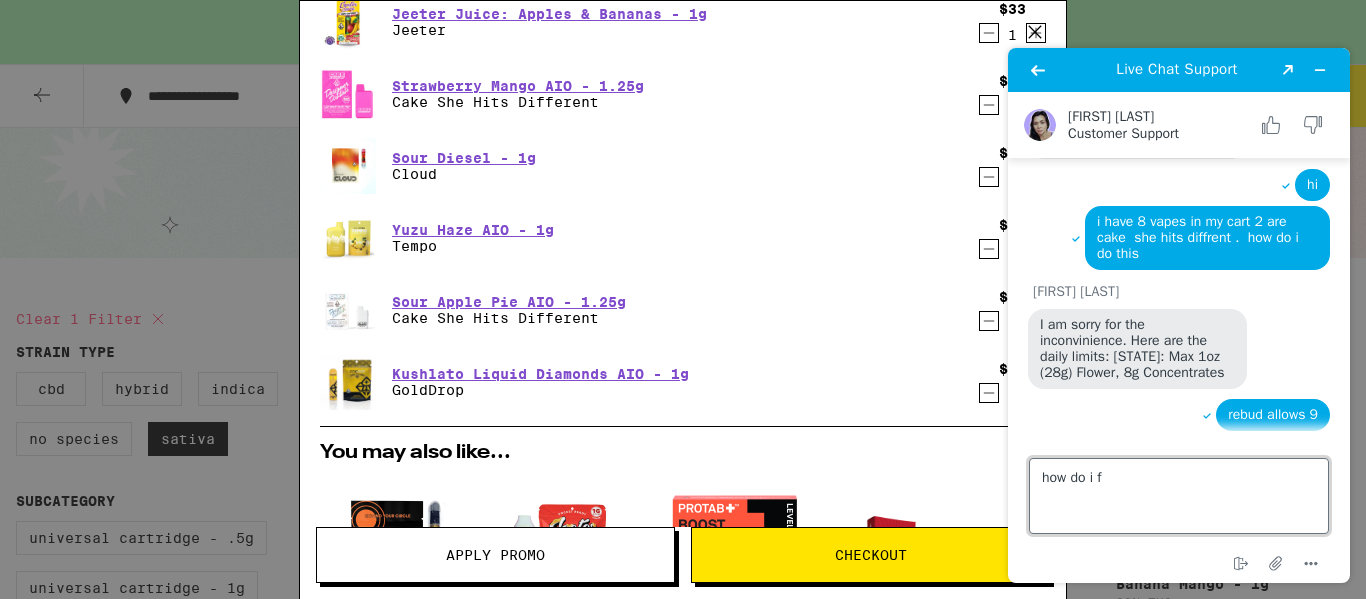 click on "how do i f" at bounding box center (1179, 496) 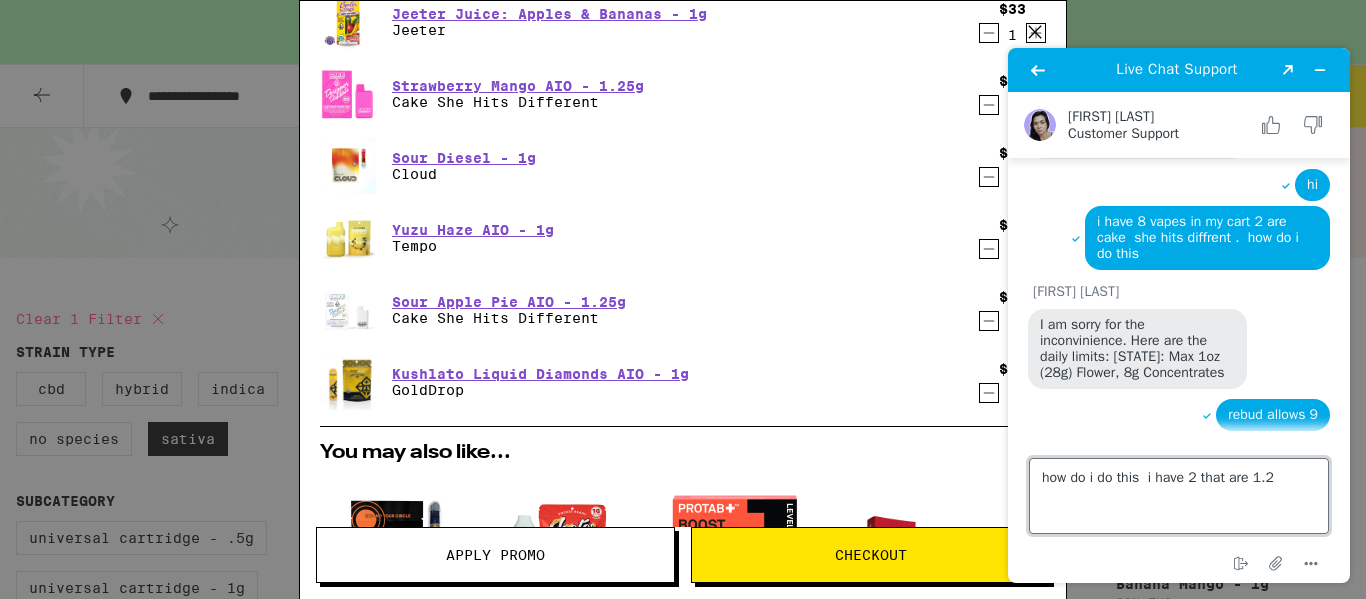type on "how do i do this  i have 2 that are 1.25" 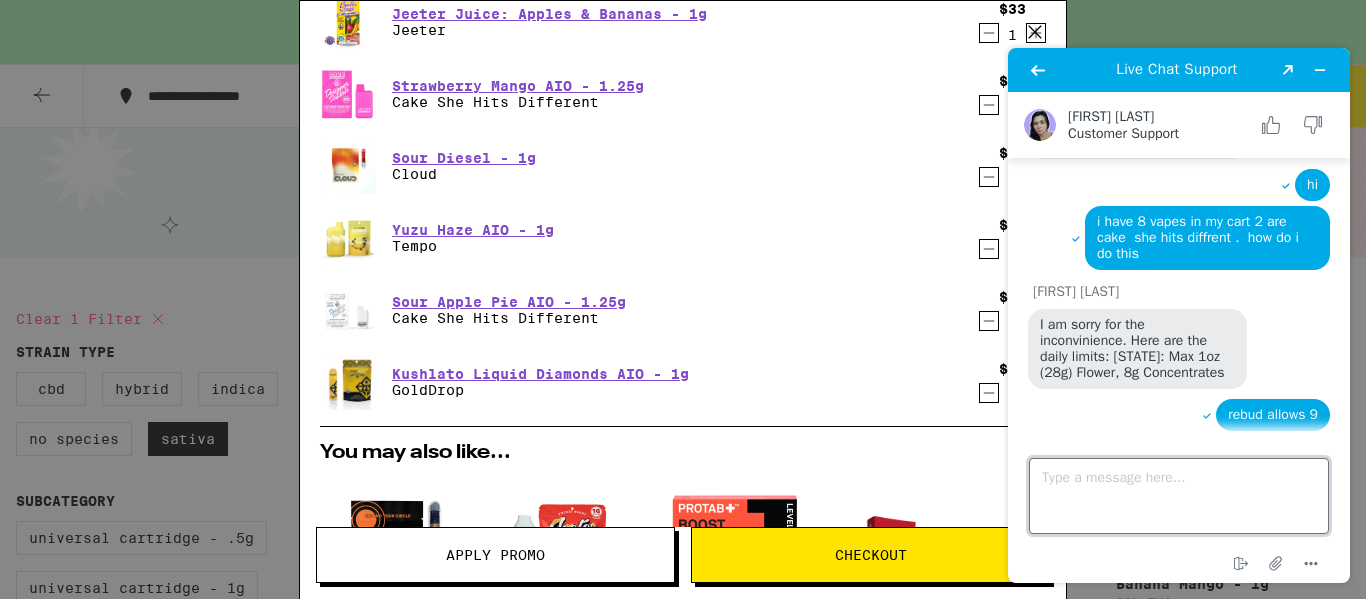 scroll, scrollTop: 594, scrollLeft: 0, axis: vertical 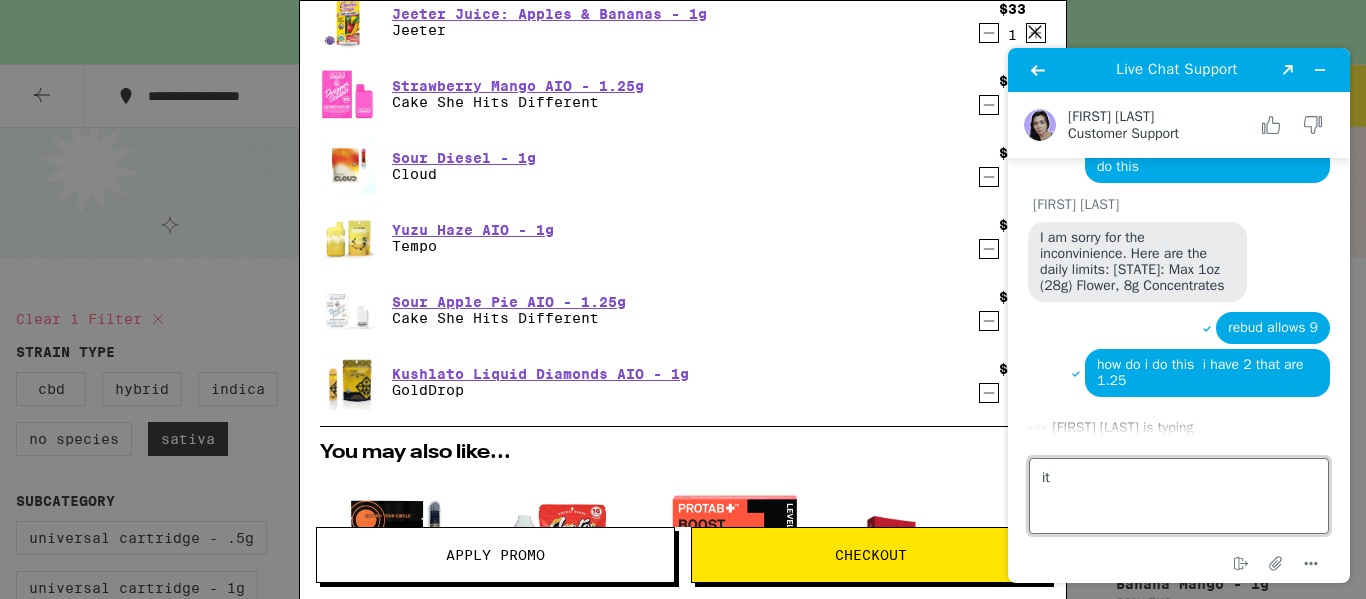 type on "i" 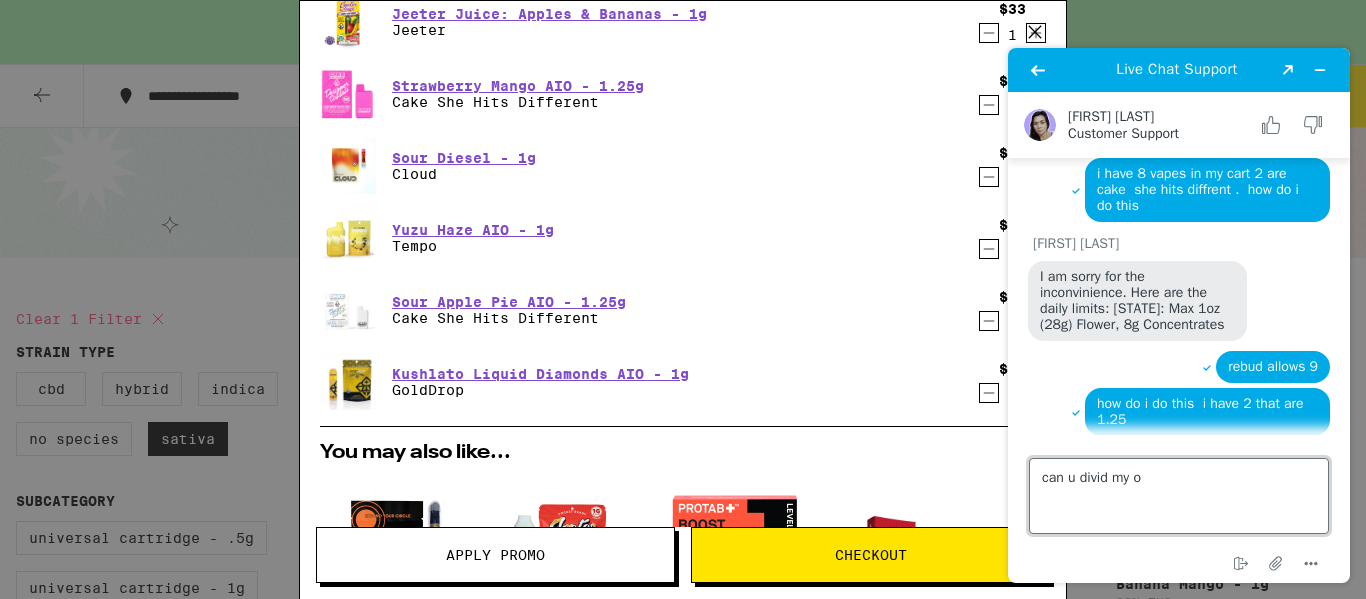 scroll, scrollTop: 594, scrollLeft: 0, axis: vertical 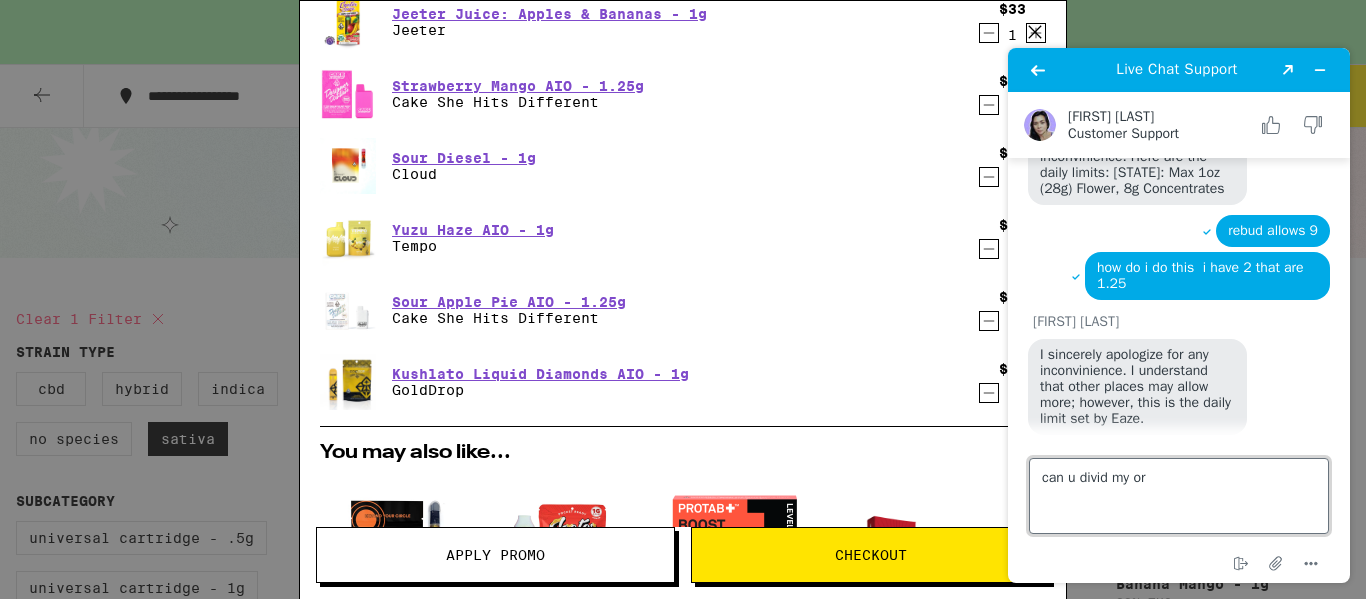 click on "can u divid my or" at bounding box center (1179, 496) 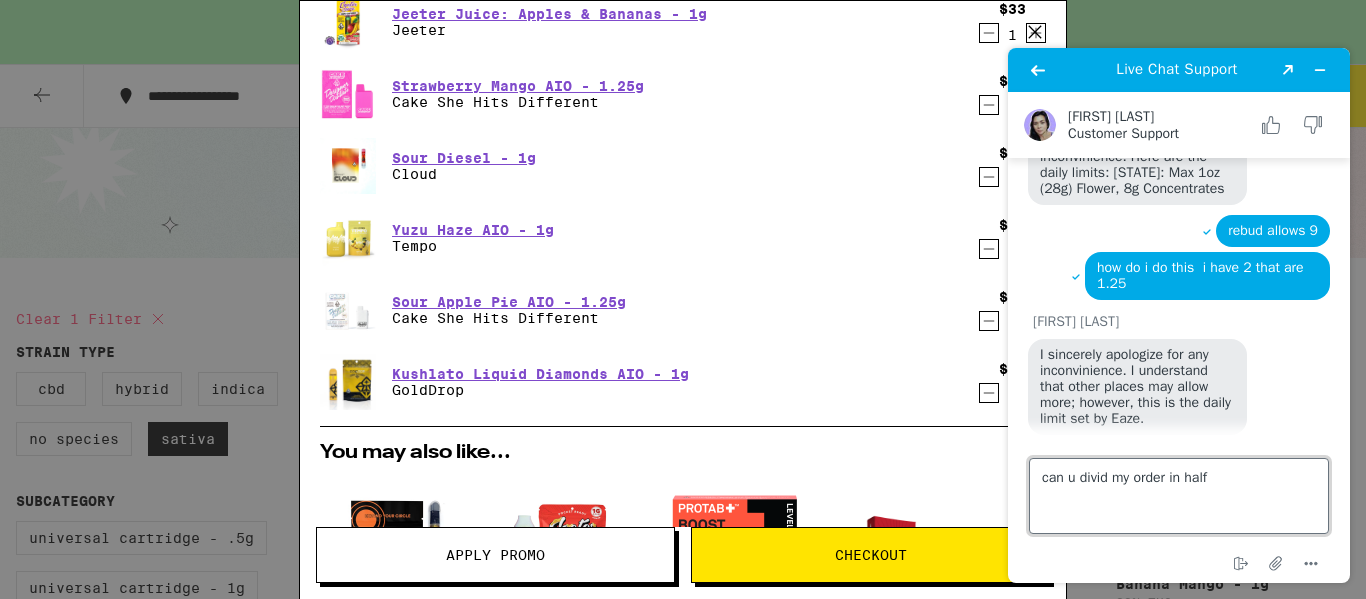scroll, scrollTop: 696, scrollLeft: 0, axis: vertical 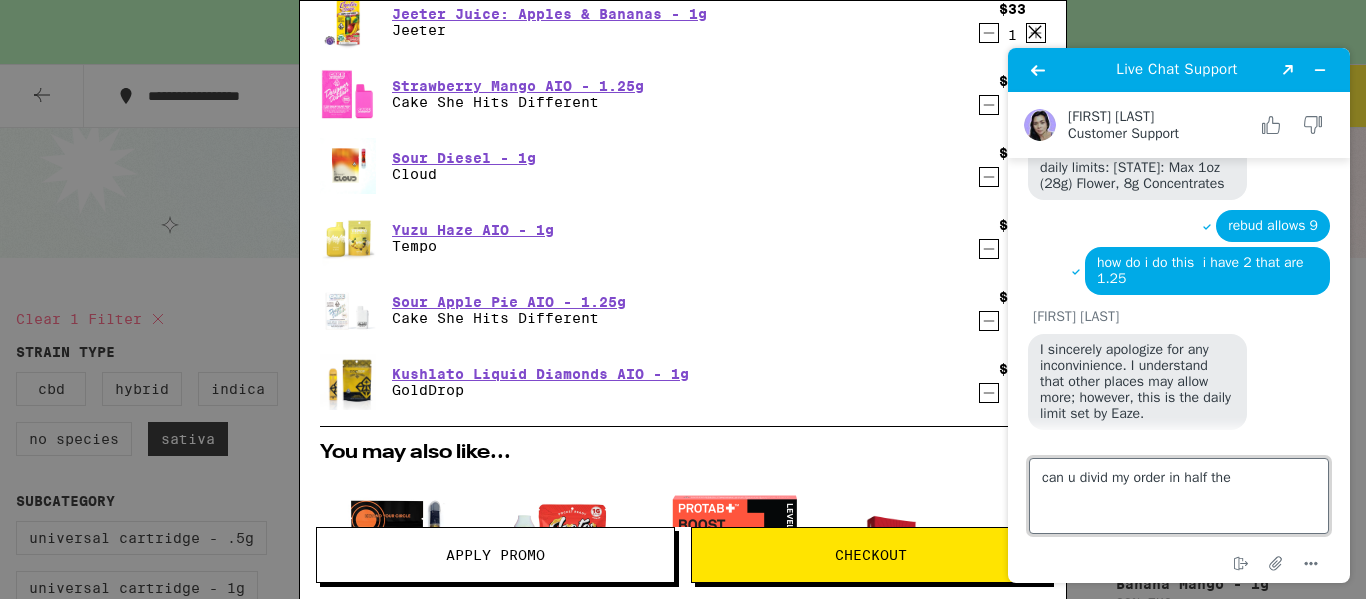 type on "can u divid my order in half then" 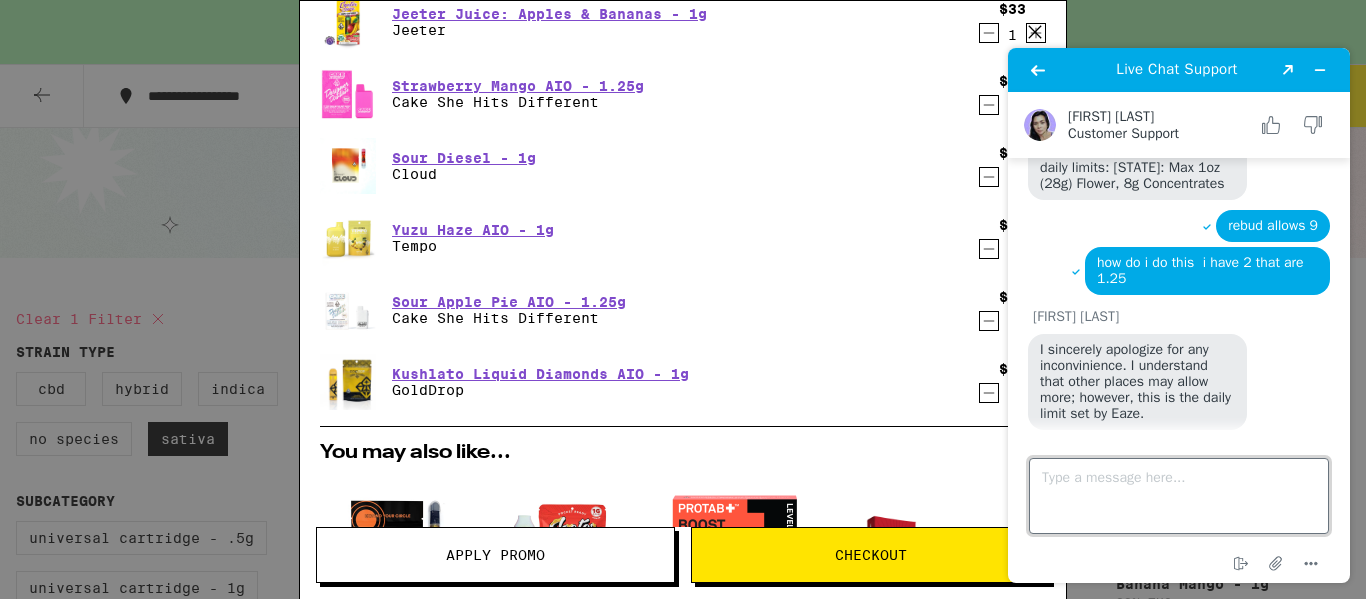 scroll, scrollTop: 772, scrollLeft: 0, axis: vertical 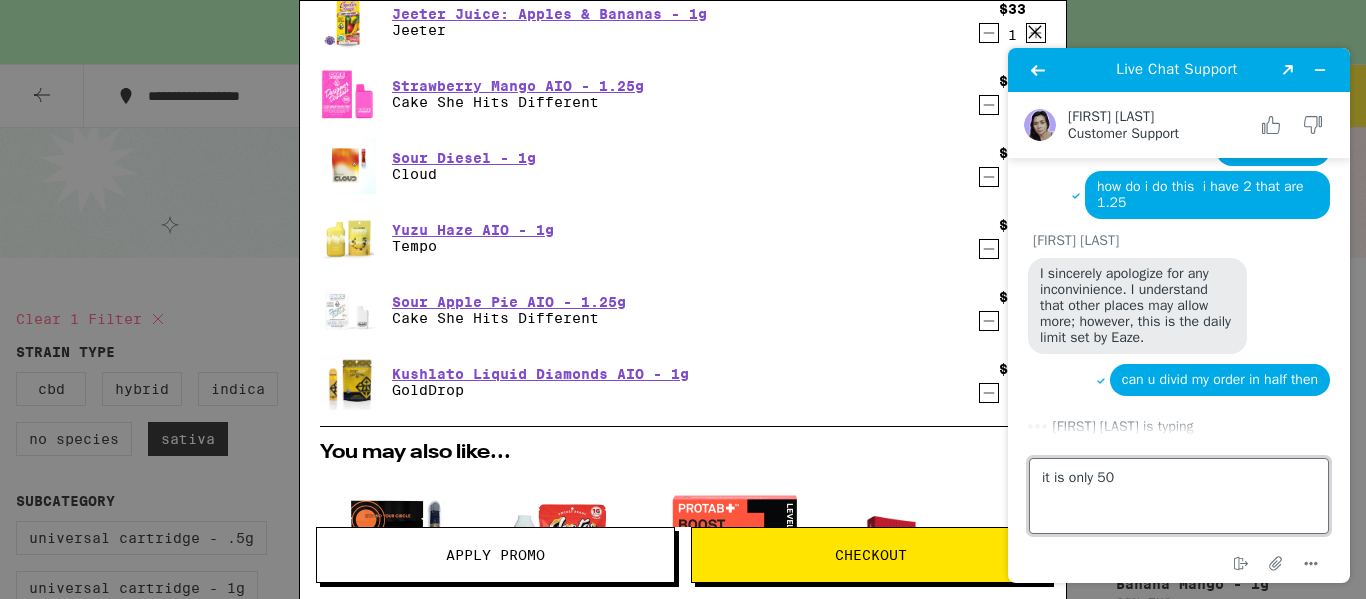 click on "it is only 50" at bounding box center [1179, 496] 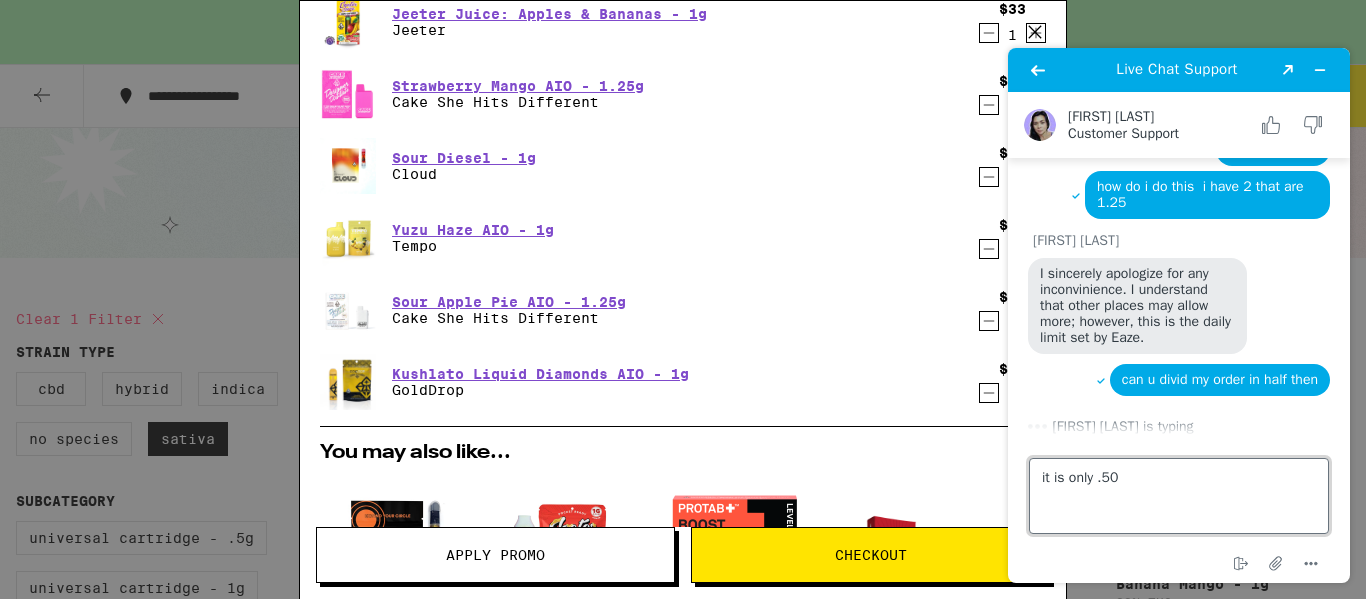 click on "it is only .50" at bounding box center (1179, 496) 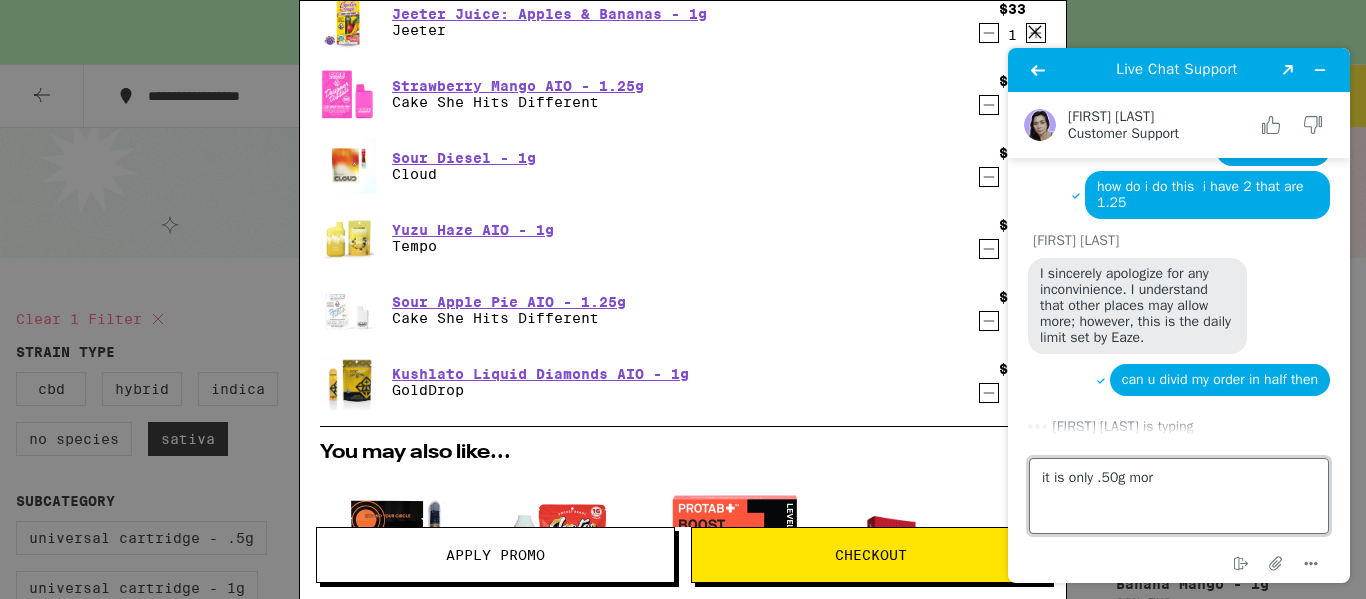 type on "it is only .50g more" 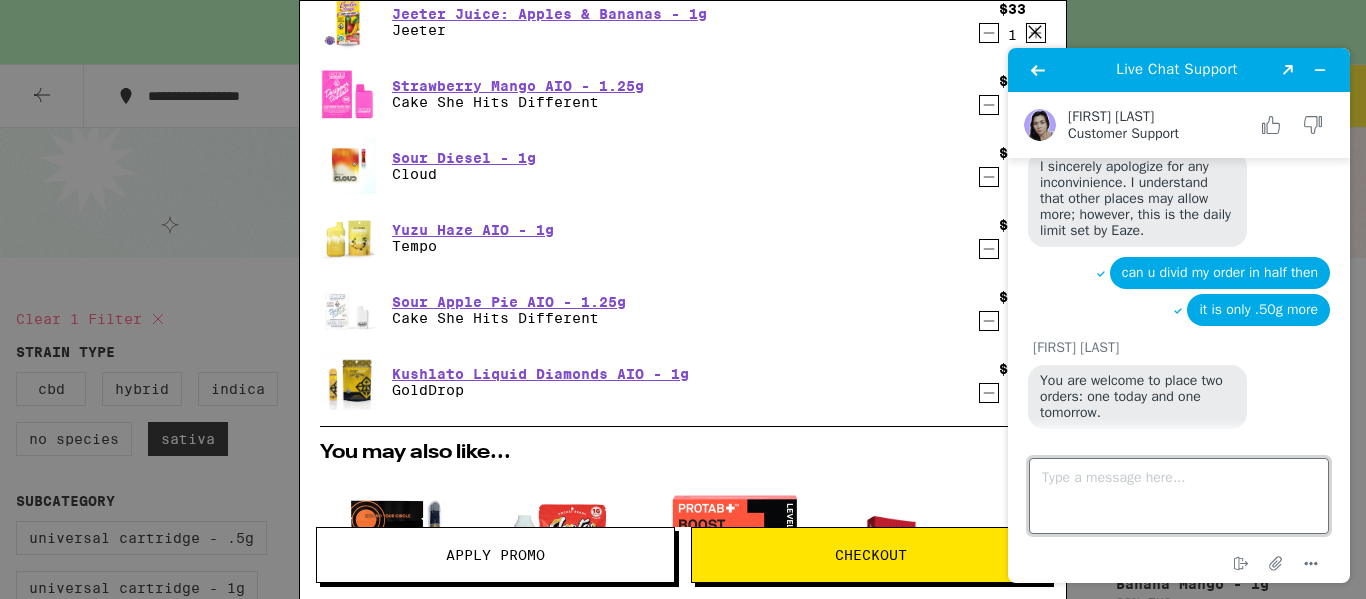 scroll, scrollTop: 874, scrollLeft: 0, axis: vertical 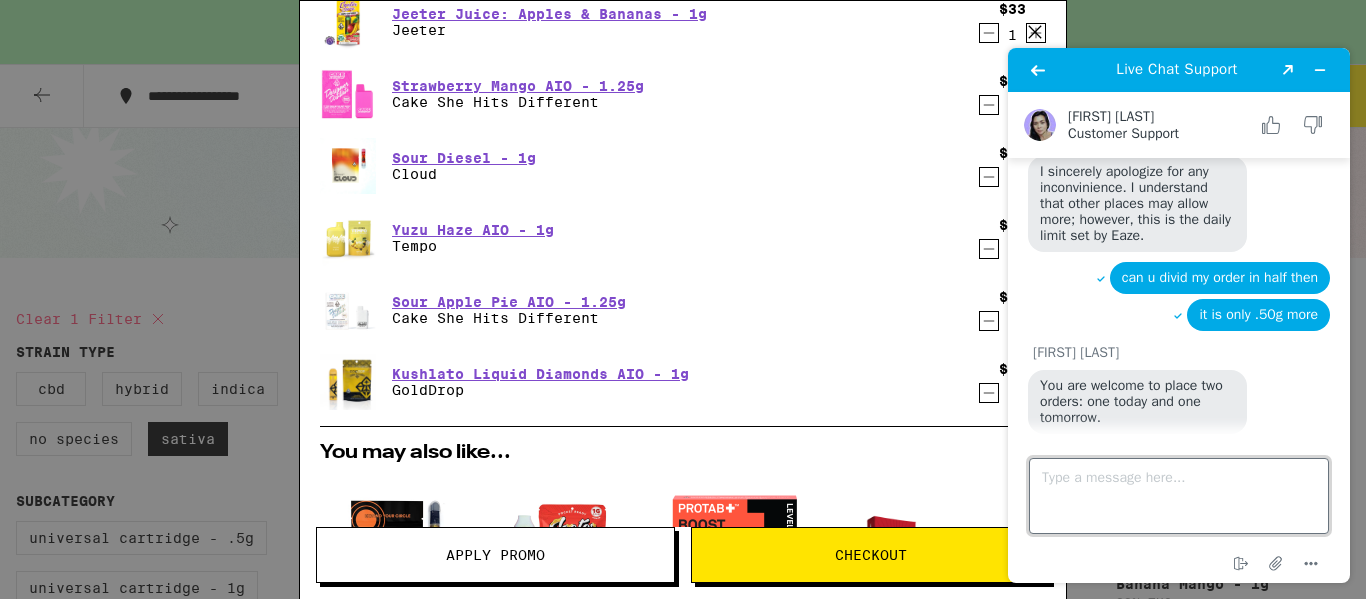 click on "Type a message here..." at bounding box center (1179, 496) 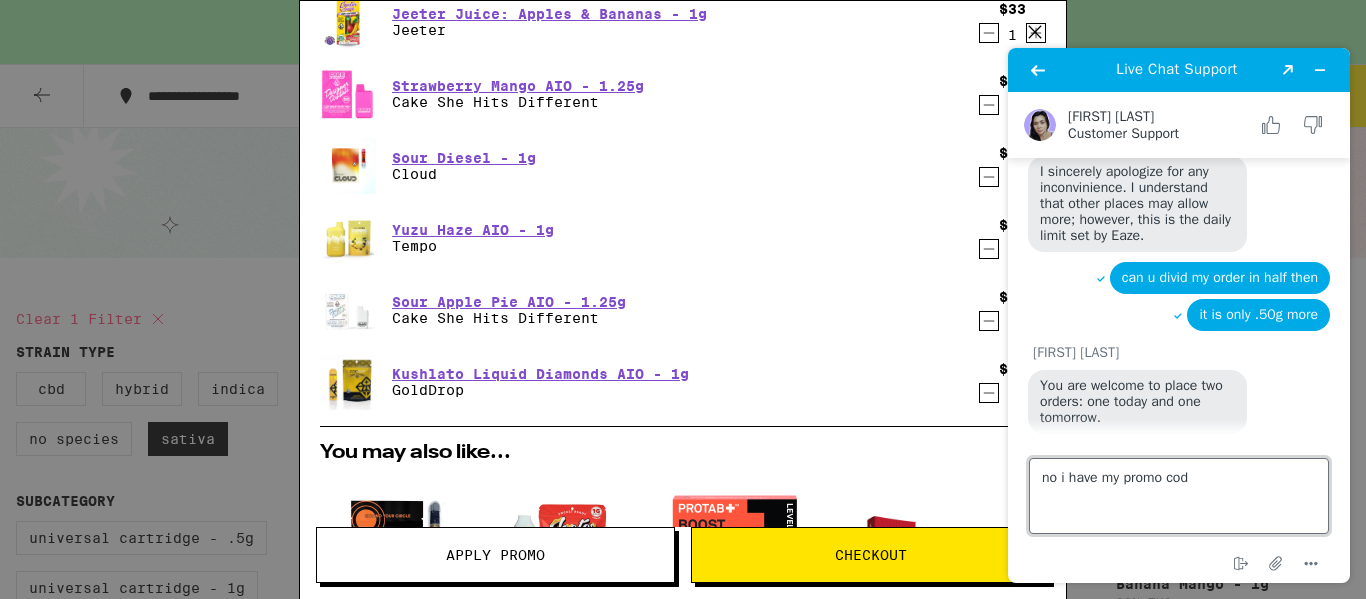 type on "no i have my promo code" 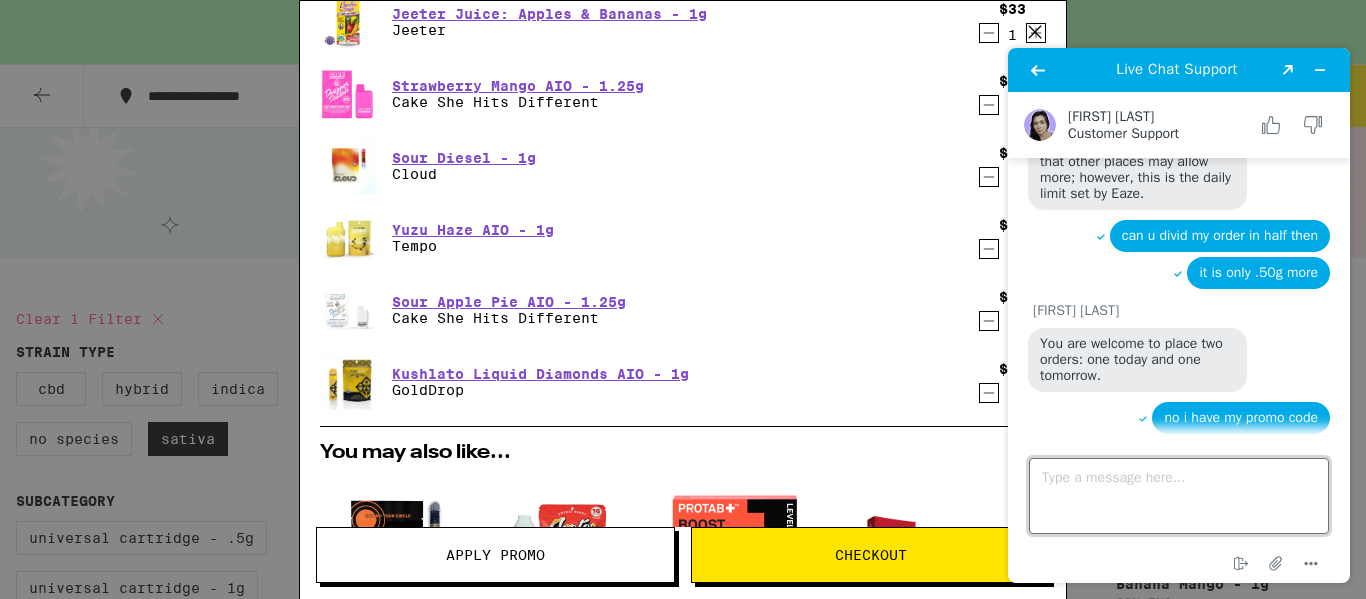 scroll, scrollTop: 921, scrollLeft: 0, axis: vertical 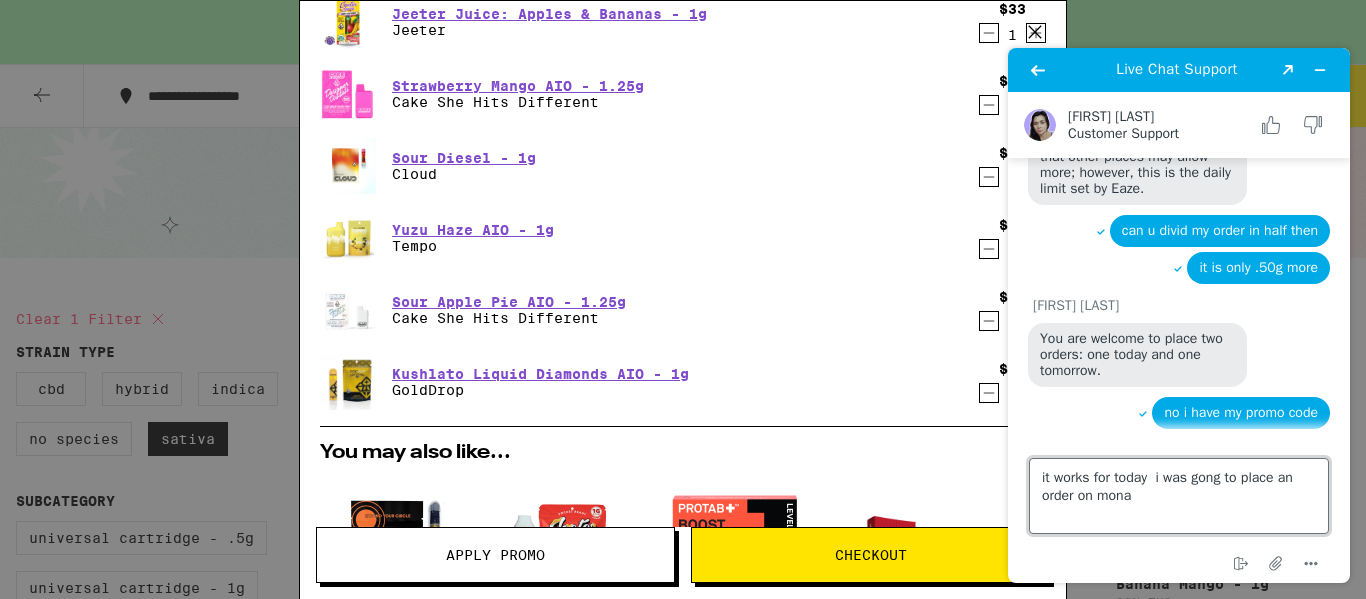 type on "it works for today  i was gong to place an order on monay" 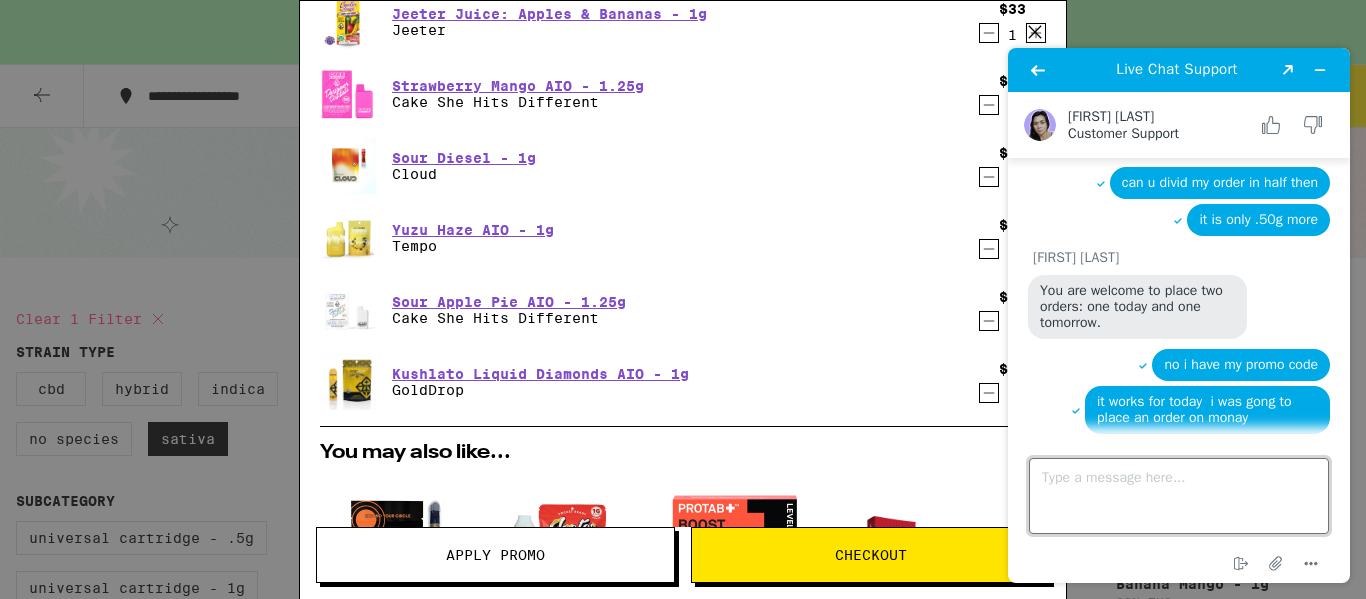 scroll, scrollTop: 1121, scrollLeft: 0, axis: vertical 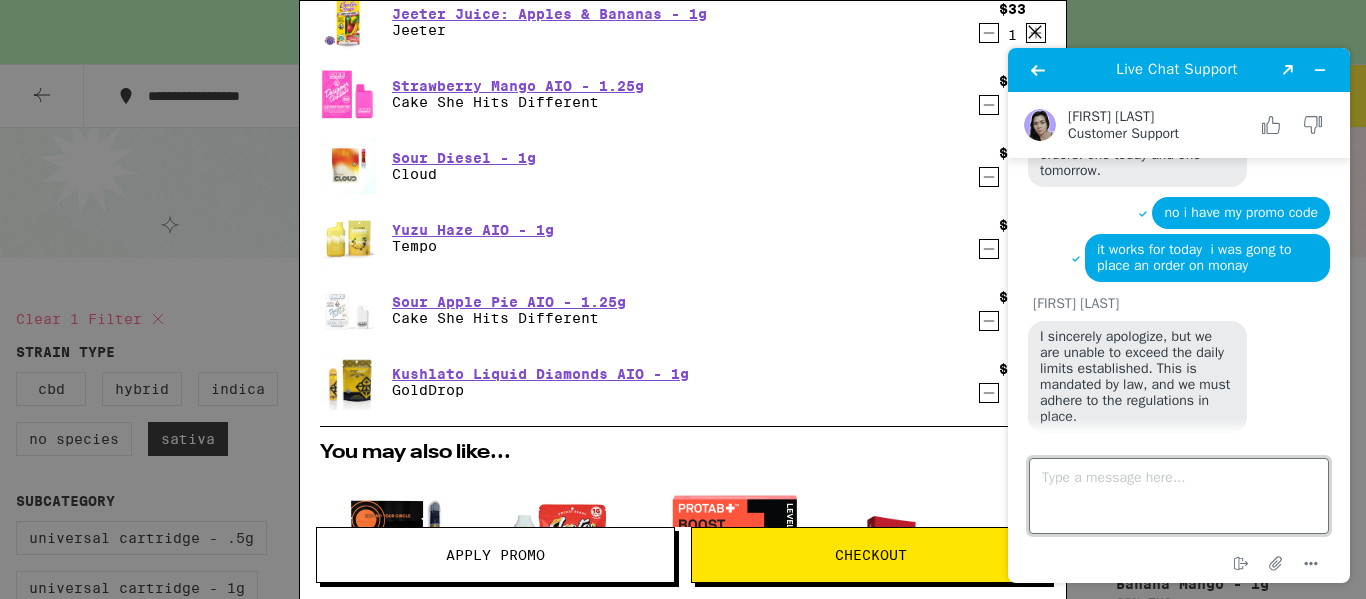 click on "Type a message here..." at bounding box center [1179, 496] 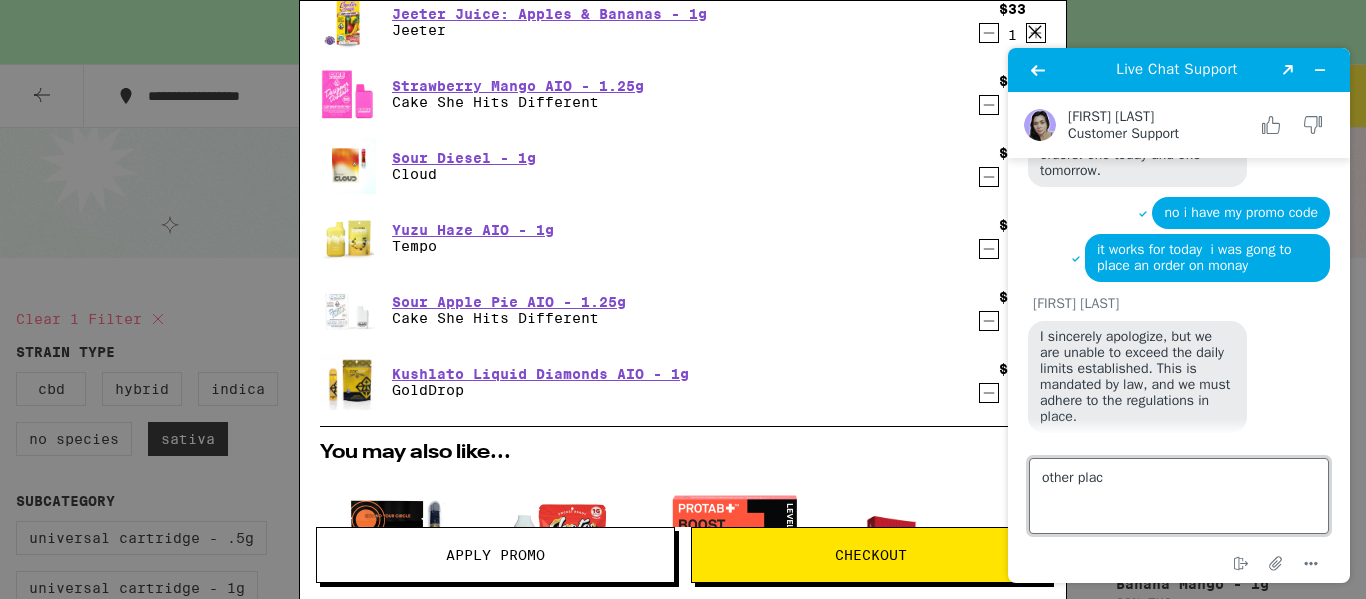 scroll, scrollTop: 1126, scrollLeft: 0, axis: vertical 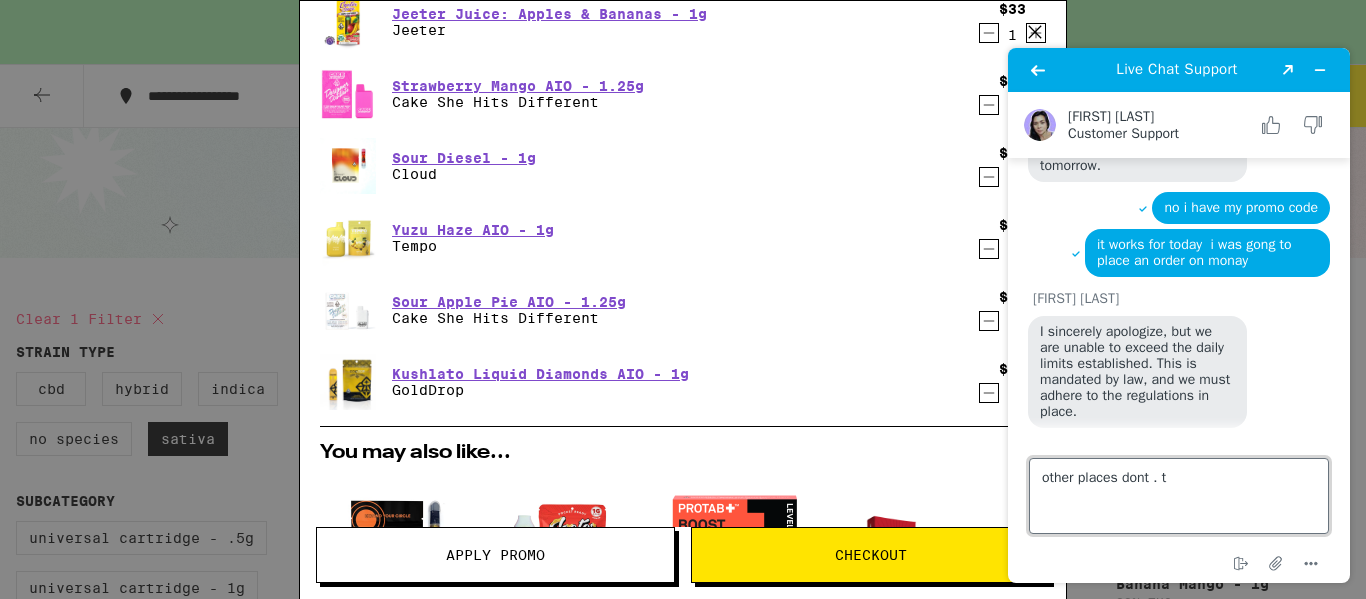 type on "other places dont ." 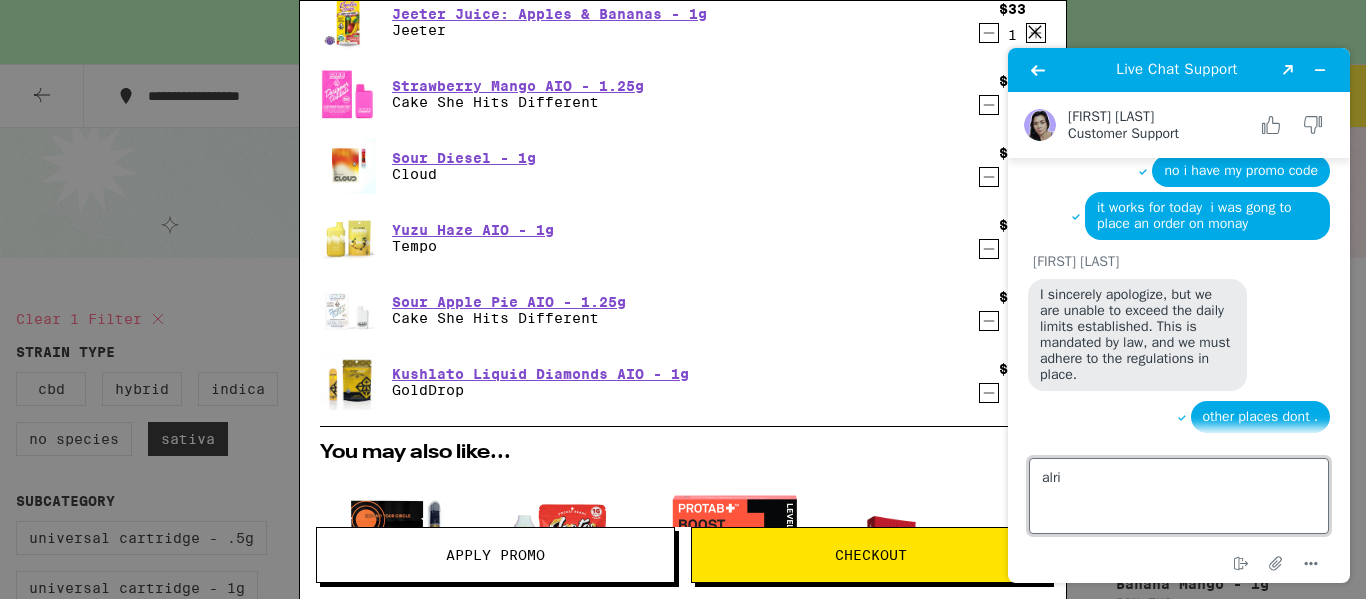 scroll, scrollTop: 1168, scrollLeft: 0, axis: vertical 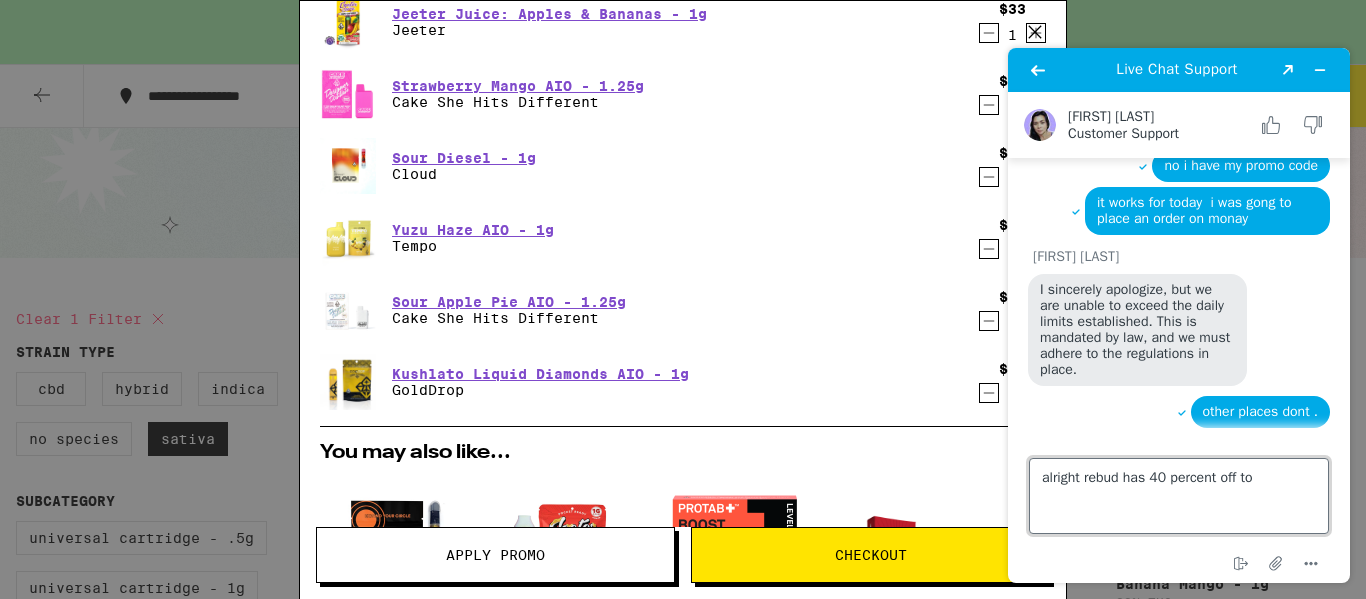 type on "alright rebud has 40 percent off too" 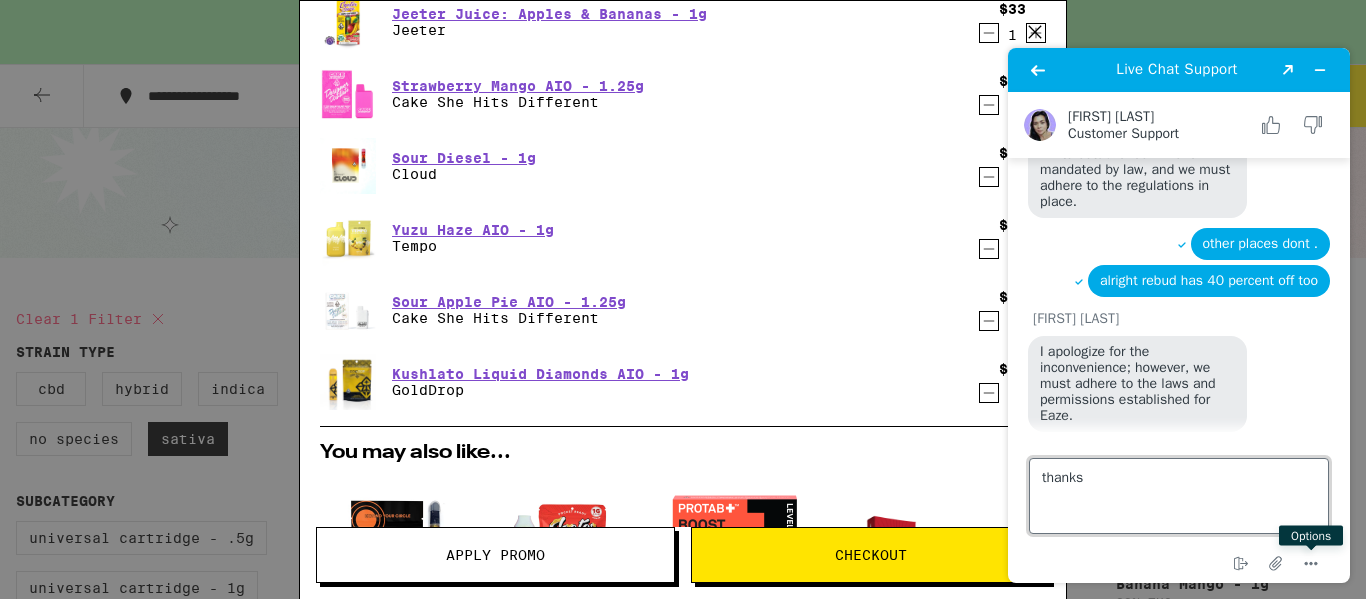 scroll, scrollTop: 1336, scrollLeft: 0, axis: vertical 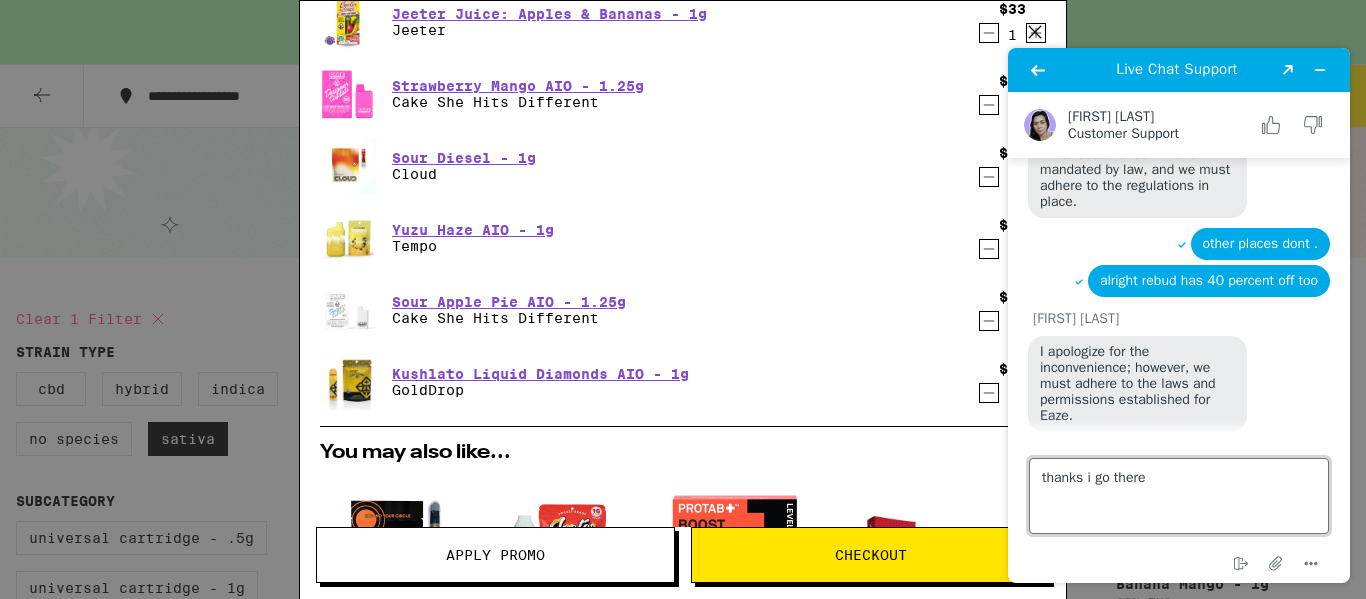 drag, startPoint x: 1155, startPoint y: 473, endPoint x: 1021, endPoint y: 482, distance: 134.3019 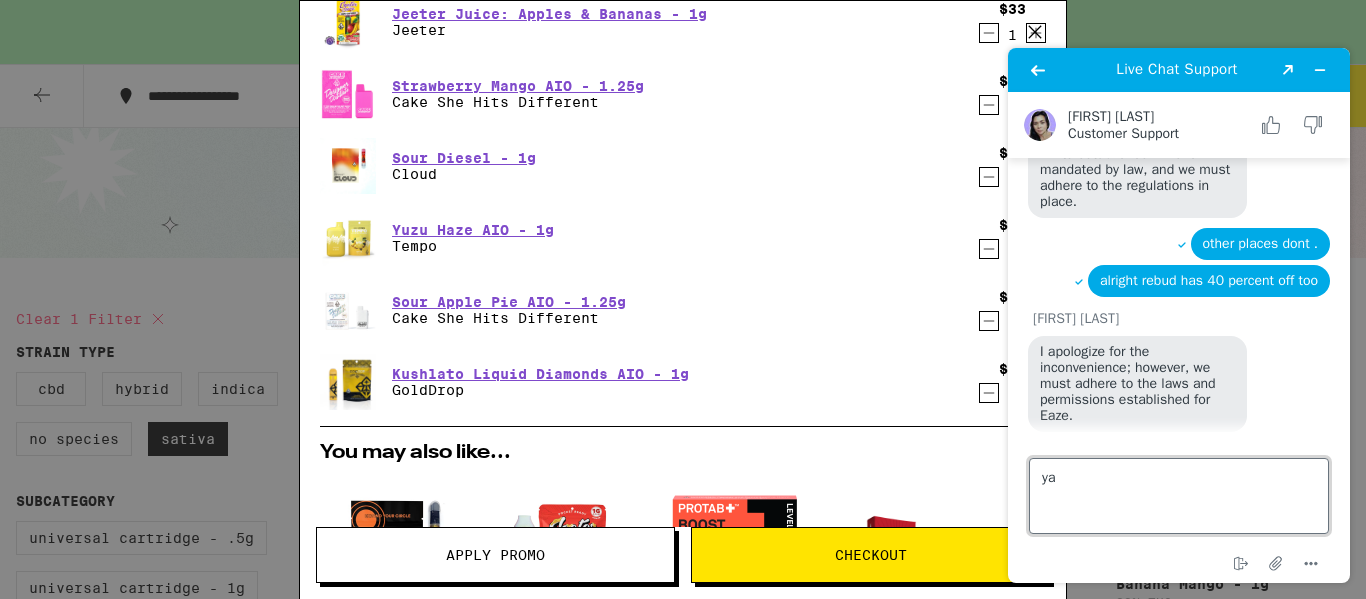 scroll, scrollTop: 1341, scrollLeft: 0, axis: vertical 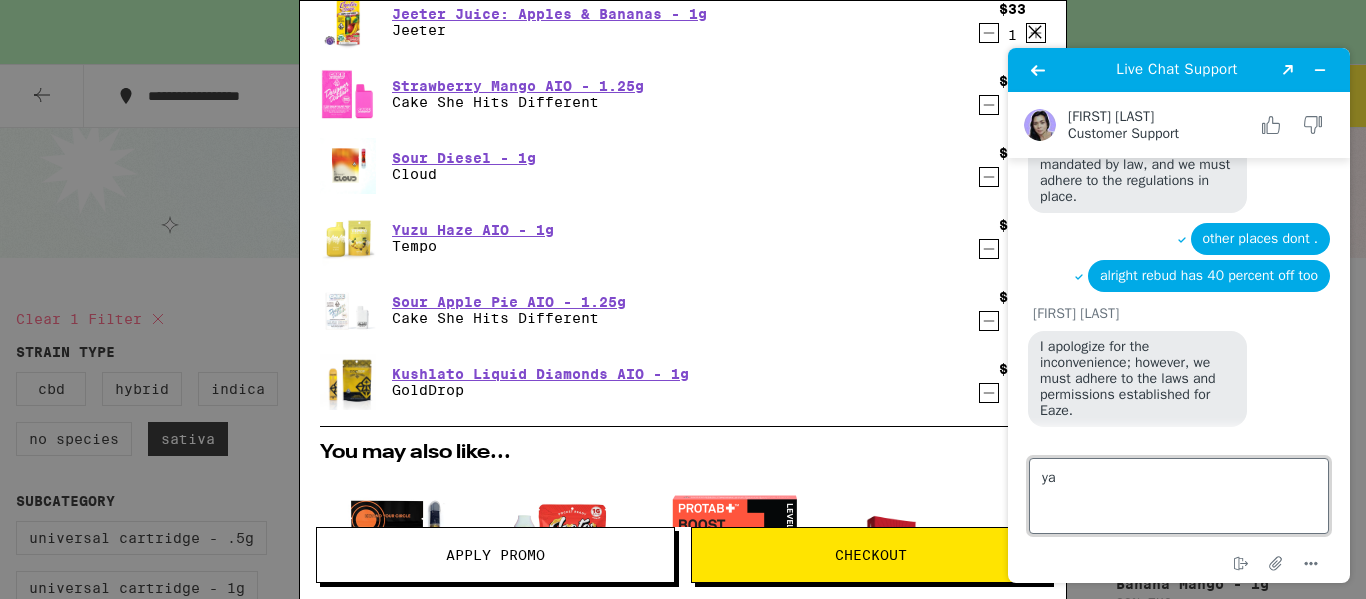 type on "y" 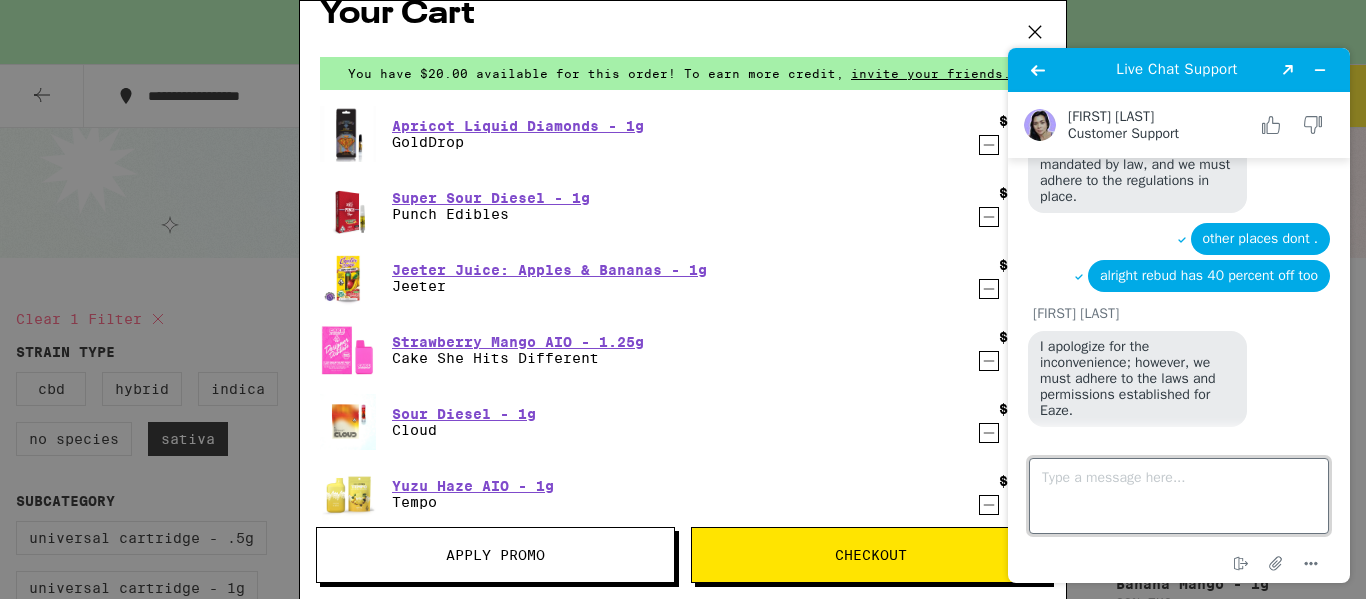 scroll, scrollTop: 0, scrollLeft: 0, axis: both 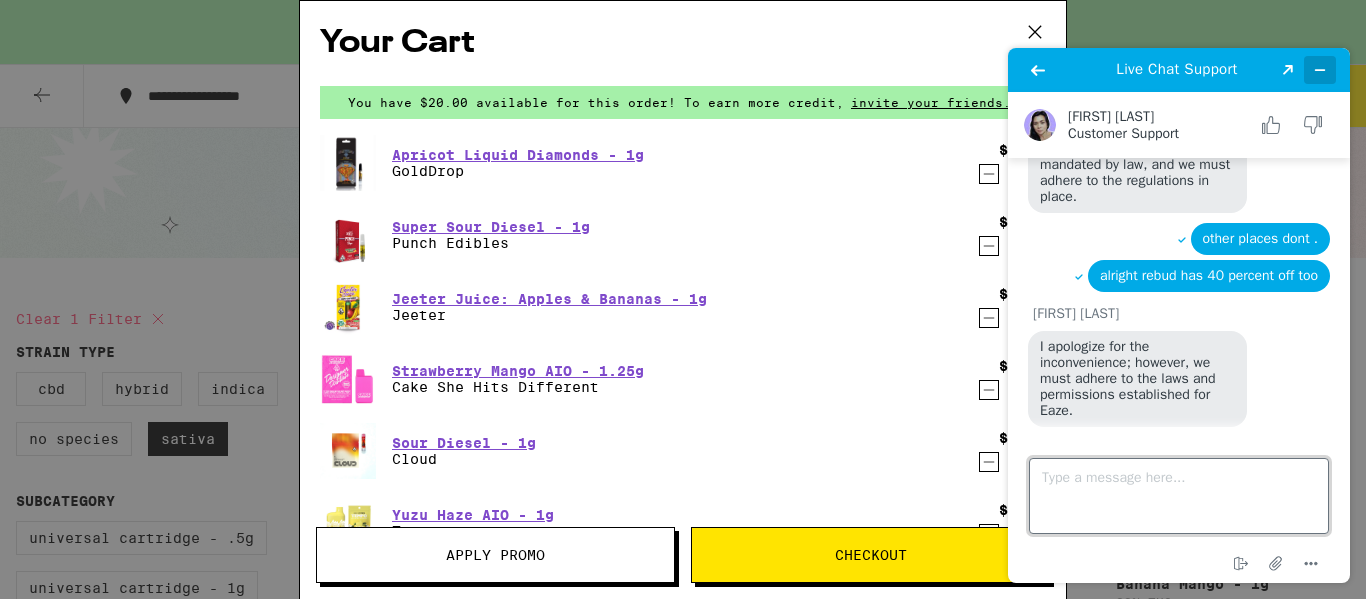 type 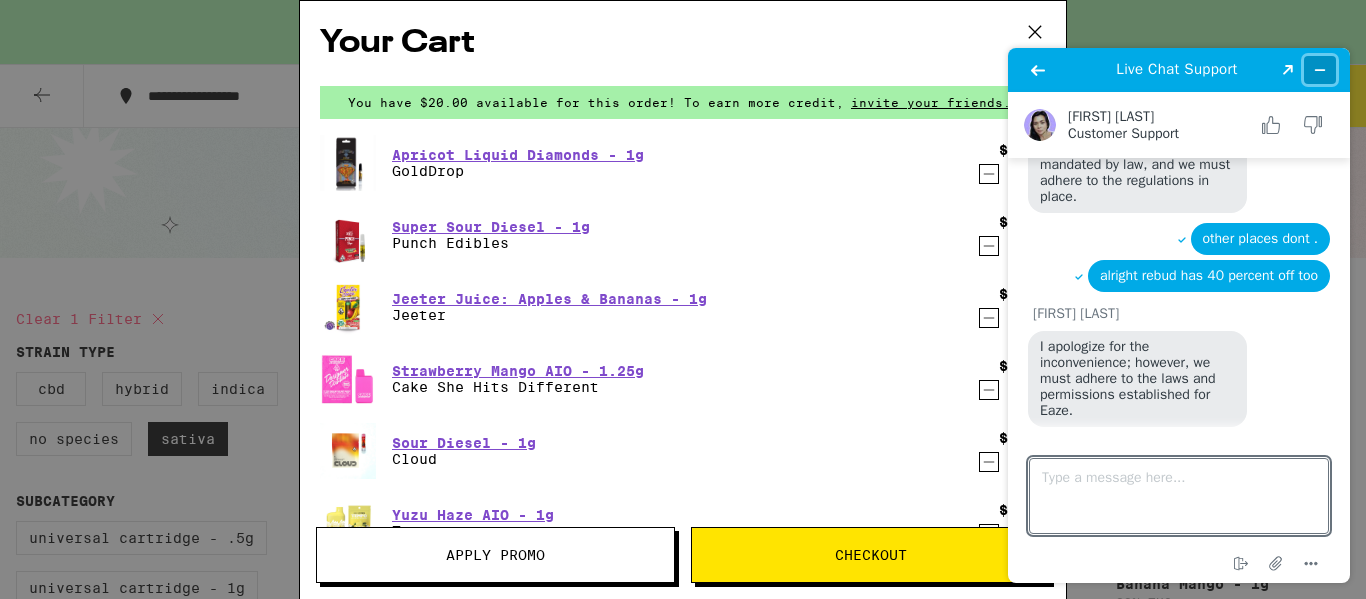 click 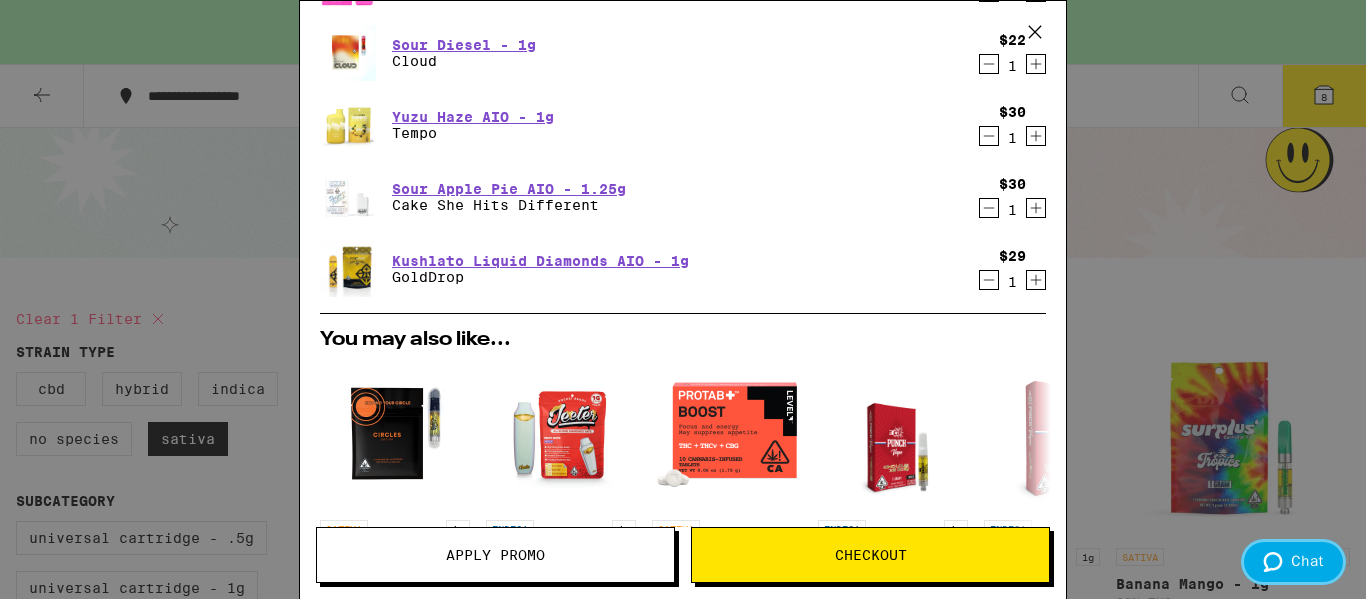 scroll, scrollTop: 400, scrollLeft: 0, axis: vertical 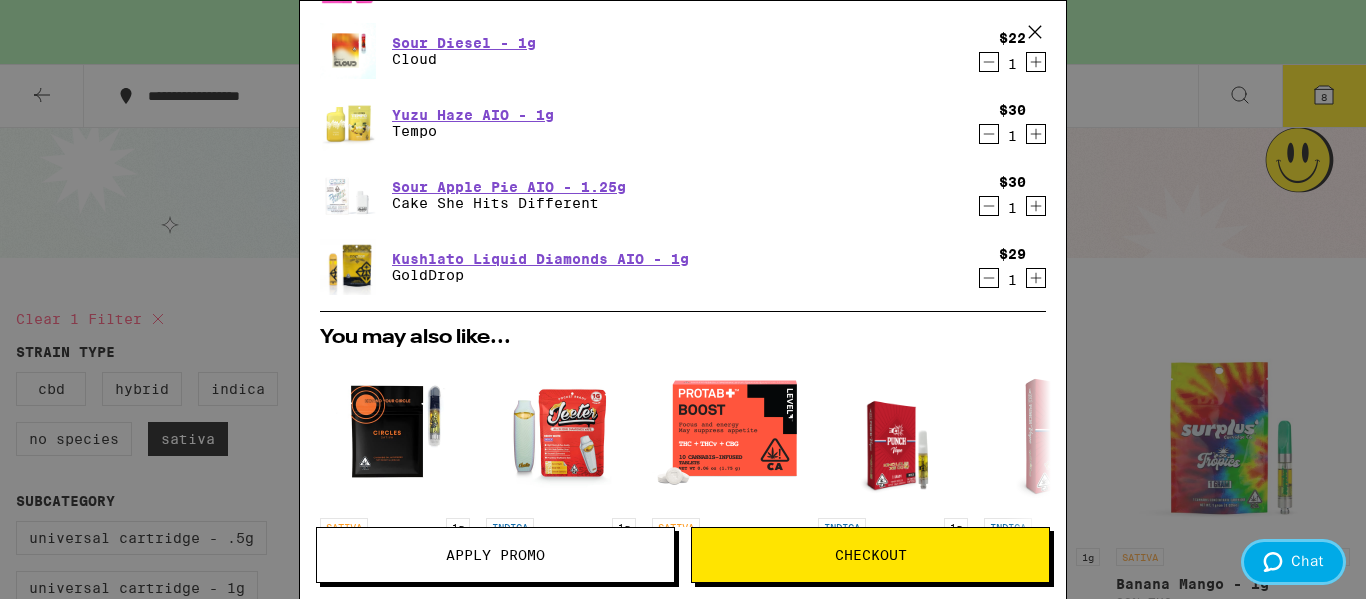click on "Chat" at bounding box center [1307, 561] 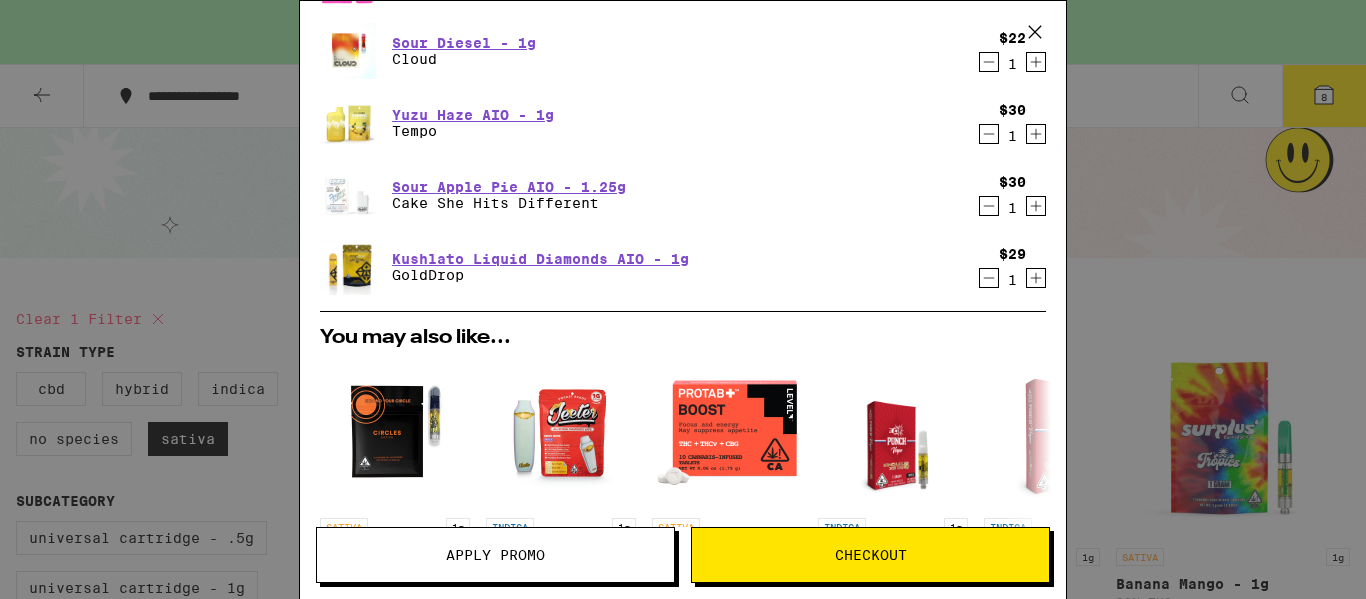 scroll, scrollTop: 0, scrollLeft: 0, axis: both 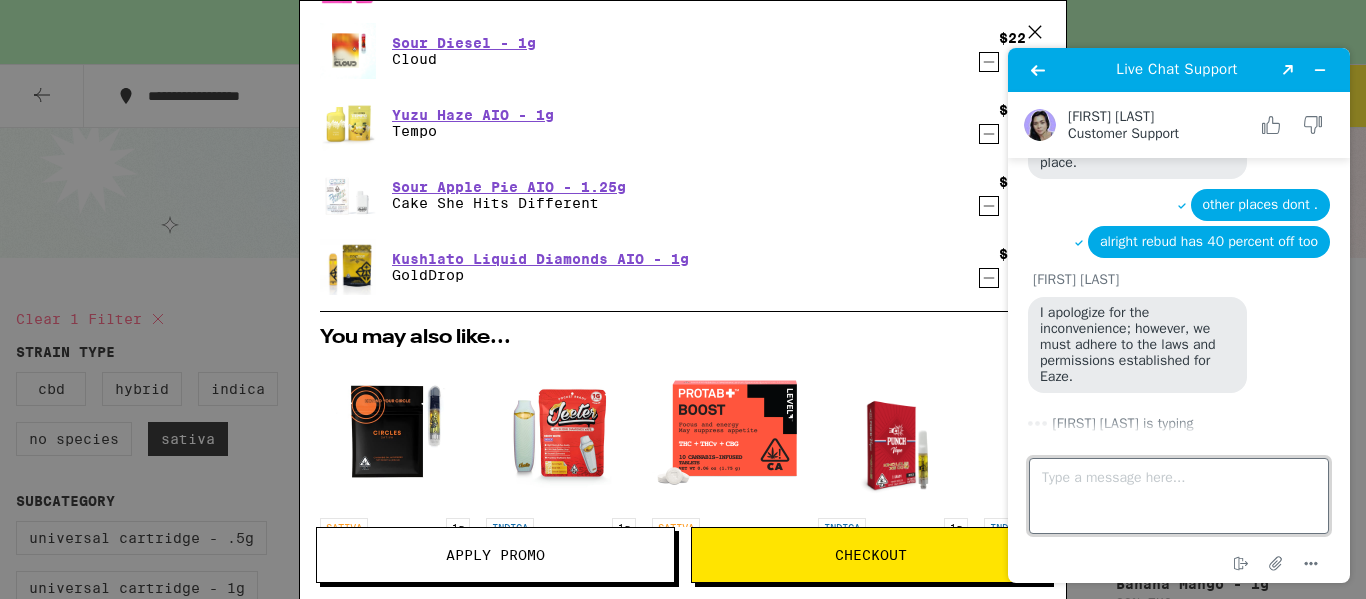click on "Type a message here..." at bounding box center (1179, 496) 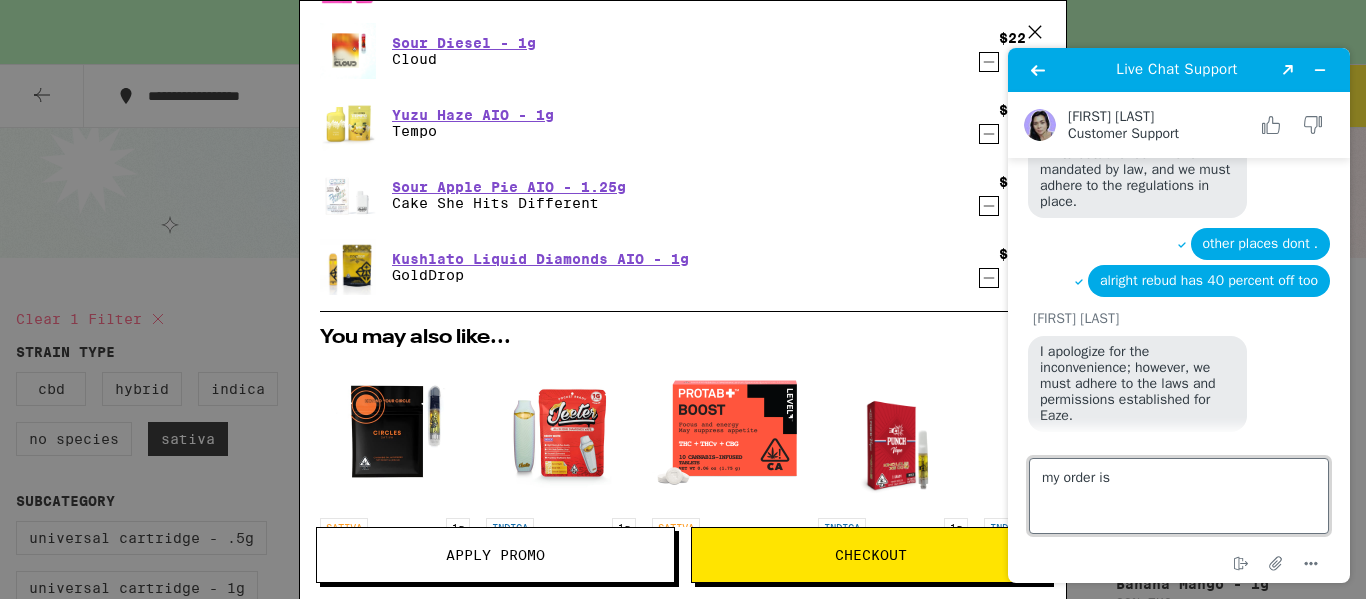 scroll, scrollTop: 1375, scrollLeft: 0, axis: vertical 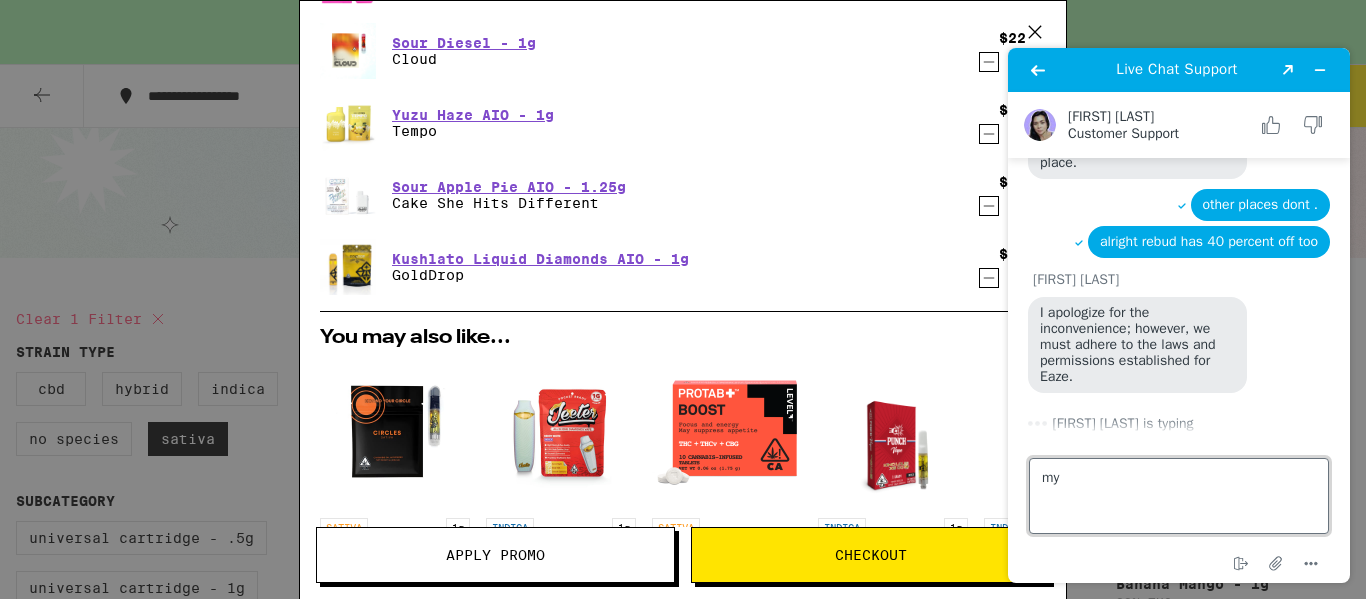 type on "m" 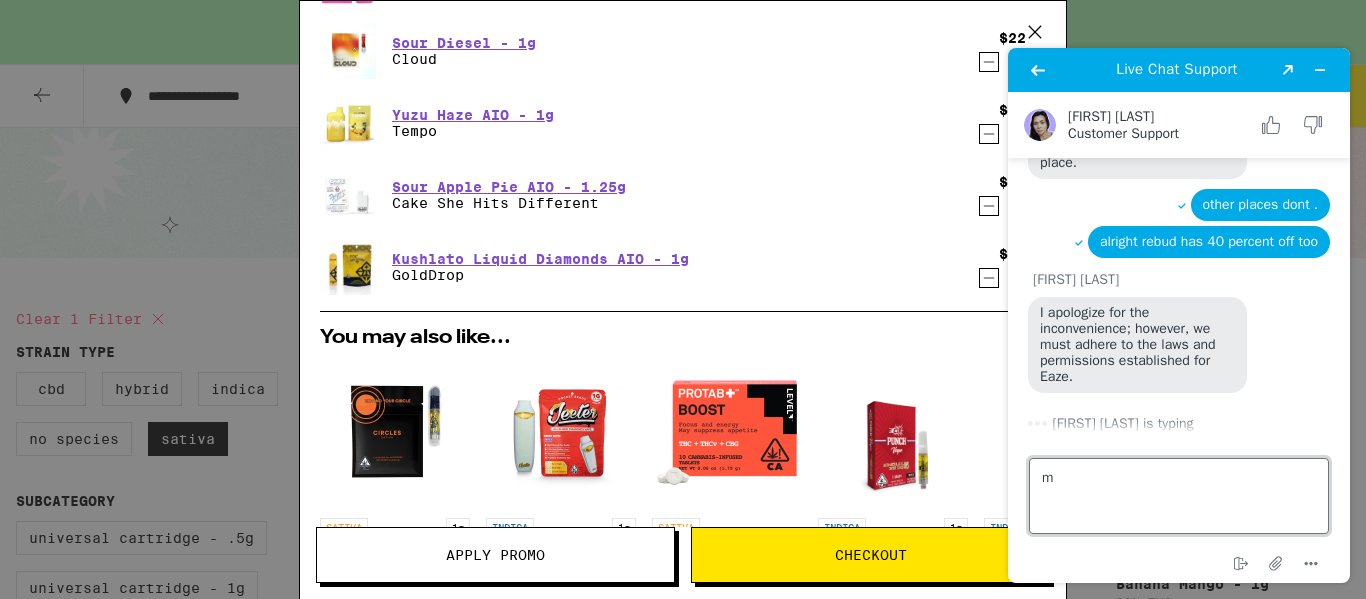 type 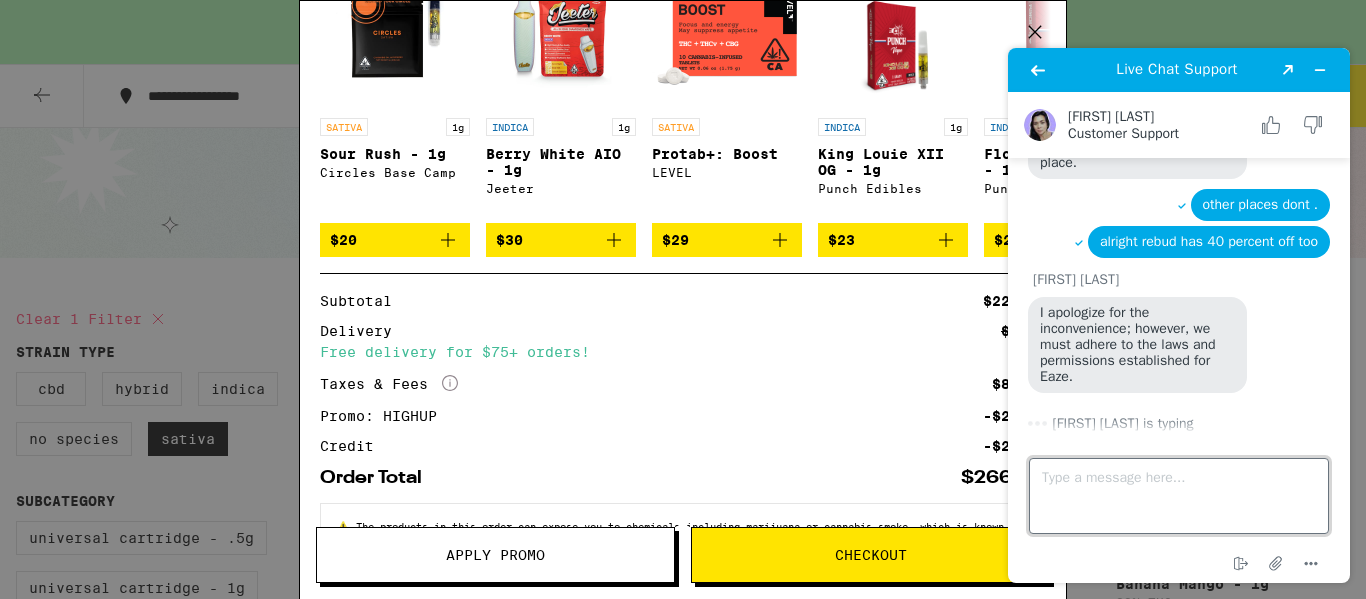 scroll, scrollTop: 885, scrollLeft: 0, axis: vertical 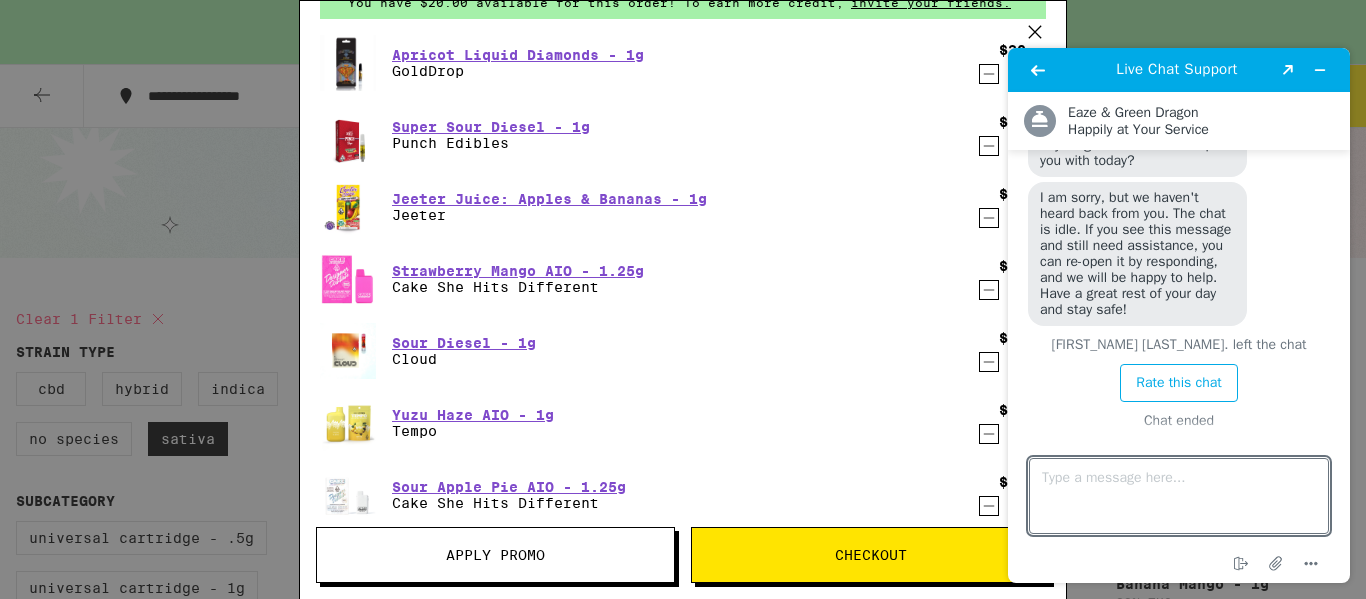 click on "Your Cart You have $20.00 available for this order! To earn more credit, invite your friends. Apricot Liquid Diamonds - 1g GoldDrop $30 1 Super Sour Diesel - 1g Punch Edibles $23 1 Jeeter Juice: Apples & Bananas - 1g Jeeter $33 1 Strawberry Mango AIO - 1.25g Cake She Hits Different $30 1 Sour Diesel - 1g Cloud $22 1 Yuzu Haze AIO - 1g Tempo $30 1 Sour Apple Pie AIO - 1.25g Cake She Hits Different $30 1 Kushlato Liquid Diamonds AIO - 1g GoldDrop $29 1 You may also like... SATIVA 1g Sour Rush - 1g Circles Base Camp $20 INDICA 1g Berry White AIO - 1g Jeeter $30 SATIVA Protab+: Boost LEVEL $29 INDICA 1g King Louie XII OG - 1g Punch Edibles $23 INDICA 1g Florida's Finest - 1g Punch Edibles $23 SATIVA 1g Tequila Sunrise - 1g Cookies $28 HYBRID 1g Social: Pineapple Express - 1g New Norm $33 SATIVA 1g XJ-13 - 1g Punch Edibles $23 HYBRID 4g Double Mintz - 4g Lowell Farms Deal Created with Sketch. USE CODE 35OFF $33 INDICA 3.5g Gemini - 3.5g Alien Labs Deal Created with Sketch. USE CODE HIGHUP $50 Subtotal $227.00" at bounding box center (683, 299) 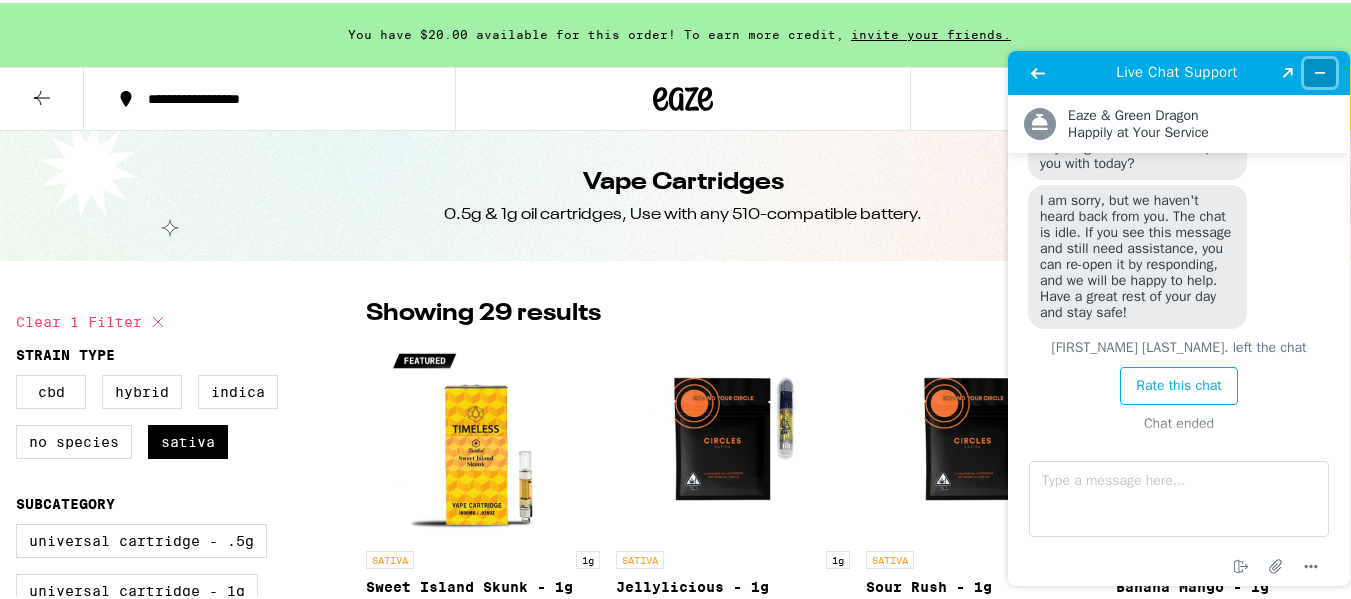 click at bounding box center [1320, 73] 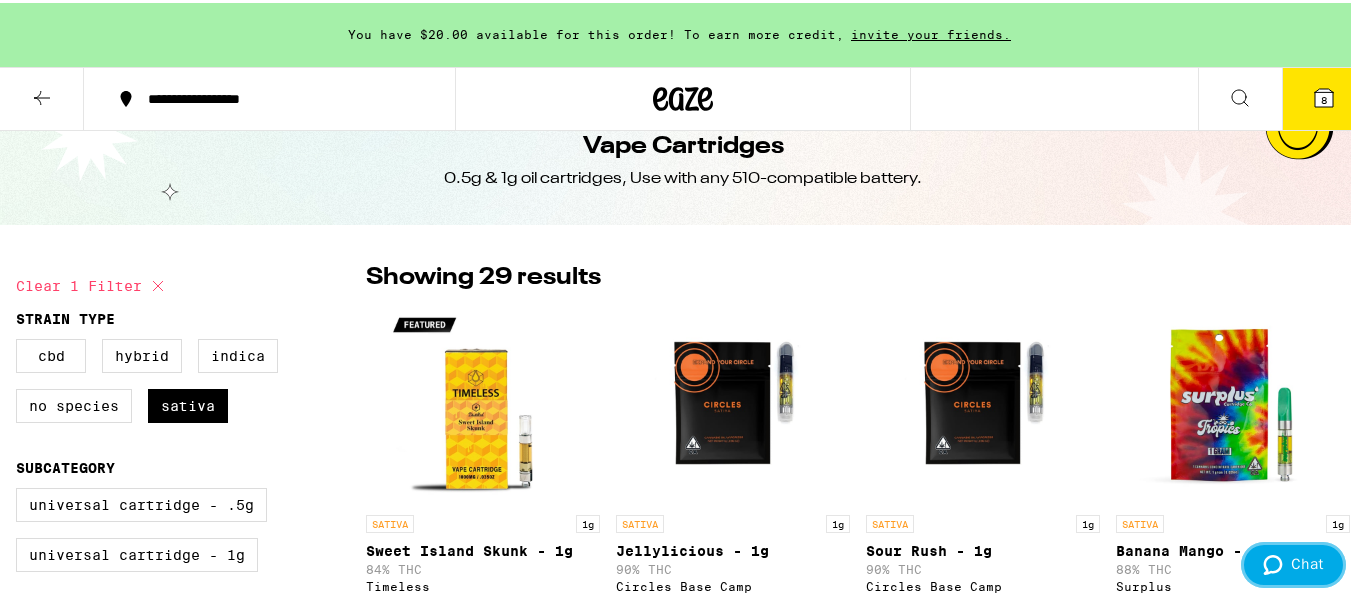 scroll, scrollTop: 0, scrollLeft: 0, axis: both 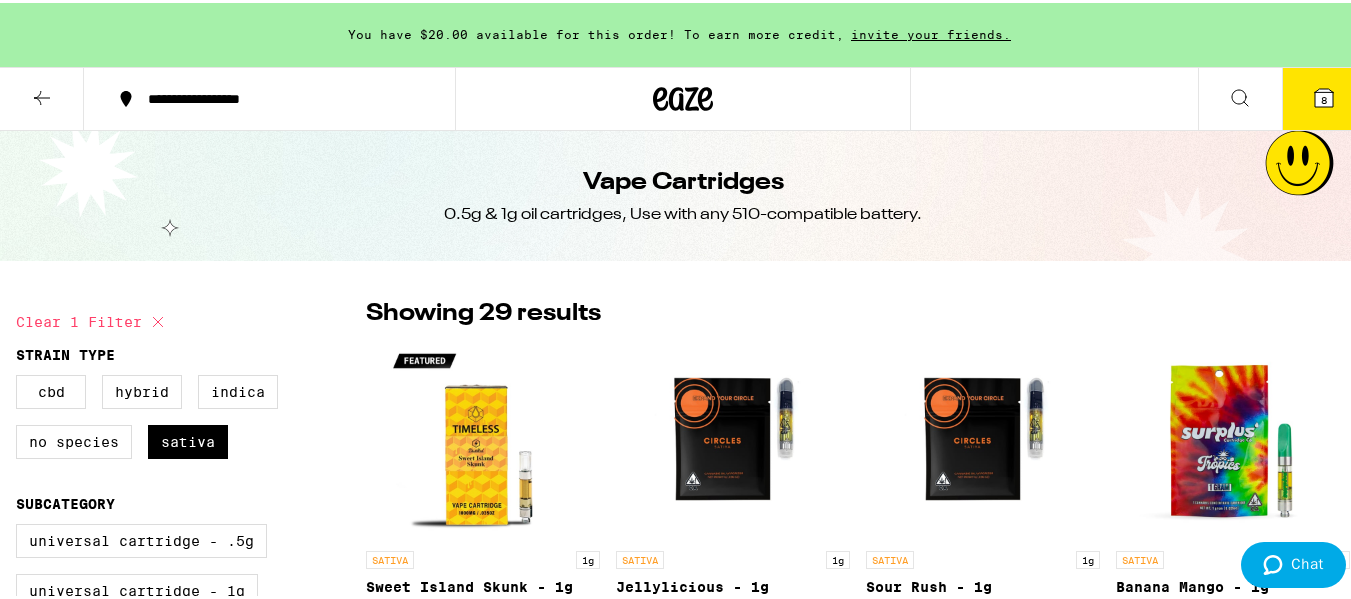click 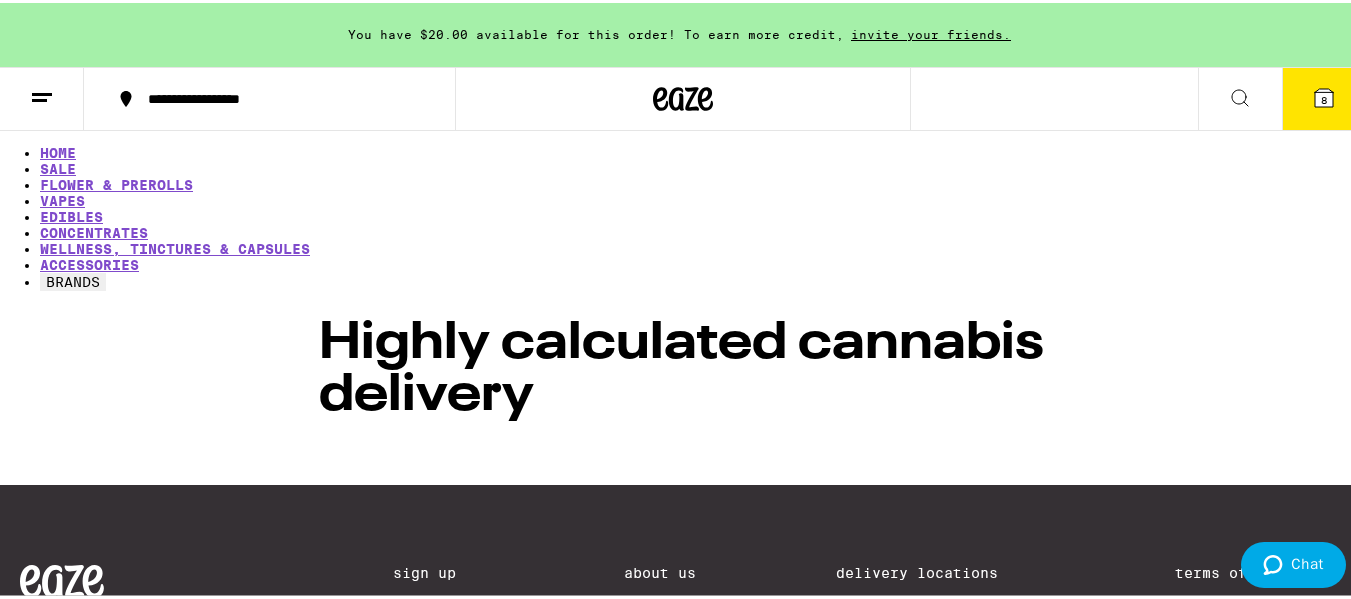 scroll, scrollTop: 0, scrollLeft: 0, axis: both 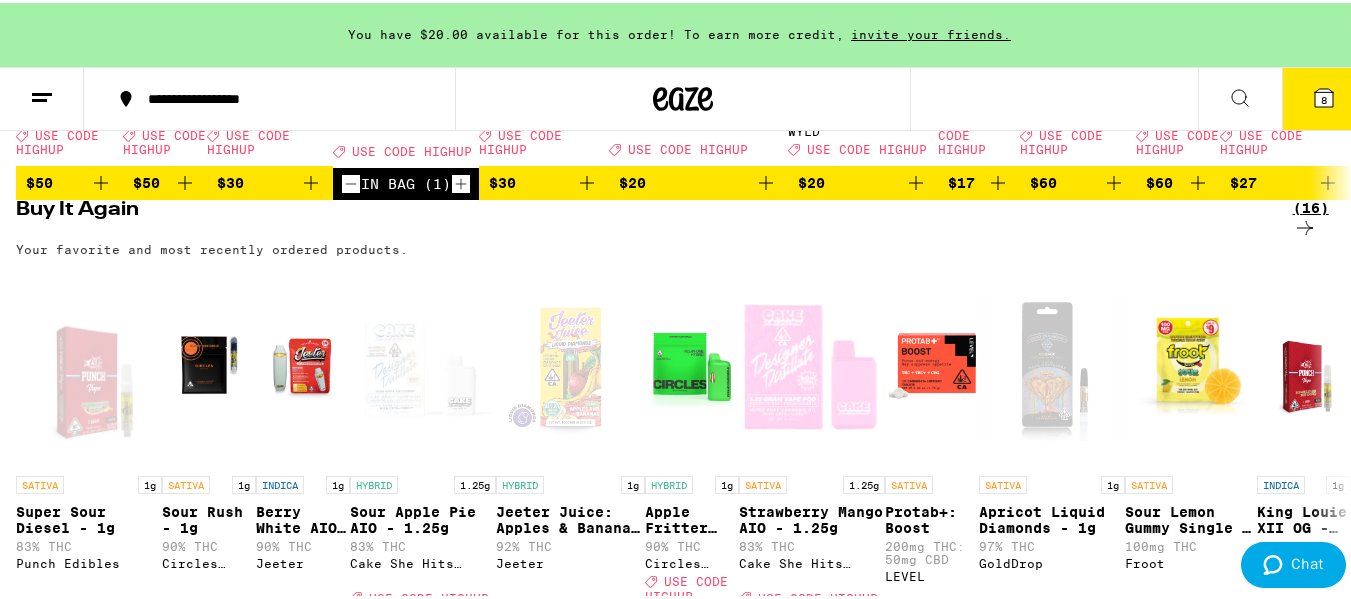 click on "(16)" at bounding box center (1321, 218) 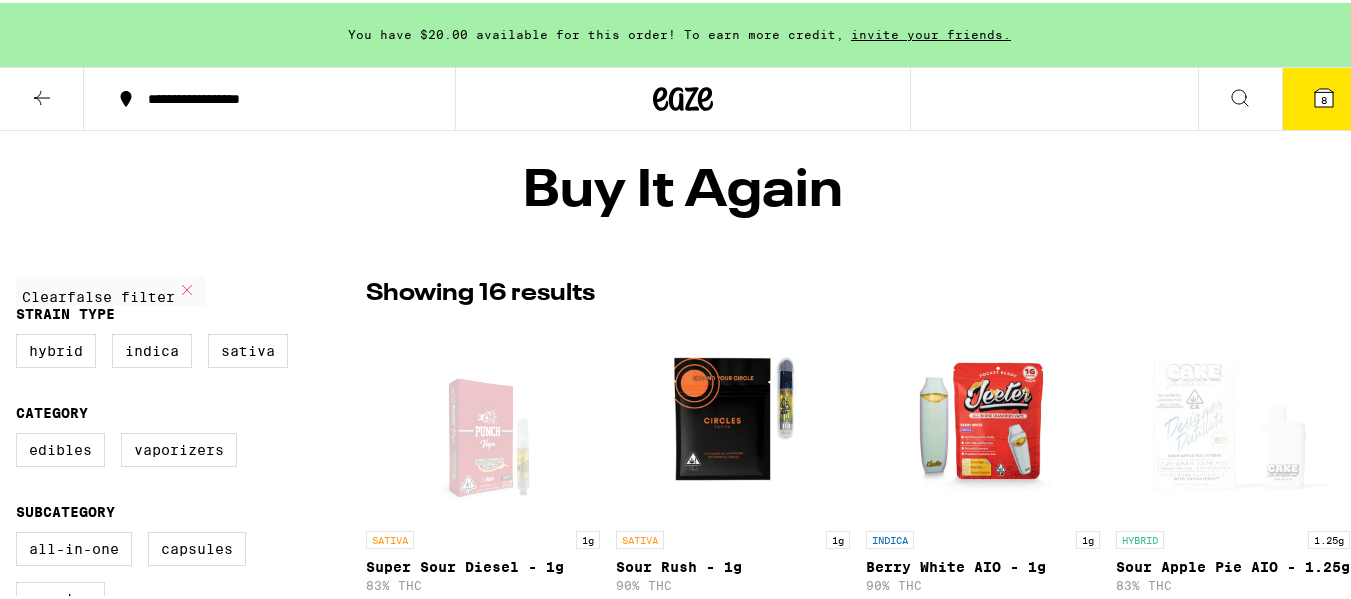 click on "Buy It Again Your favorite and most recently ordered products." at bounding box center (683, 193) 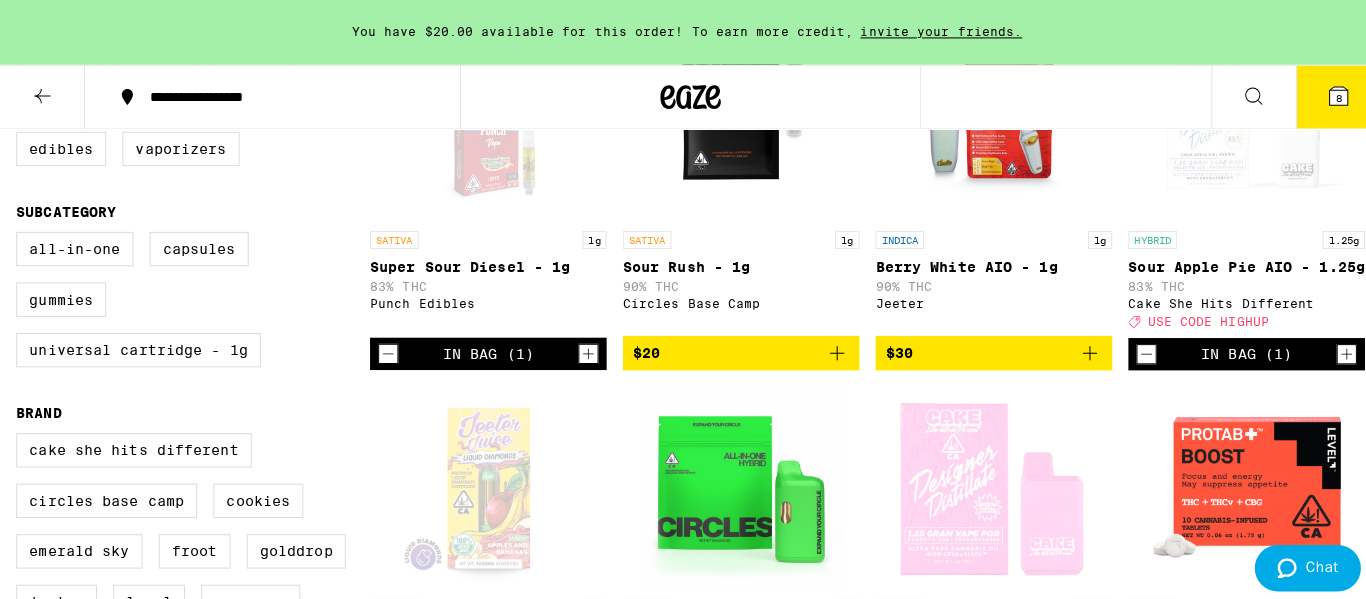 scroll, scrollTop: 0, scrollLeft: 0, axis: both 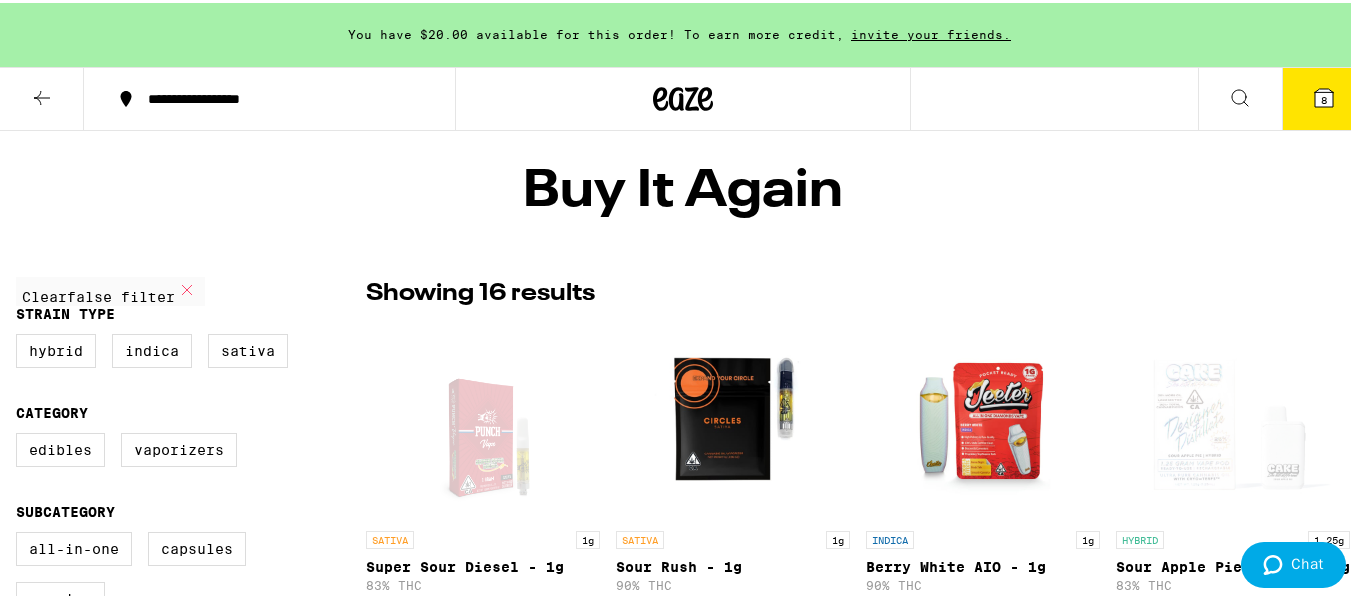 click 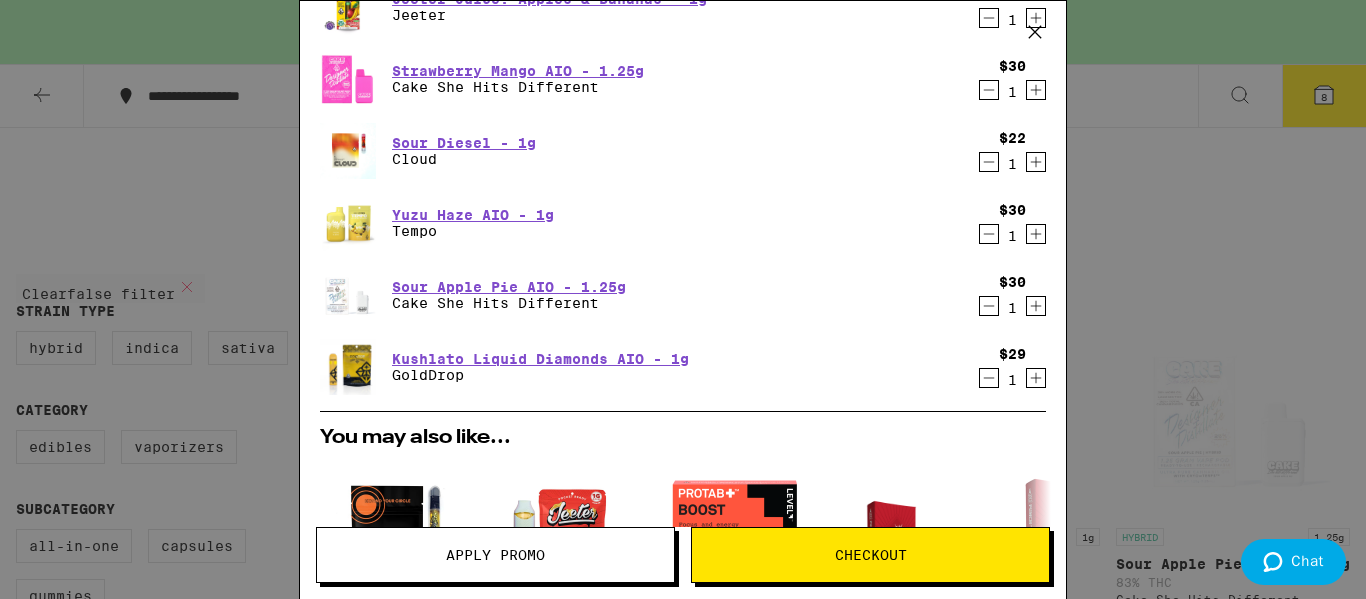 scroll, scrollTop: 200, scrollLeft: 0, axis: vertical 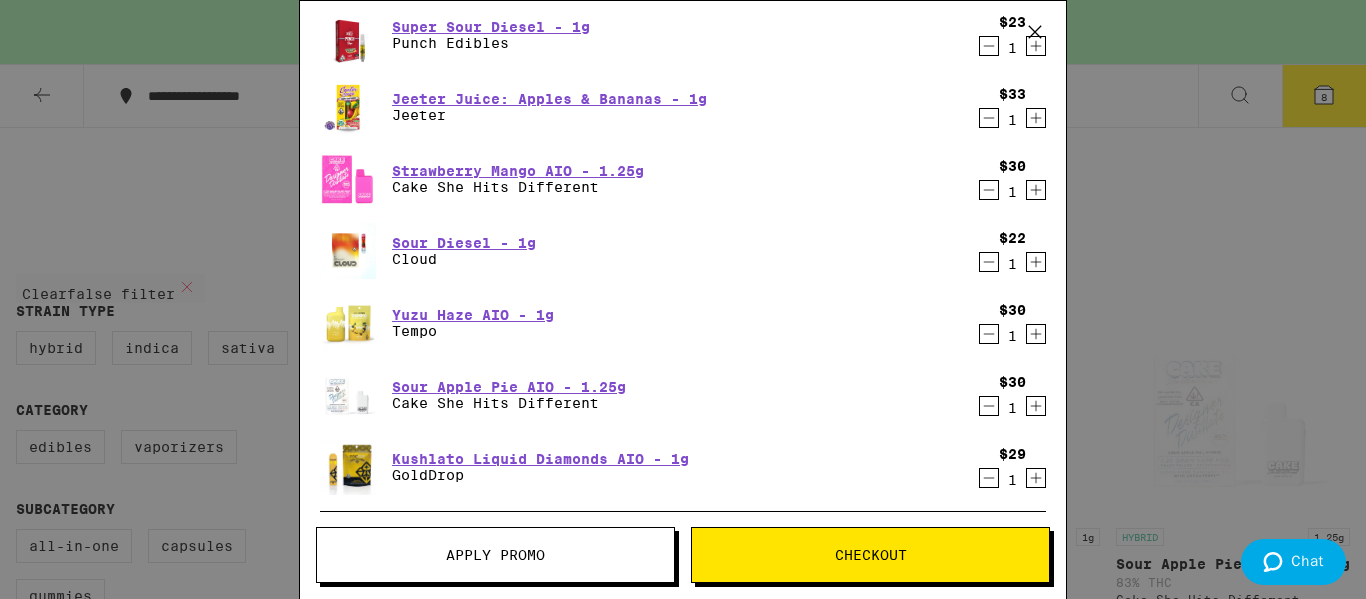 click 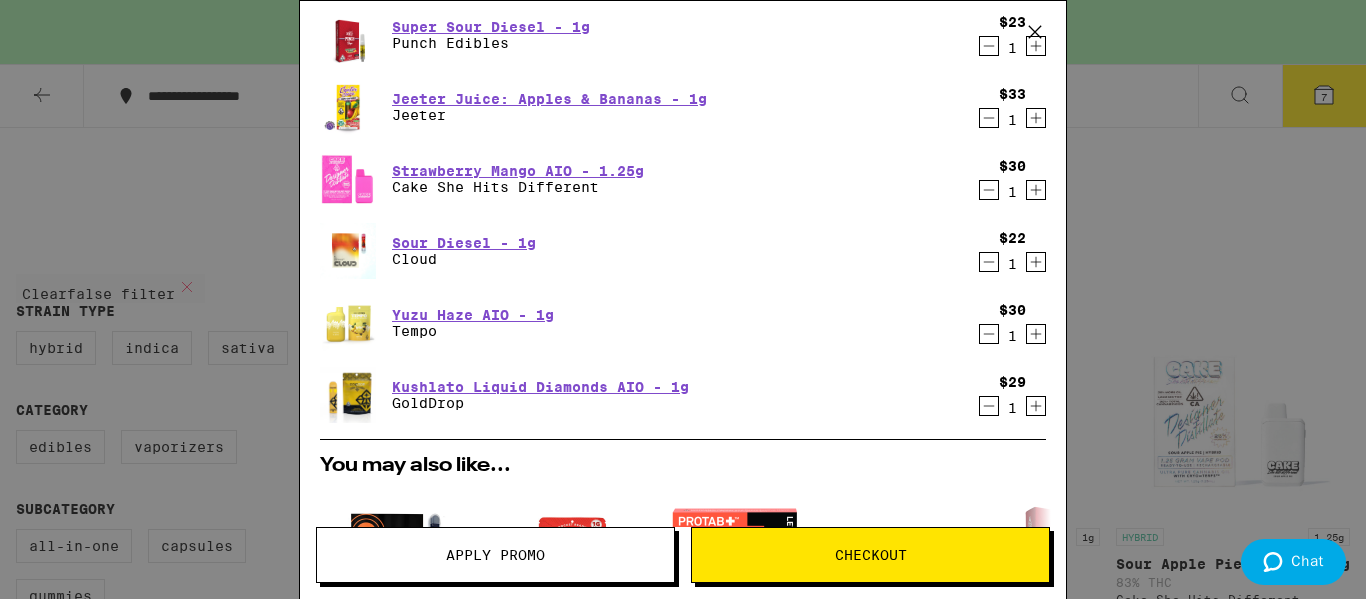 click 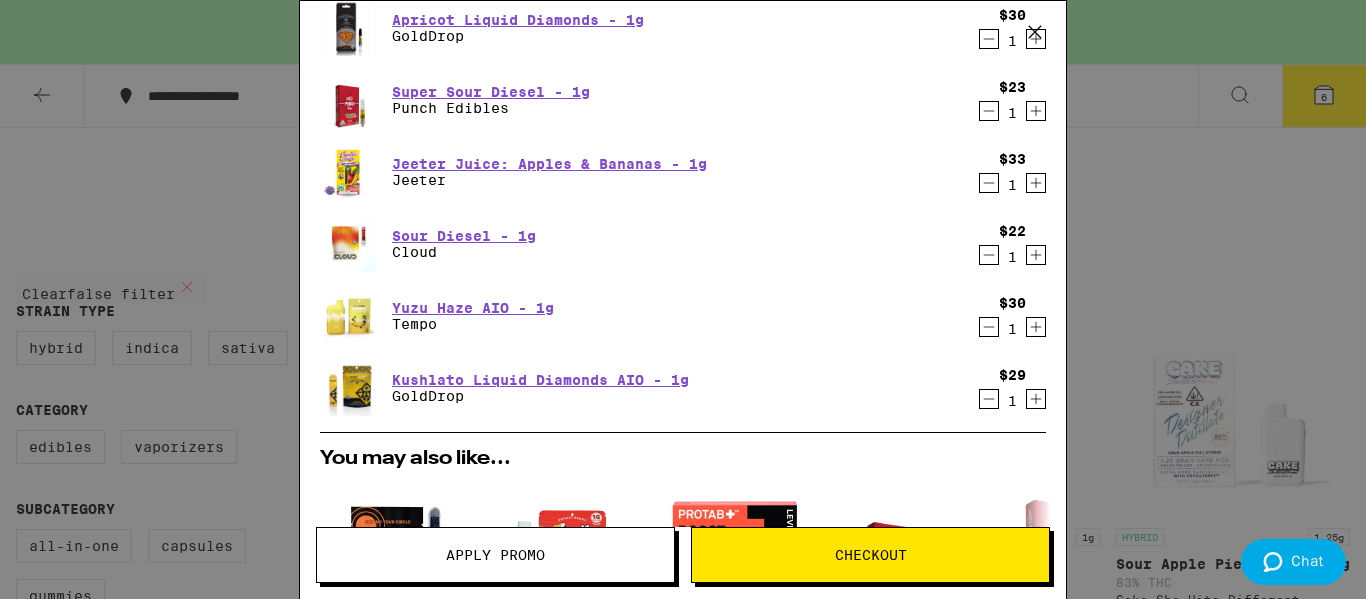 scroll, scrollTop: 100, scrollLeft: 0, axis: vertical 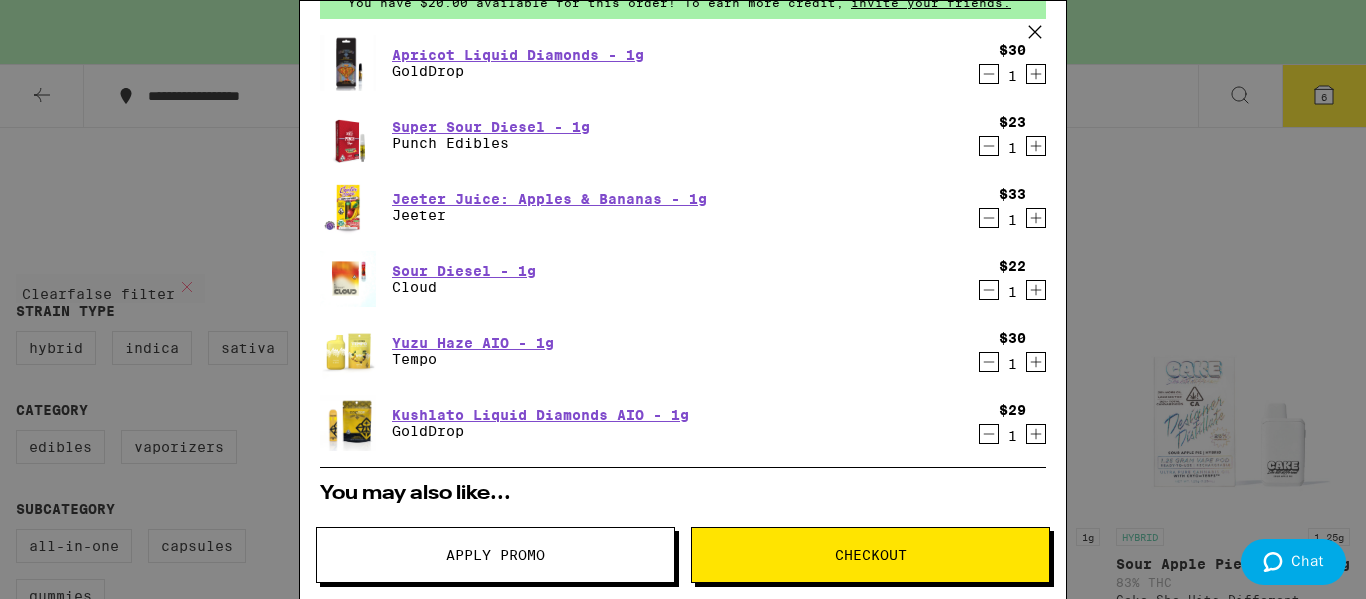 click 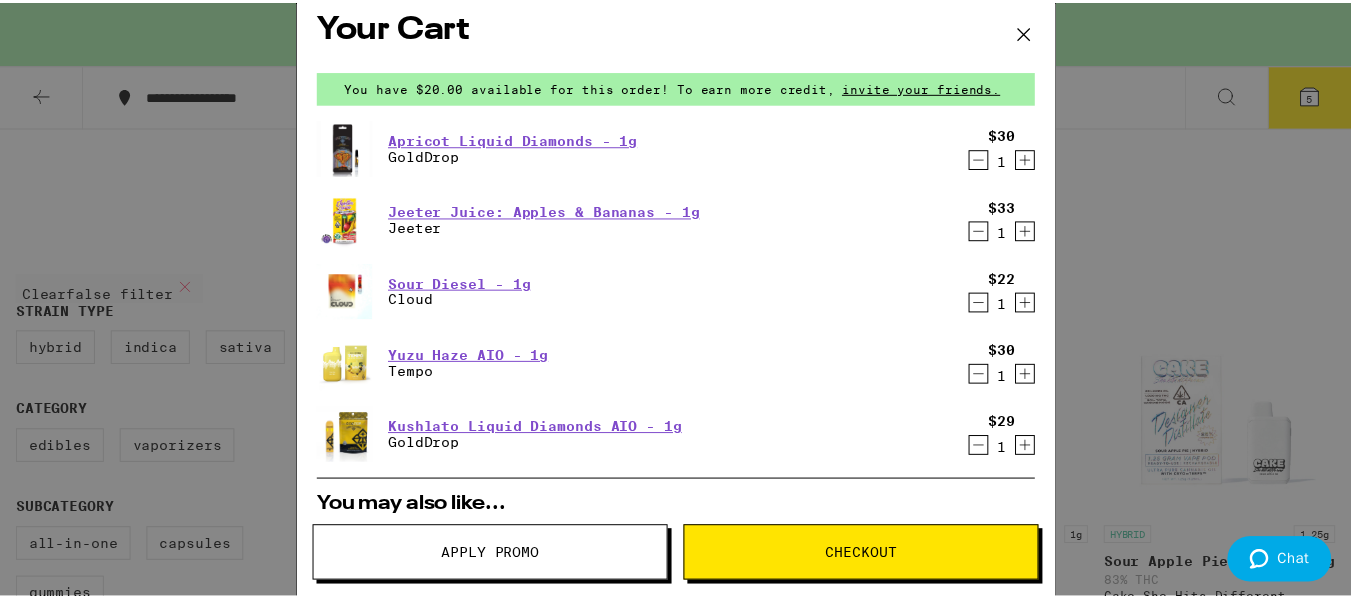 scroll, scrollTop: 0, scrollLeft: 0, axis: both 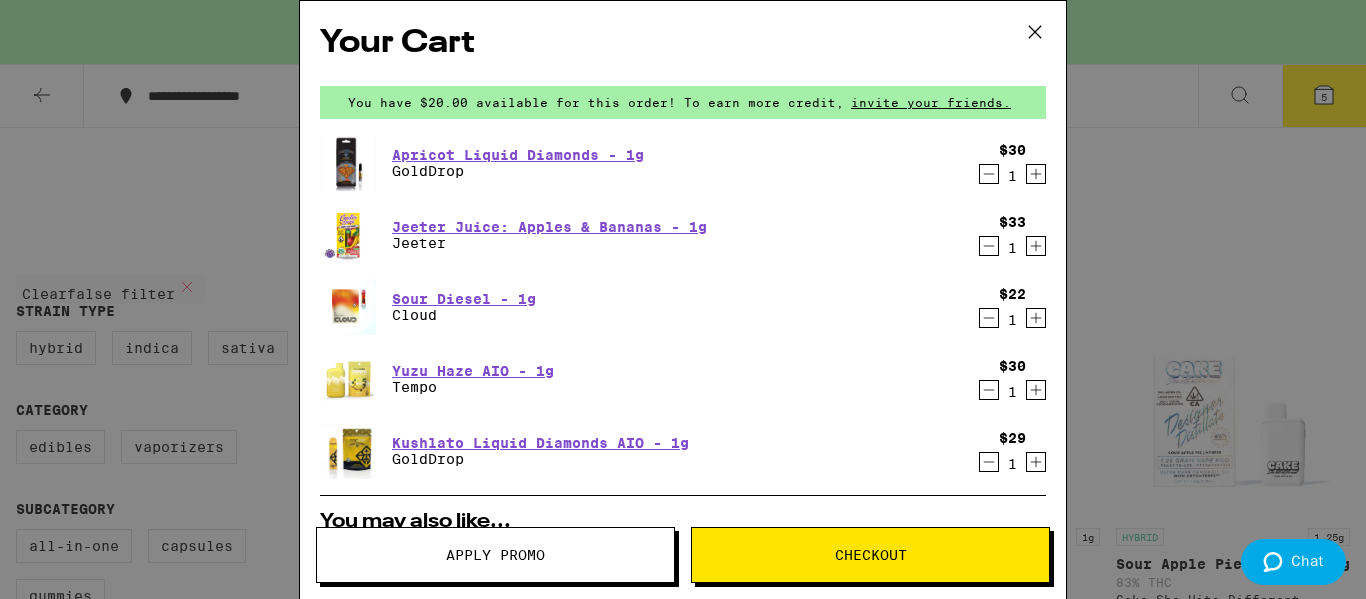 click 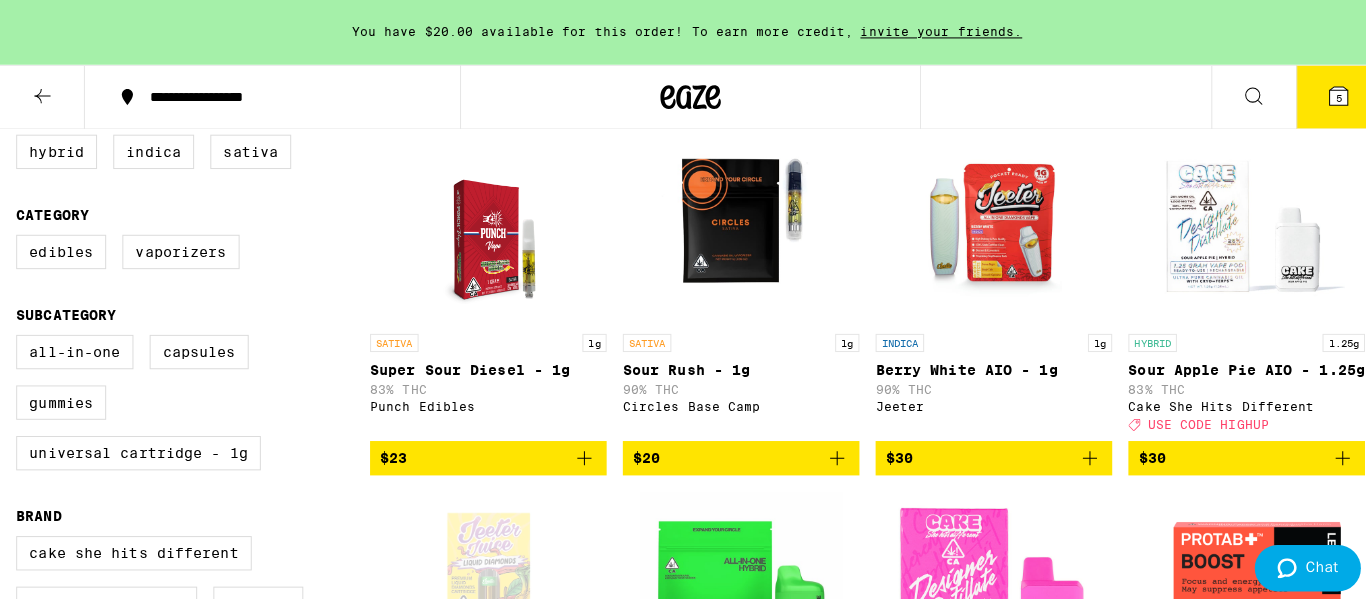 scroll, scrollTop: 200, scrollLeft: 0, axis: vertical 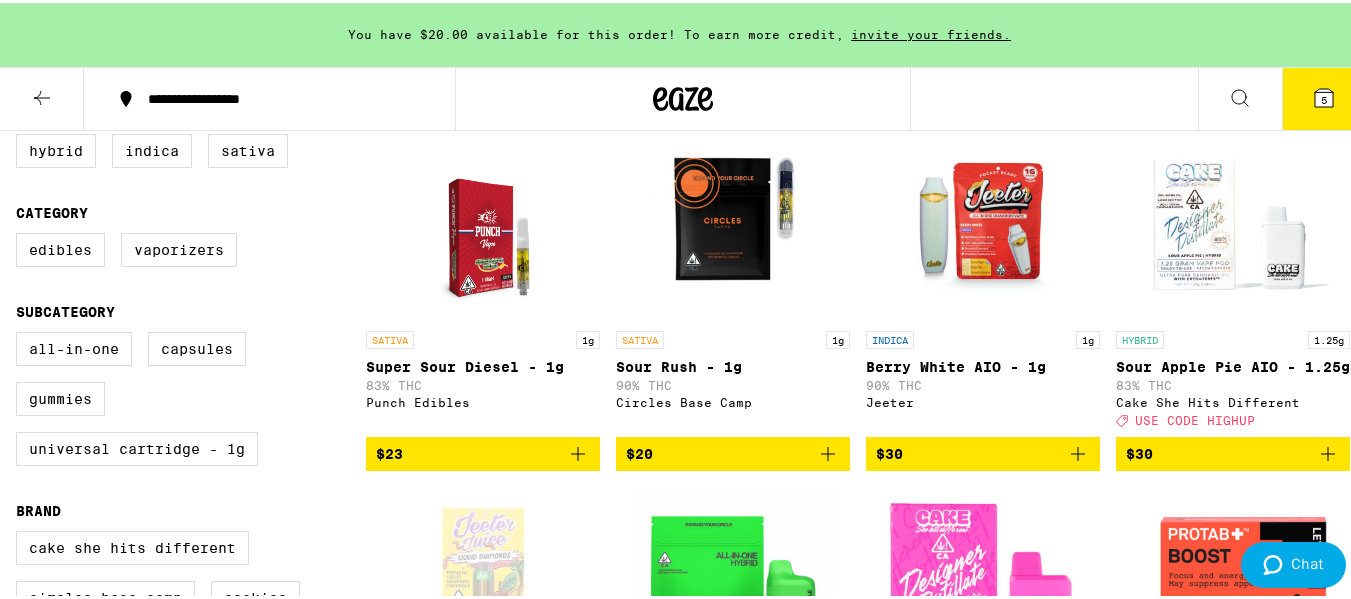 click 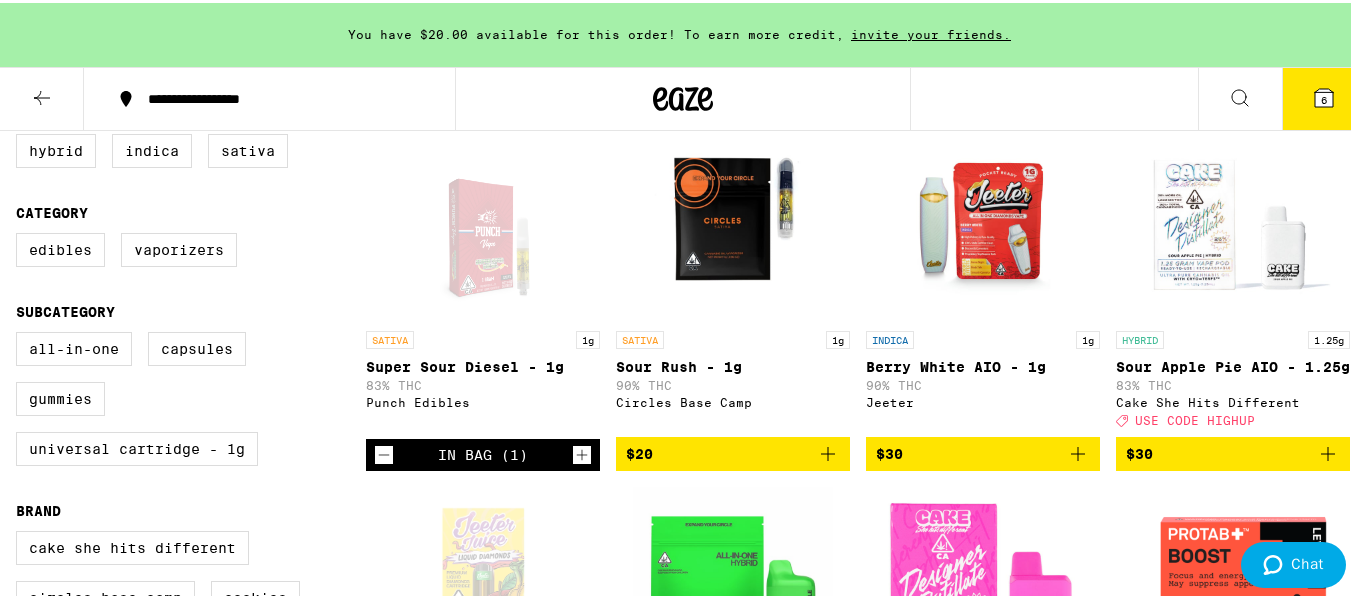 click on "6" at bounding box center (1324, 97) 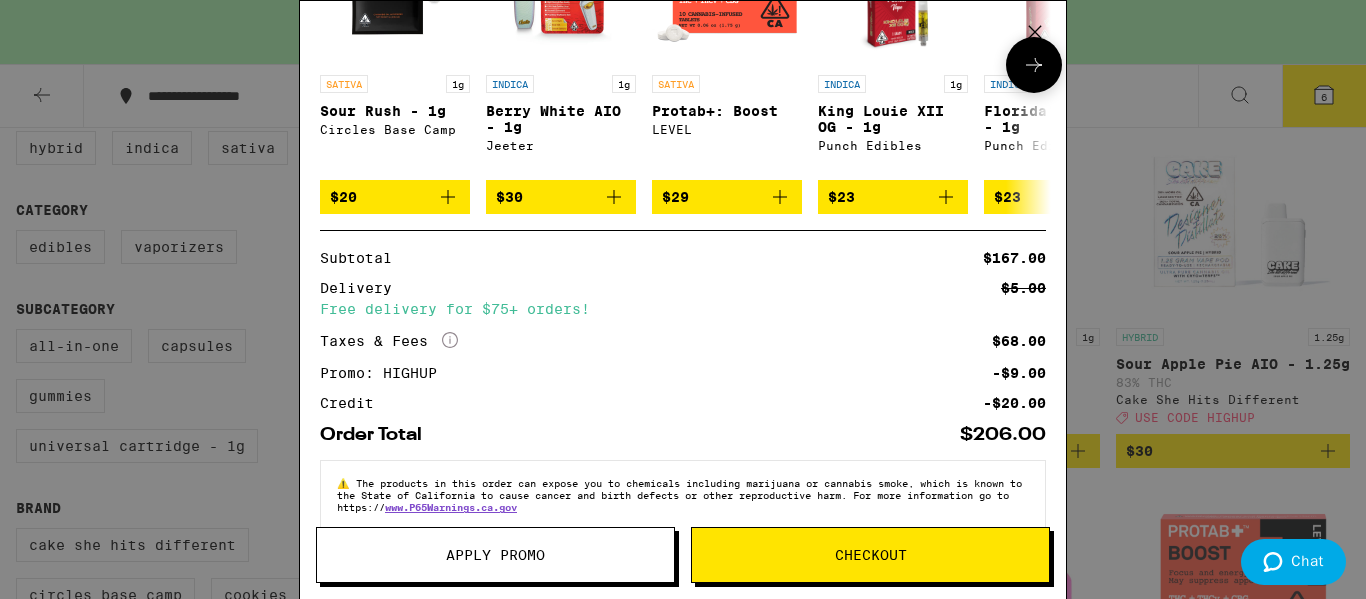 scroll, scrollTop: 700, scrollLeft: 0, axis: vertical 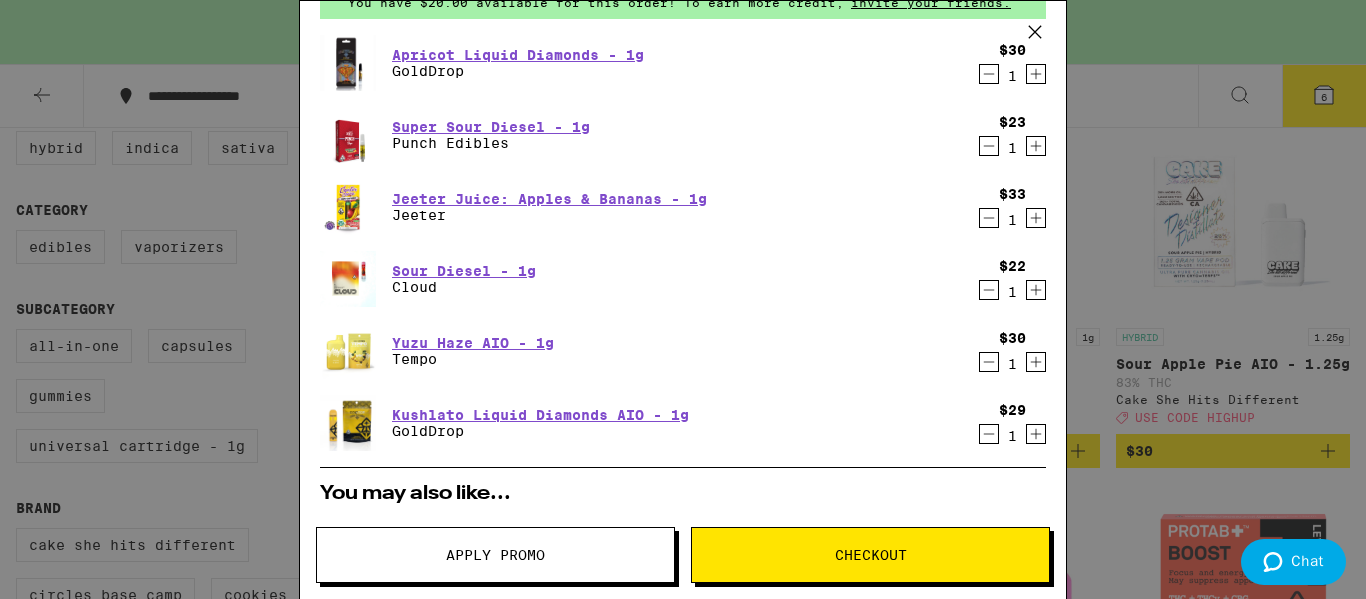 click on "Your Cart You have $20.00 available for this order! To earn more credit, invite your friends. Apricot Liquid Diamonds - 1g GoldDrop $30 1 Super Sour Diesel - 1g Punch Edibles $23 1 Jeeter Juice: Apples & Bananas - 1g Jeeter $33 1 Sour Diesel - 1g Cloud $22 1 Yuzu Haze AIO - 1g Tempo $30 1 Kushlato Liquid Diamonds AIO - 1g GoldDrop $29 1 You may also like... SATIVA 1g Sour Rush - 1g Circles Base Camp $20 INDICA 1g Berry White AIO - 1g Jeeter $30 SATIVA Protab+: Boost LEVEL $29 INDICA 1g King Louie XII OG - 1g Punch Edibles $23 INDICA 1g Florida's Finest - 1g Punch Edibles $23 SATIVA 1g Tequila Sunrise - 1g Cookies $28 HYBRID 1g Social: Pineapple Express - 1g New Norm $33 SATIVA 1g XJ-13 - 1g Punch Edibles $23 HYBRID 4g Double Mintz - 4g Lowell Farms Deal Created with Sketch. USE CODE 35OFF $33 INDICA 3.5g Gemini - 3.5g Alien Labs Deal Created with Sketch. USE CODE HIGHUP $50 Subtotal $167.00 Delivery $5.00 Free delivery for $75+ orders! Taxes & Fees More Info $68.00 Promo: HIGHUP -$9.00 Credit -$20.00 $206.00" at bounding box center [683, 299] 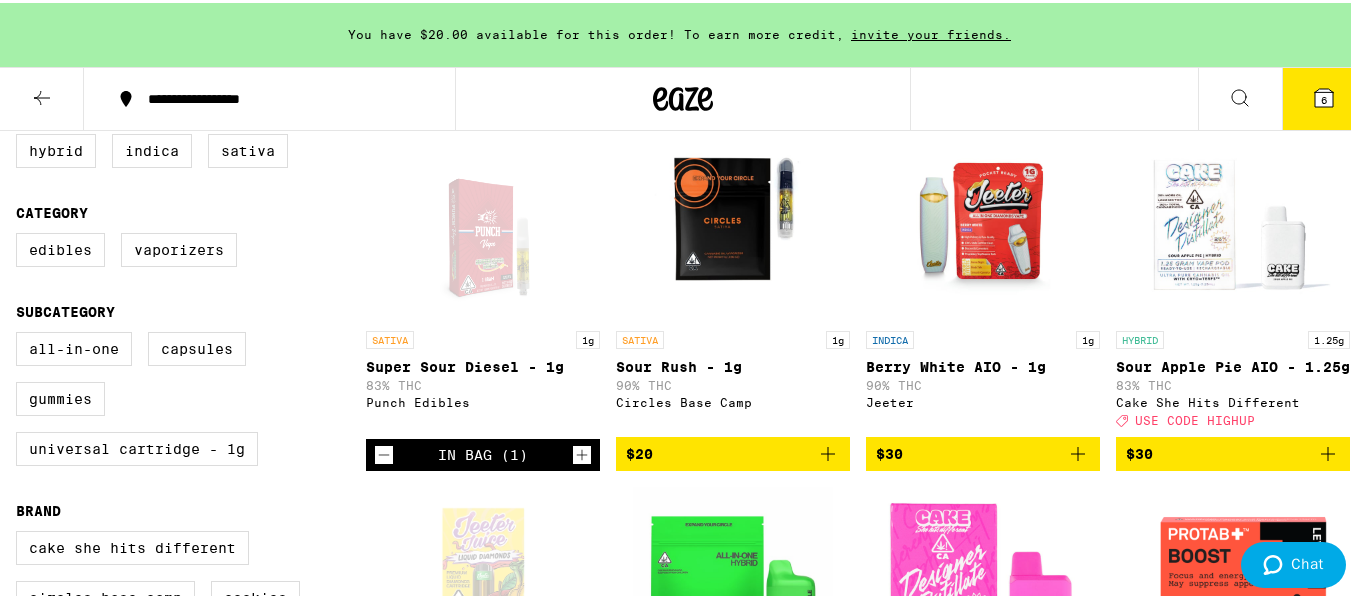 click 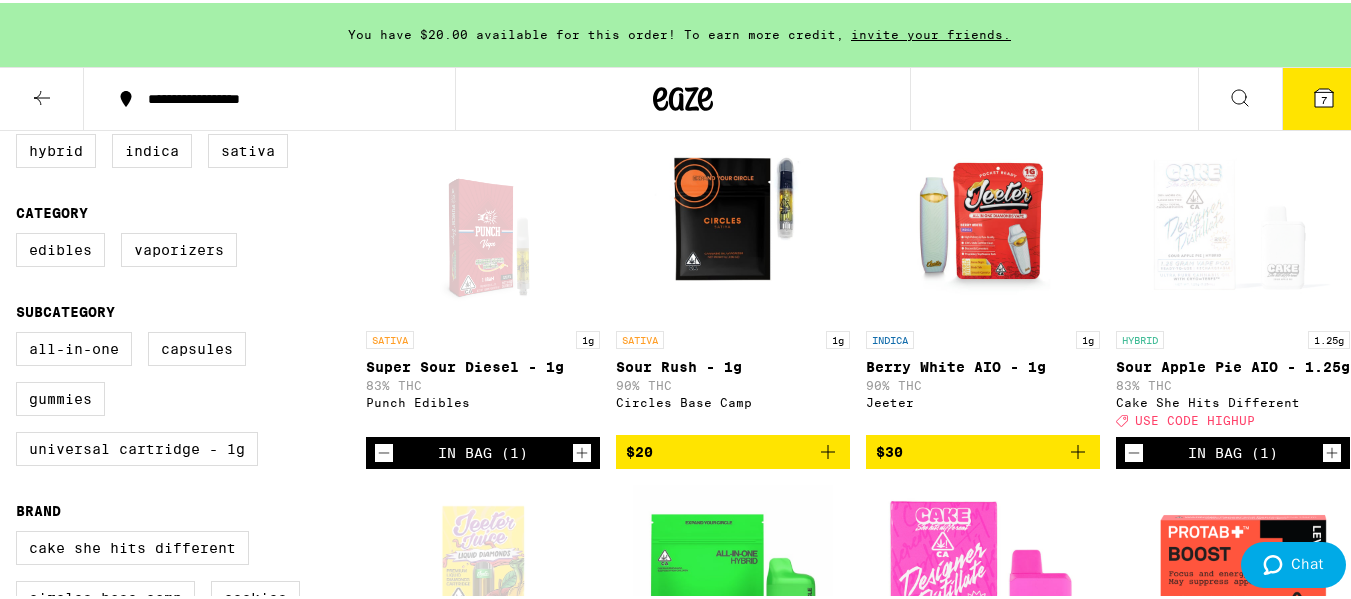 click 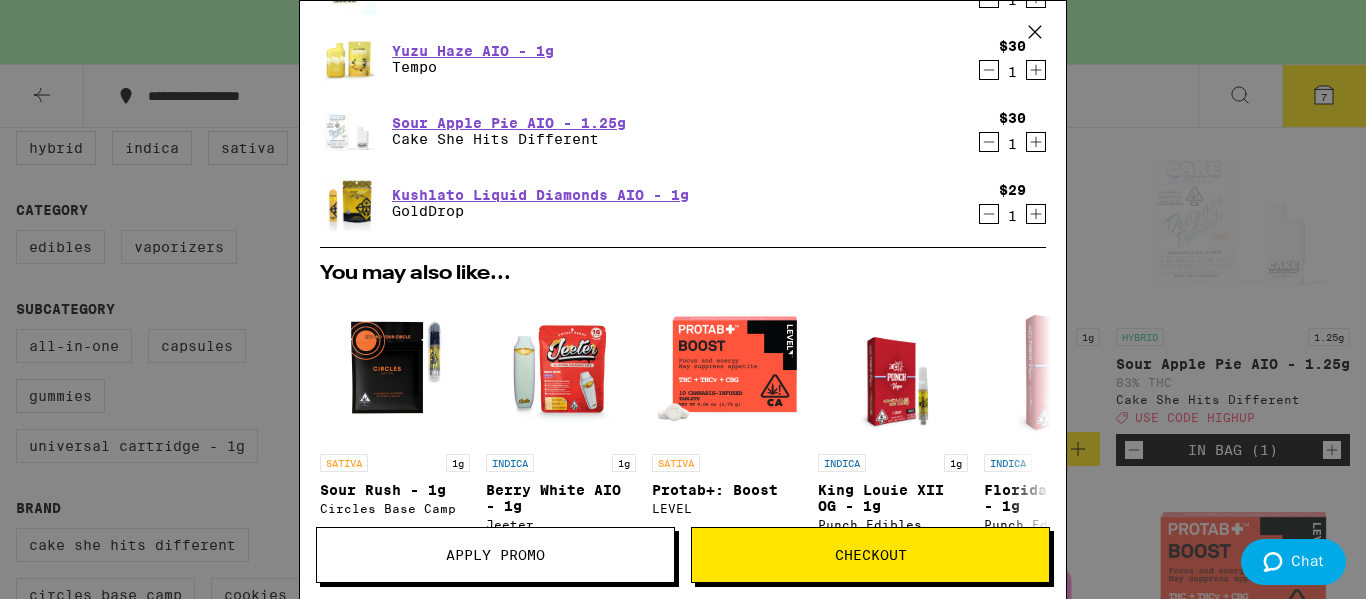 scroll, scrollTop: 400, scrollLeft: 0, axis: vertical 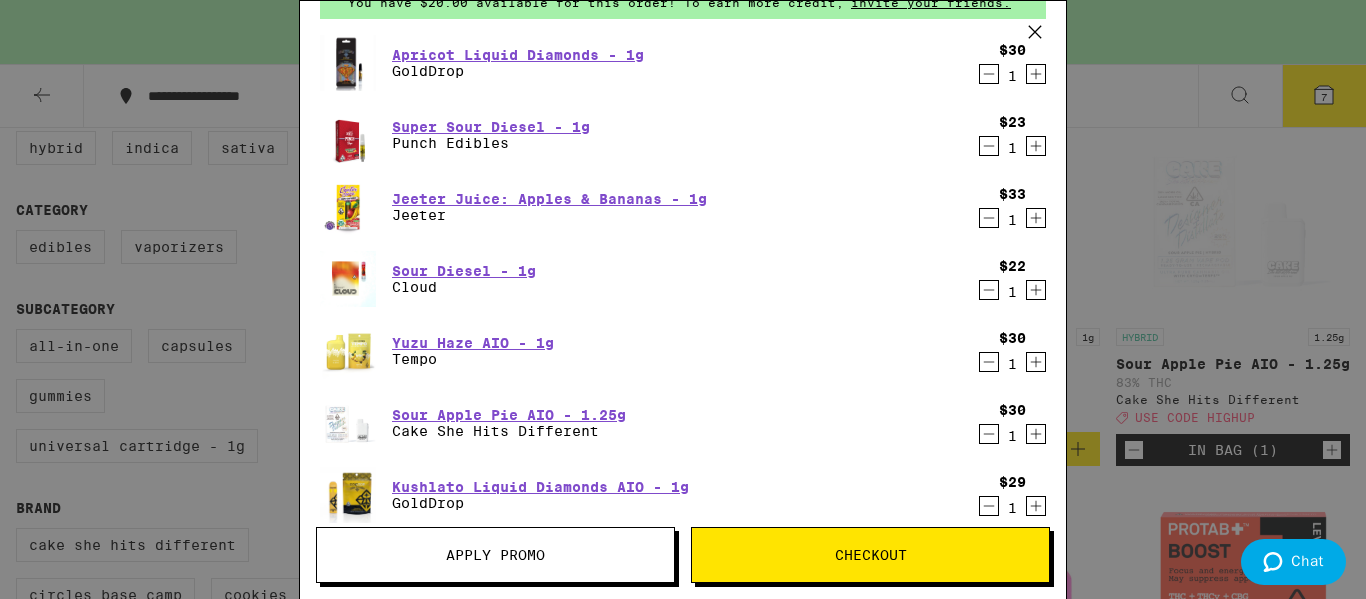 click on "Your Cart You have $20.00 available for this order! To earn more credit, invite your friends. Apricot Liquid Diamonds - 1g GoldDrop $30 1 Super Sour Diesel - 1g Punch Edibles $23 1 Jeeter Juice: Apples & Bananas - 1g Jeeter $33 1 Sour Diesel - 1g Cloud $22 1 Yuzu Haze AIO - 1g Tempo $30 1 Sour Apple Pie AIO - 1.25g Cake She Hits Different $30 1 Kushlato Liquid Diamonds AIO - 1g GoldDrop $29 1 You may also like... SATIVA 1g Sour Rush - 1g Circles Base Camp $20 INDICA 1g Berry White AIO - 1g Jeeter $30 SATIVA Protab+: Boost LEVEL $29 INDICA 1g King Louie XII OG - 1g Punch Edibles $23 INDICA 1g Florida's Finest - 1g Punch Edibles $23 SATIVA 1g Tequila Sunrise - 1g Cookies $28 HYBRID 1g Social: Pineapple Express - 1g New Norm $33 SATIVA 1g XJ-13 - 1g Punch Edibles $23 HYBRID 4g Double Mintz - 4g Lowell Farms Deal Created with Sketch. USE CODE 35OFF $33 INDICA 3.5g Gemini - 3.5g Alien Labs Deal Created with Sketch. USE CODE HIGHUP $50 Subtotal $197.00 Delivery $5.00 Free delivery for $75+ orders! Taxes & Fees" at bounding box center (683, 299) 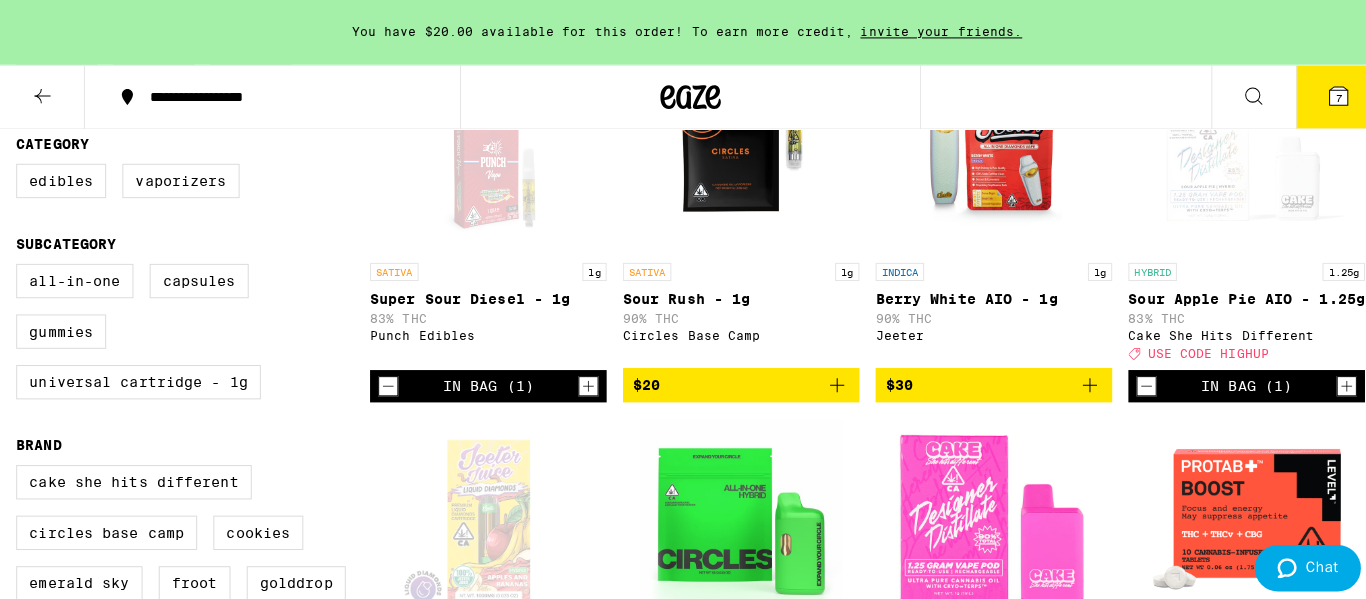 scroll, scrollTop: 600, scrollLeft: 0, axis: vertical 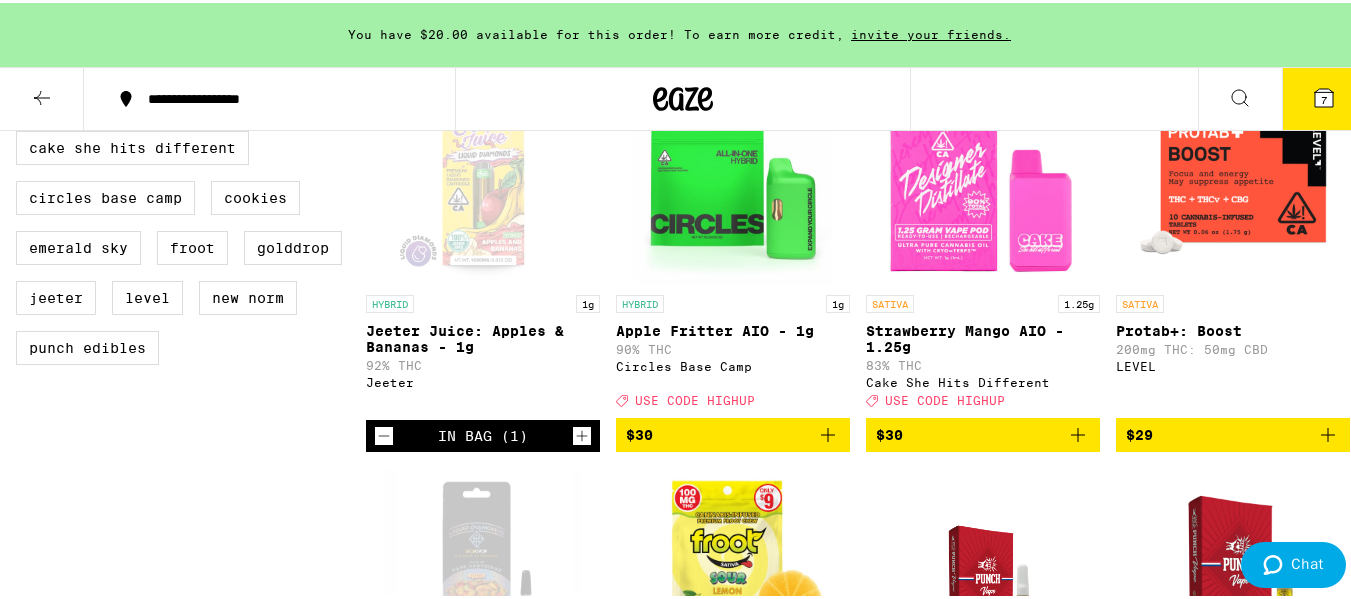 click 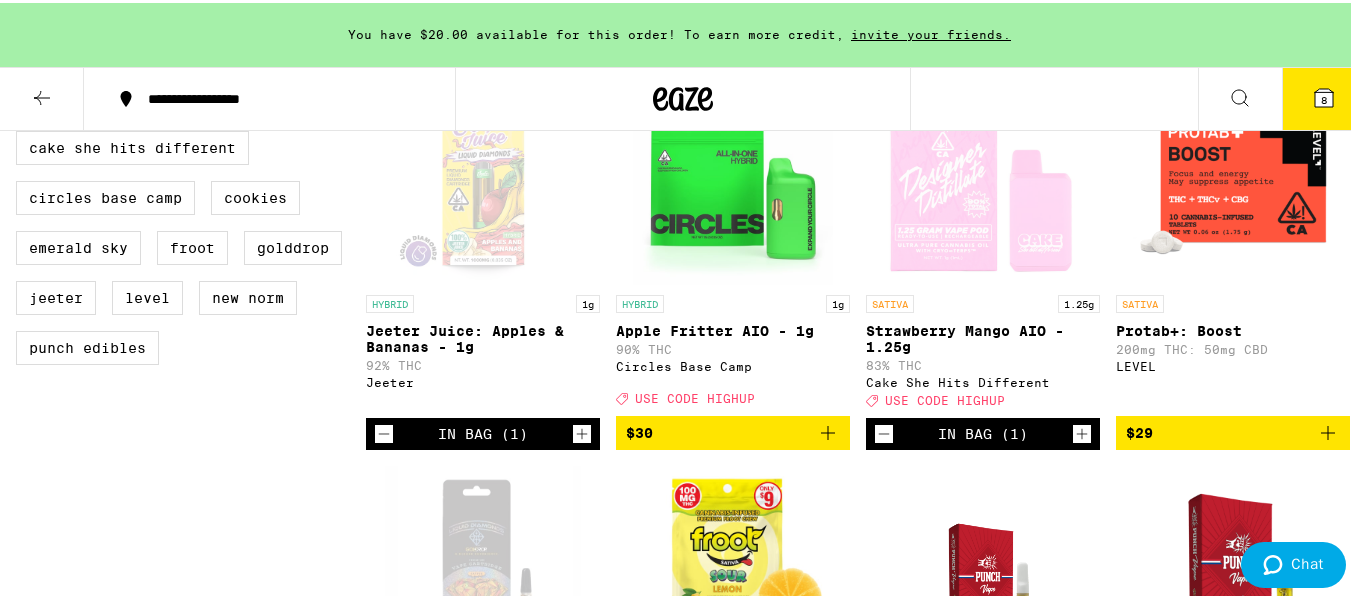 click on "8" at bounding box center (1324, 97) 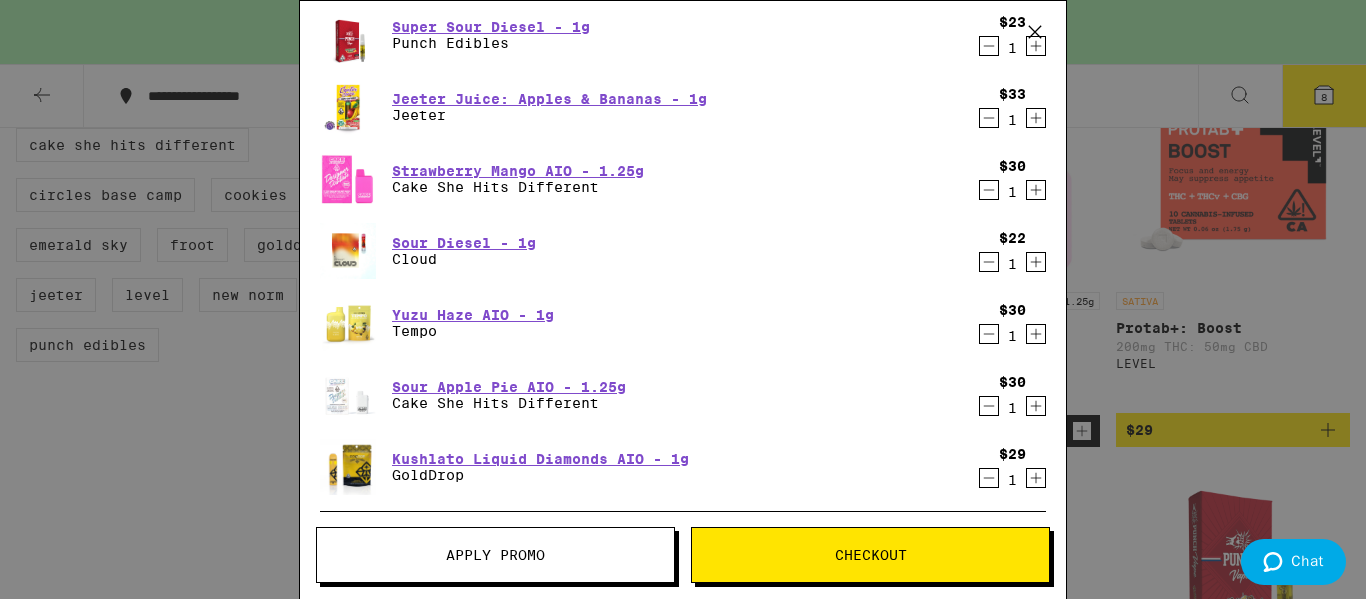 scroll, scrollTop: 100, scrollLeft: 0, axis: vertical 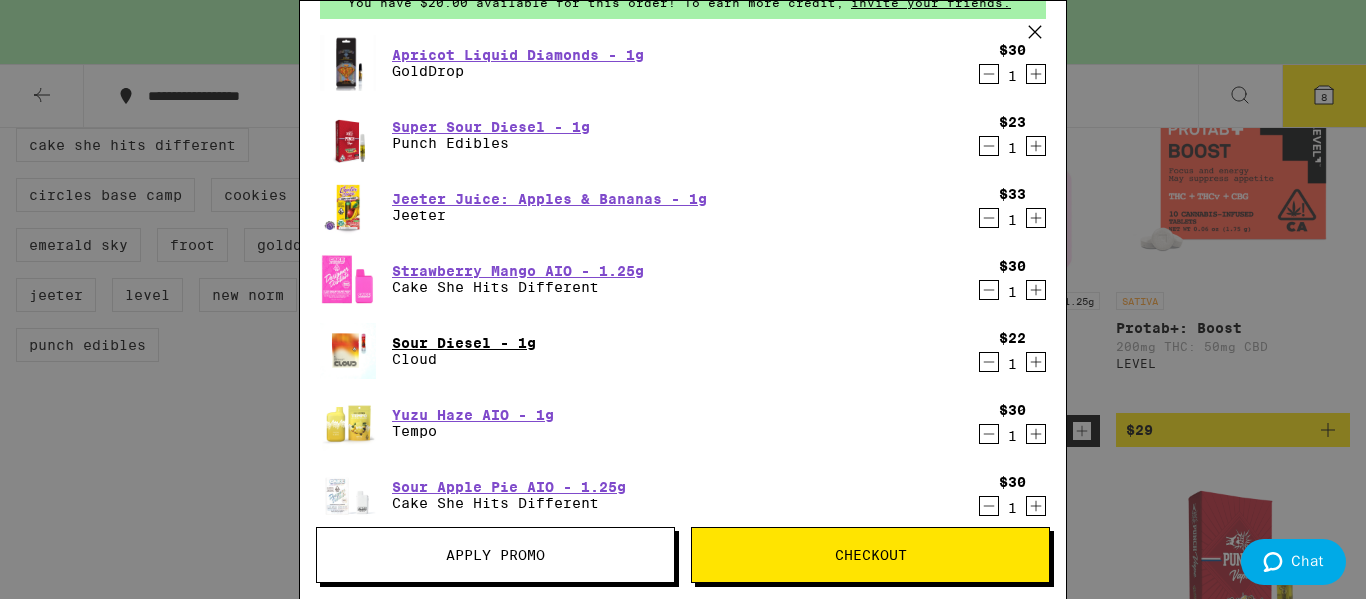 click on "Sour Diesel - 1g" at bounding box center (464, 343) 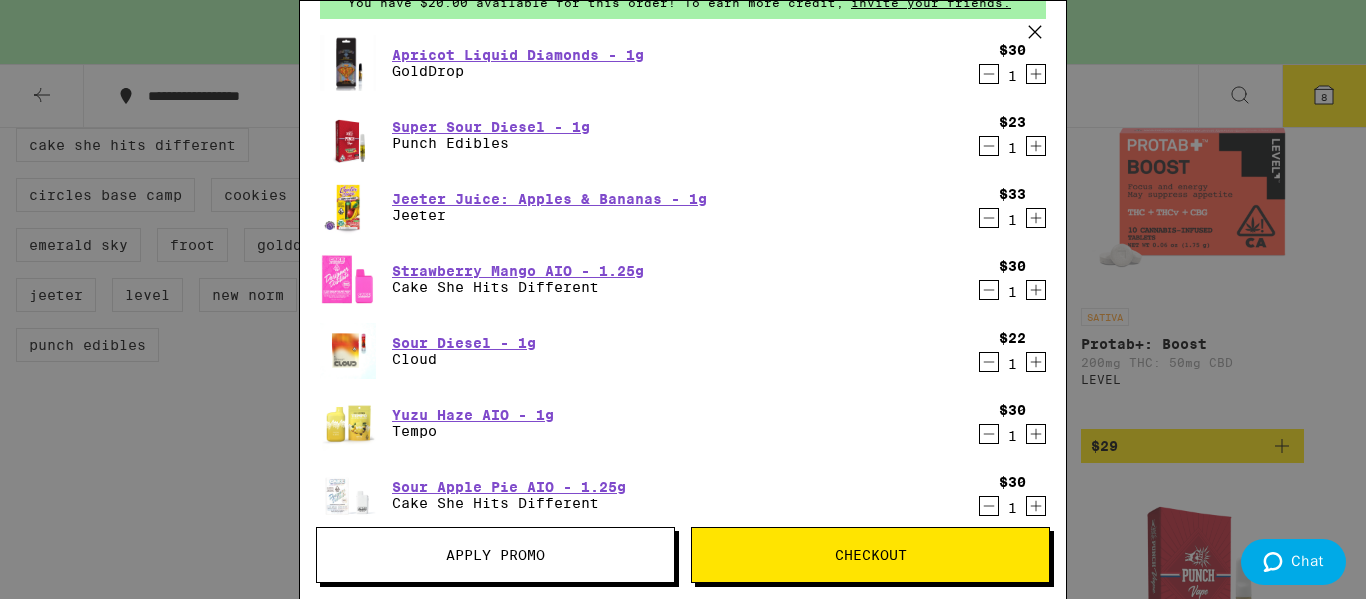 click at bounding box center [683, 1563] 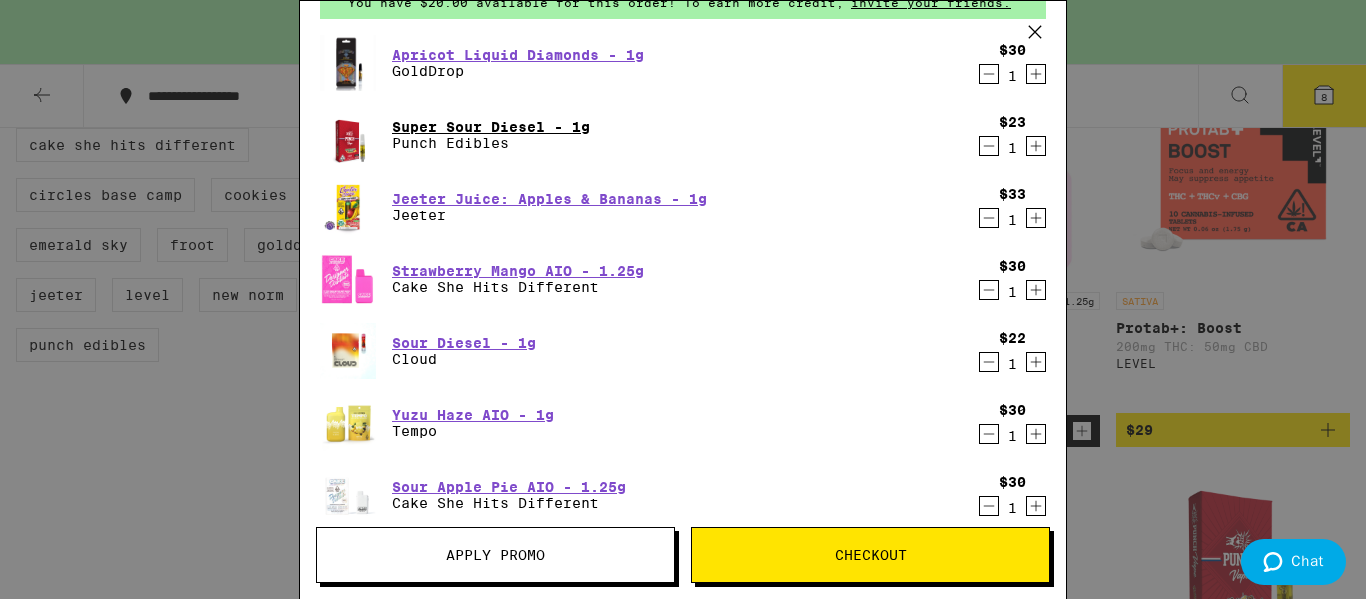 click on "Super Sour Diesel - 1g" at bounding box center (491, 127) 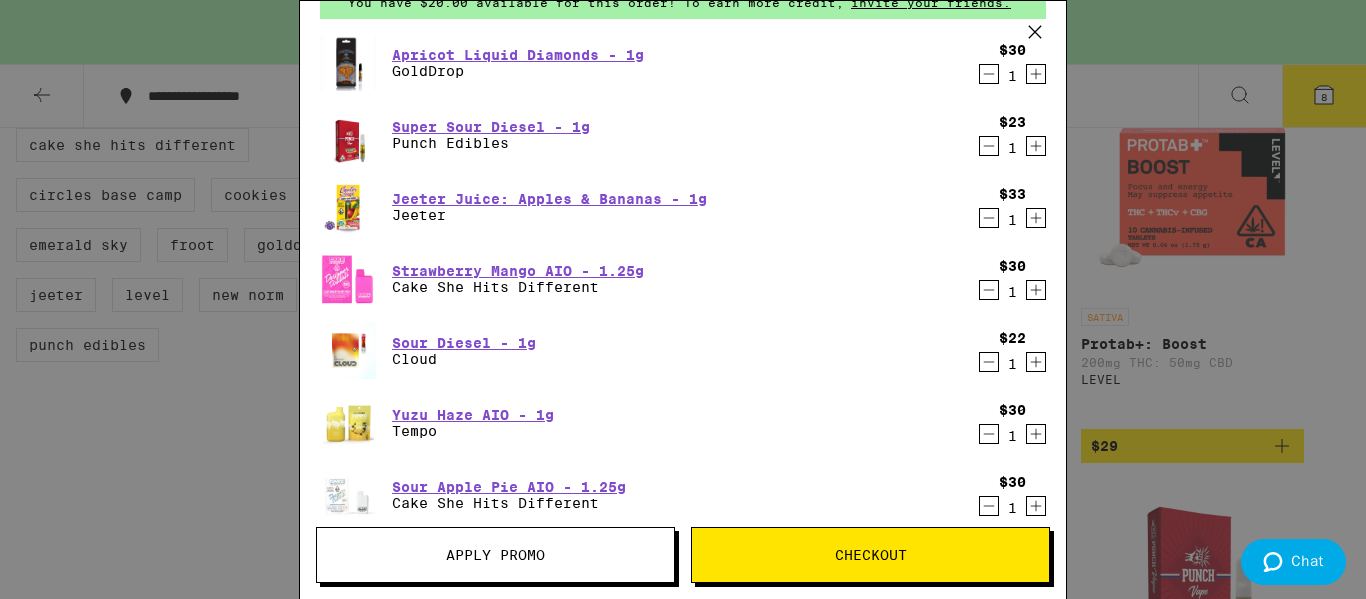 click 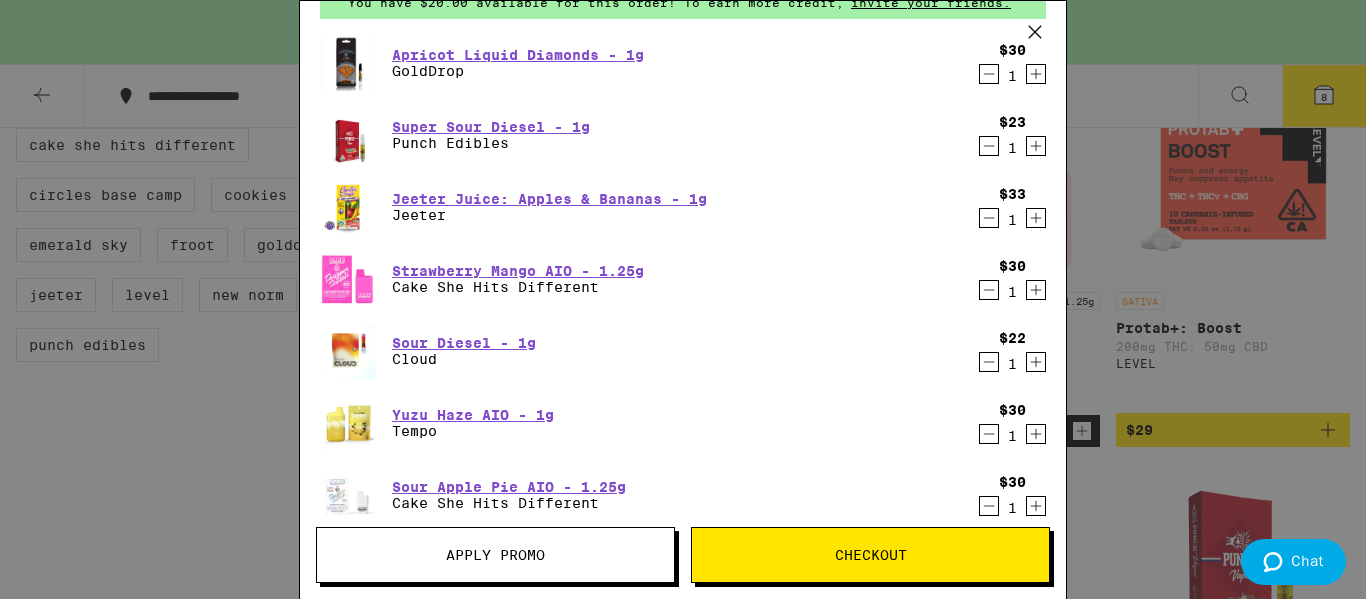 click 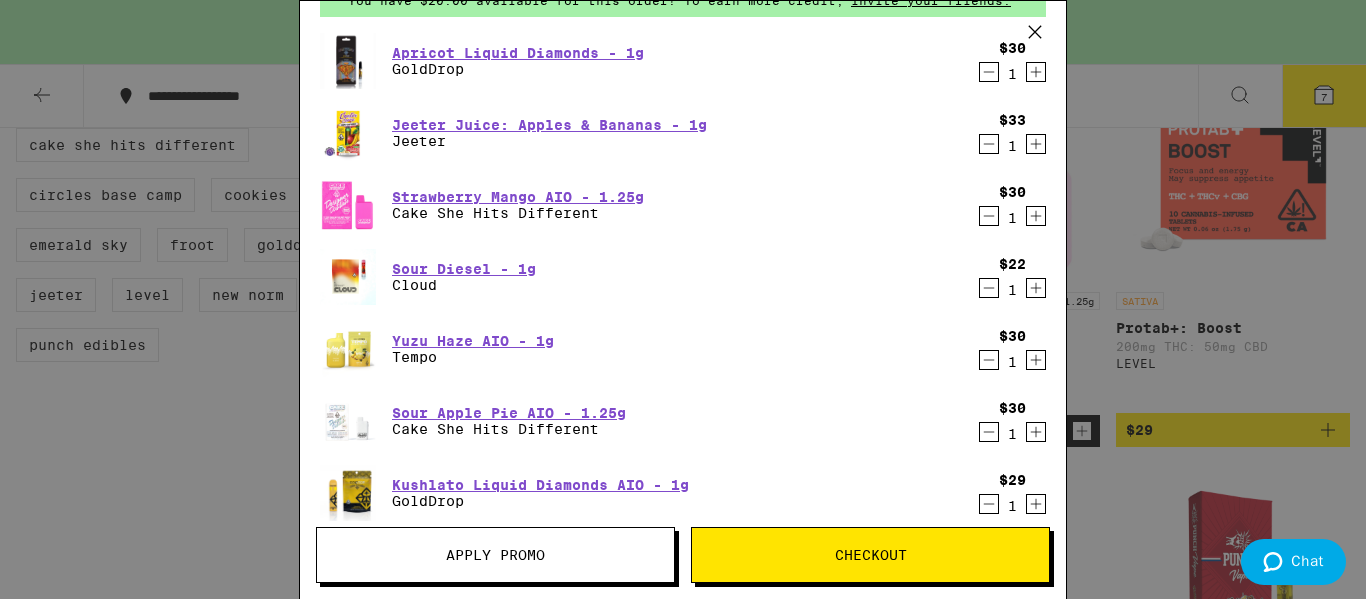 scroll, scrollTop: 200, scrollLeft: 0, axis: vertical 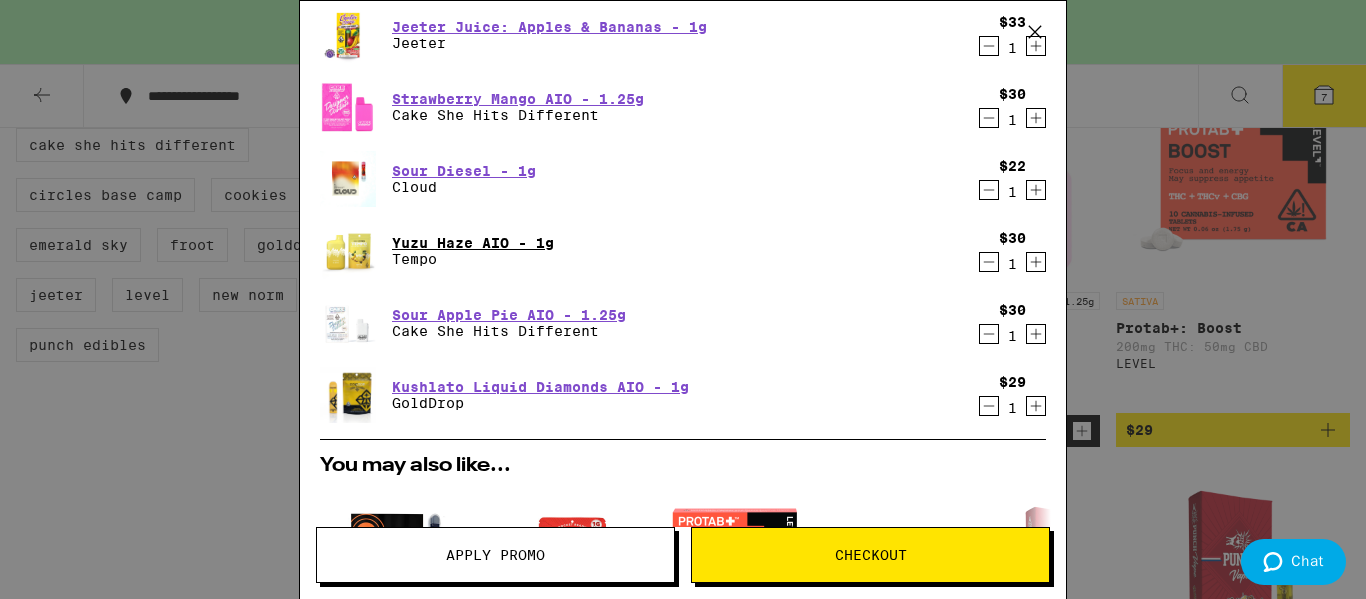 click on "Yuzu Haze AIO - 1g" at bounding box center (473, 243) 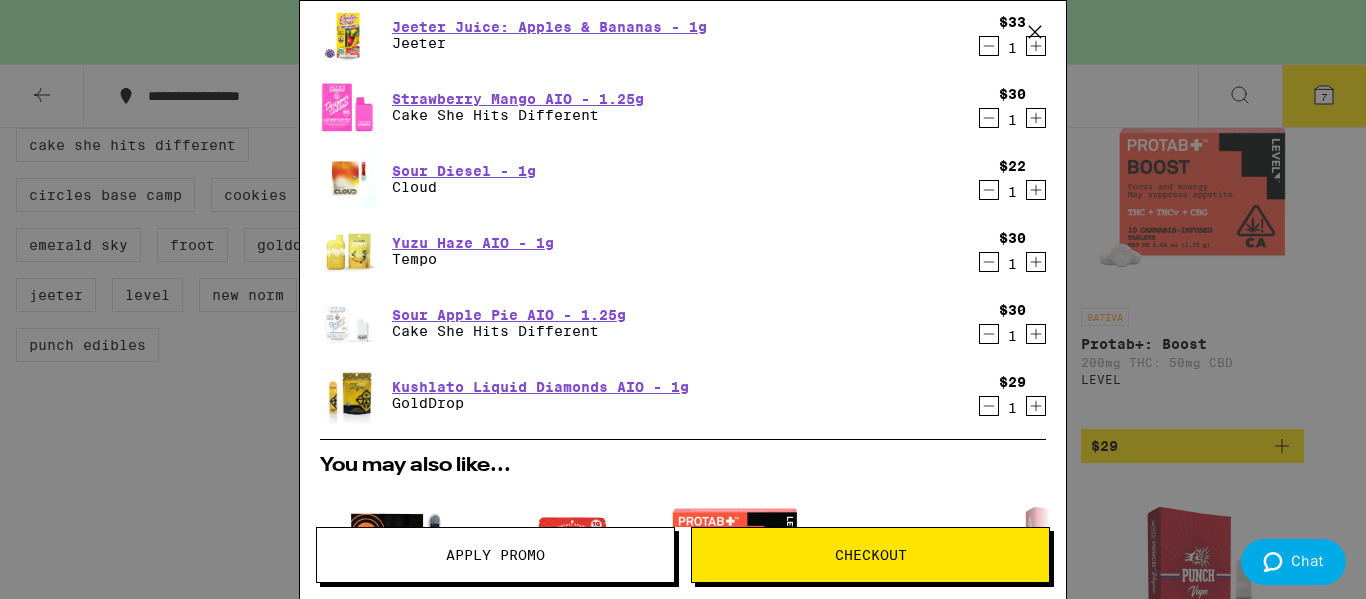 click on "Tempo" at bounding box center [22, 1637] 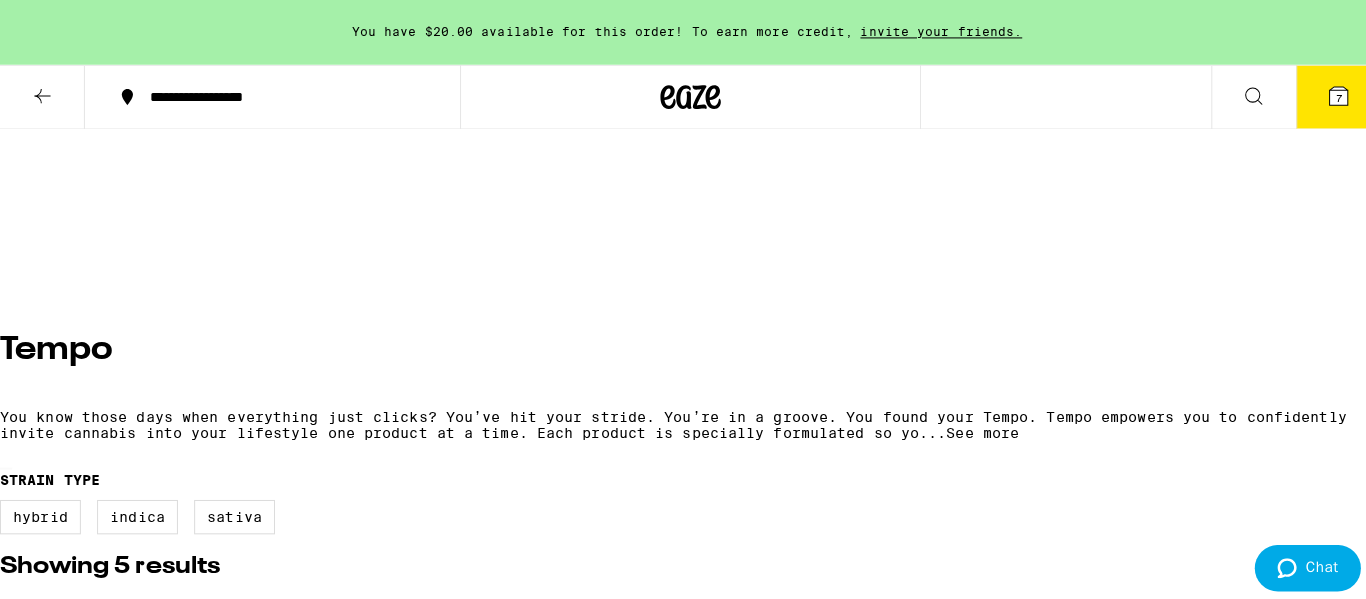scroll, scrollTop: 800, scrollLeft: 0, axis: vertical 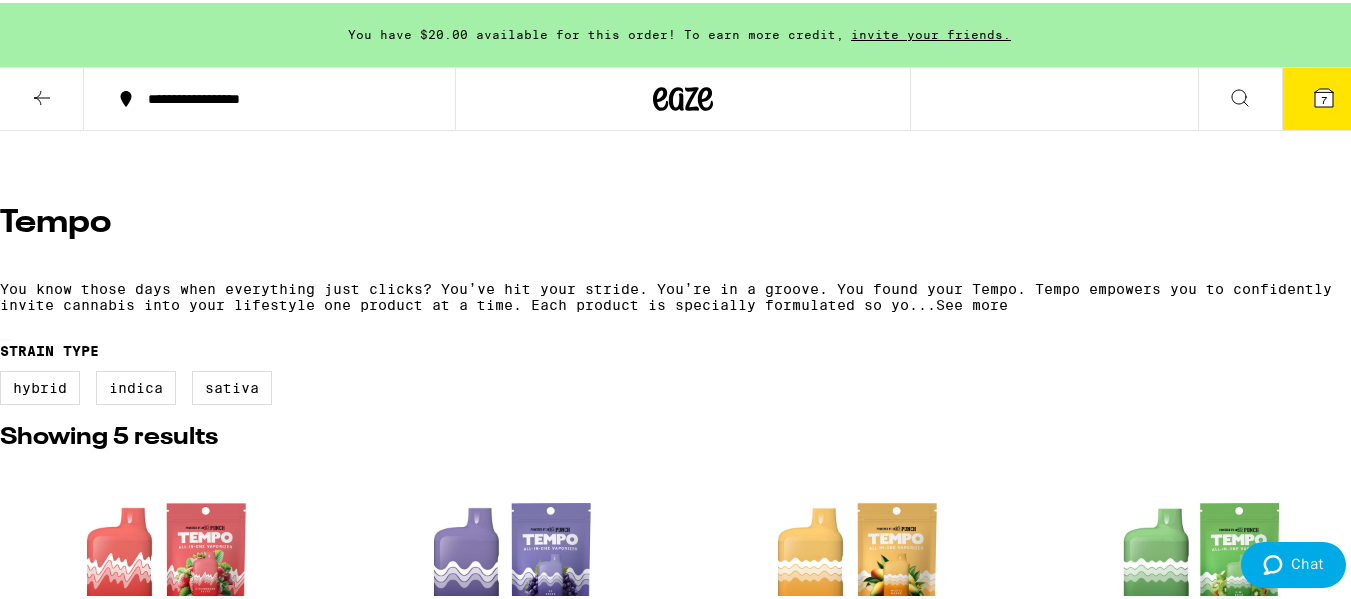 click on "7" at bounding box center (1324, 96) 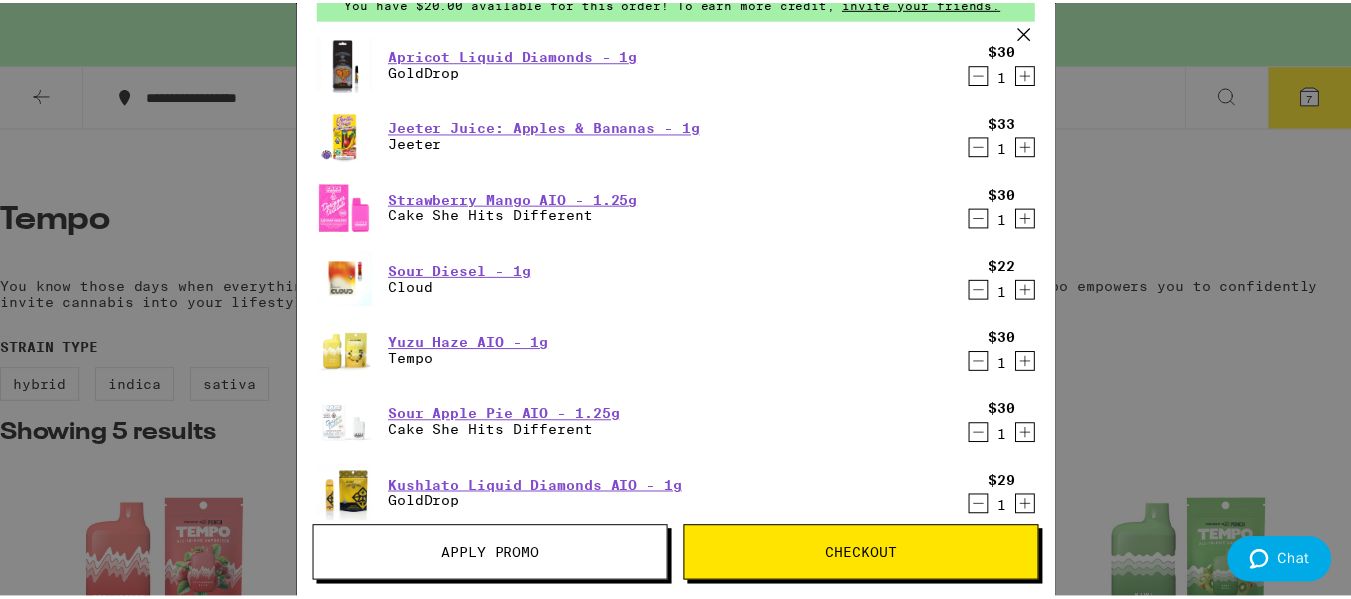 scroll, scrollTop: 0, scrollLeft: 0, axis: both 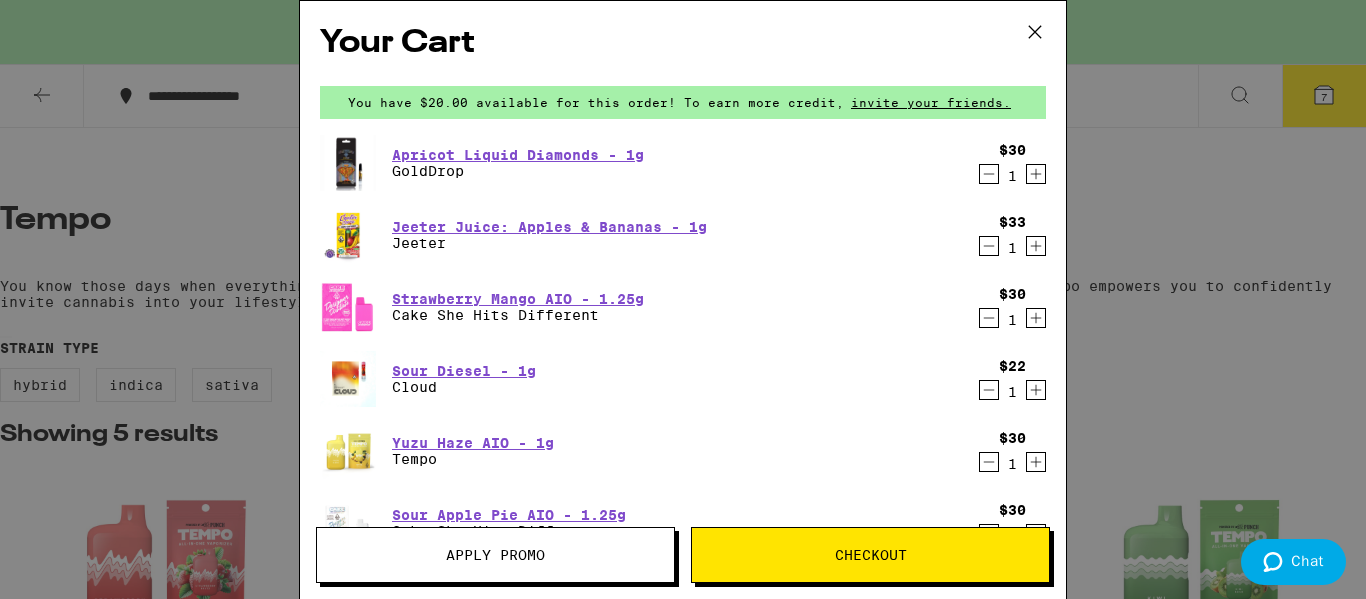 click on "Your Cart You have $20.00 available for this order! To earn more credit, invite your friends. Apricot Liquid Diamonds - 1g GoldDrop $30 1 Jeeter Juice: Apples & Bananas - 1g Jeeter $33 1 Strawberry Mango AIO - 1.25g Cake She Hits Different $30 1 Sour Diesel - 1g Cloud $22 1 Yuzu Haze AIO - 1g Tempo $30 1 Sour Apple Pie AIO - 1.25g Cake She Hits Different $30 1 Kushlato Liquid Diamonds AIO - 1g GoldDrop $29 1 You may also like... SATIVA 1g Super Sour Diesel - 1g Punch Edibles $23 SATIVA 1g Sour Rush - 1g Circles Base Camp $20 INDICA 1g Berry White AIO - 1g Jeeter $30 SATIVA Protab+: Boost LEVEL $29 INDICA 1g King Louie XII OG - 1g Punch Edibles $23 INDICA 1g Florida's Finest - 1g Punch Edibles $23 SATIVA 1g Tequila Sunrise - 1g Cookies $28 HYBRID 1g Social: Pineapple Express - 1g New Norm $33 SATIVA 1g XJ-13 - 1g Punch Edibles $23 HYBRID 4g Double Mintz - 4g Lowell Farms Deal Created with Sketch. USE CODE 35OFF $33 Subtotal $204.00 Delivery $5.00 Free delivery for $75+ orders! Taxes & Fees More Info $76.00" at bounding box center (683, 299) 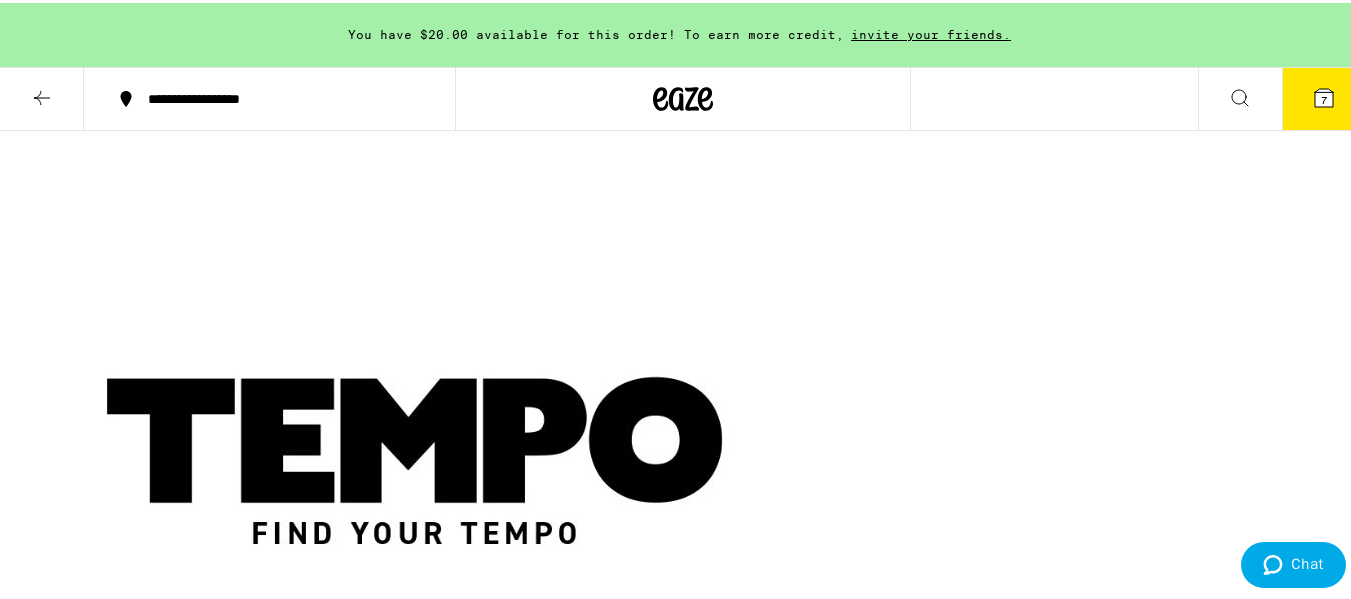 scroll, scrollTop: 0, scrollLeft: 0, axis: both 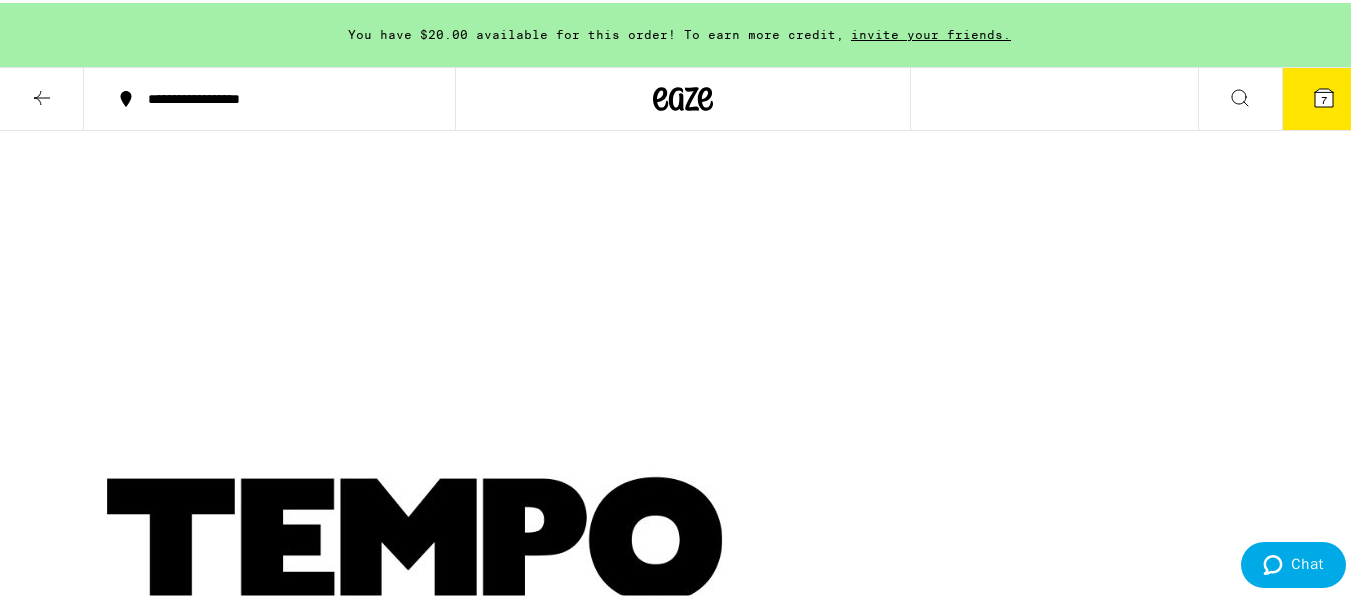 click 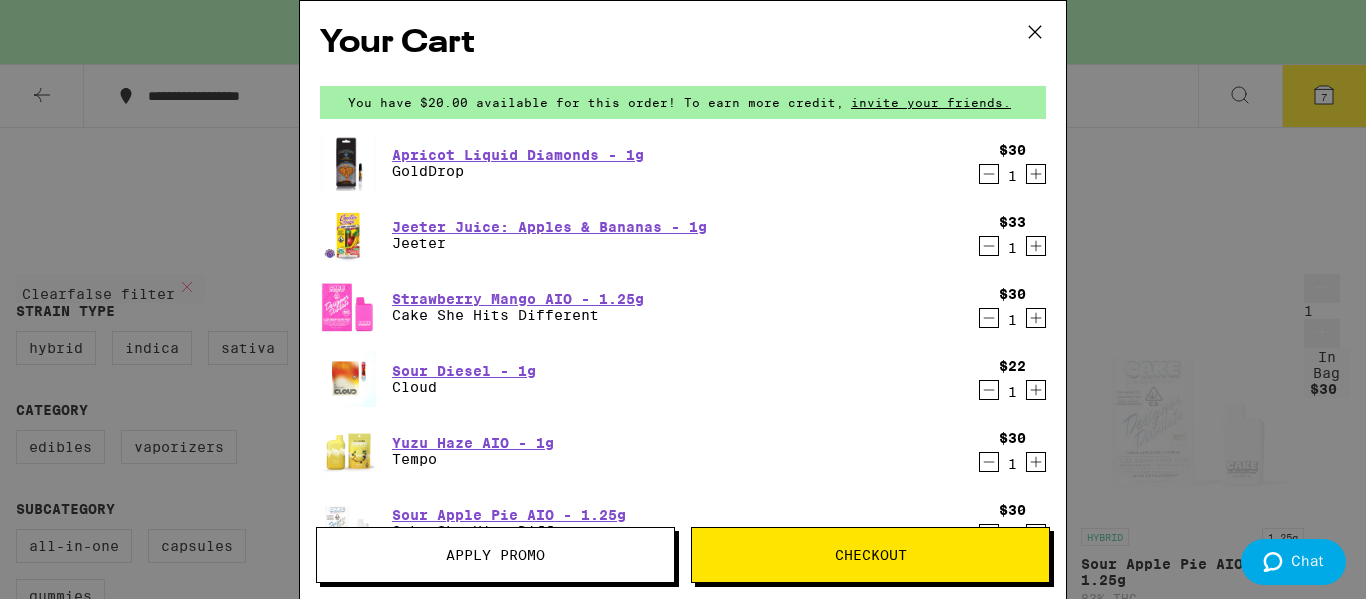 click 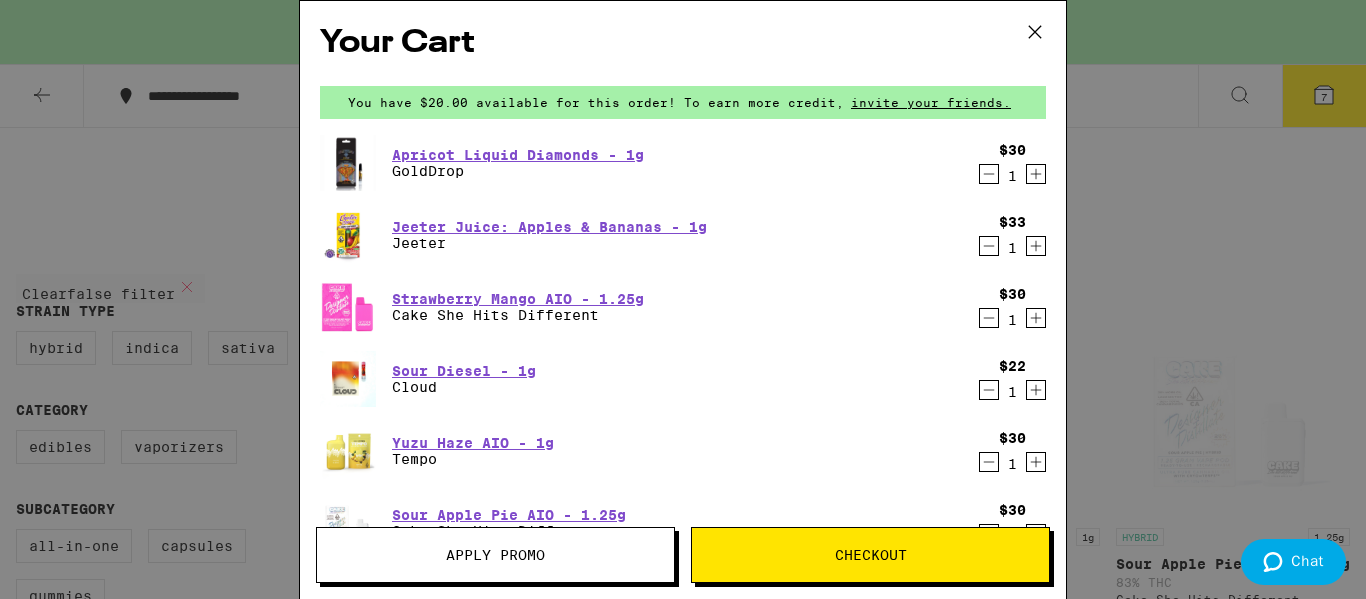 click 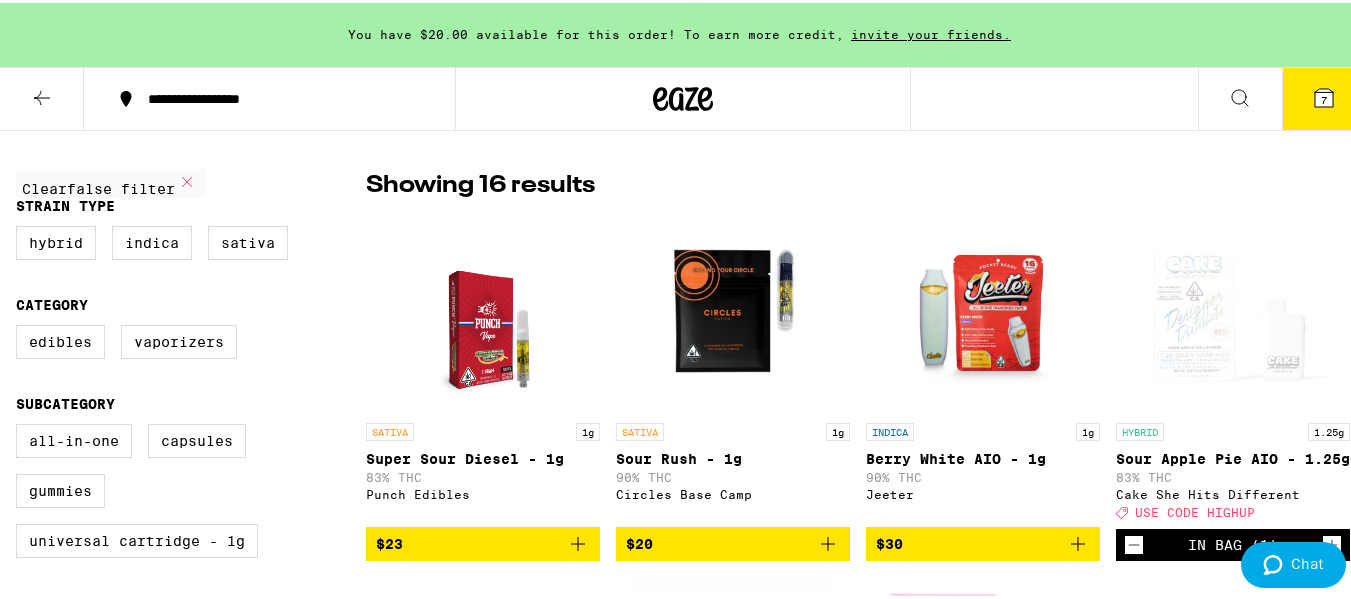 scroll, scrollTop: 0, scrollLeft: 0, axis: both 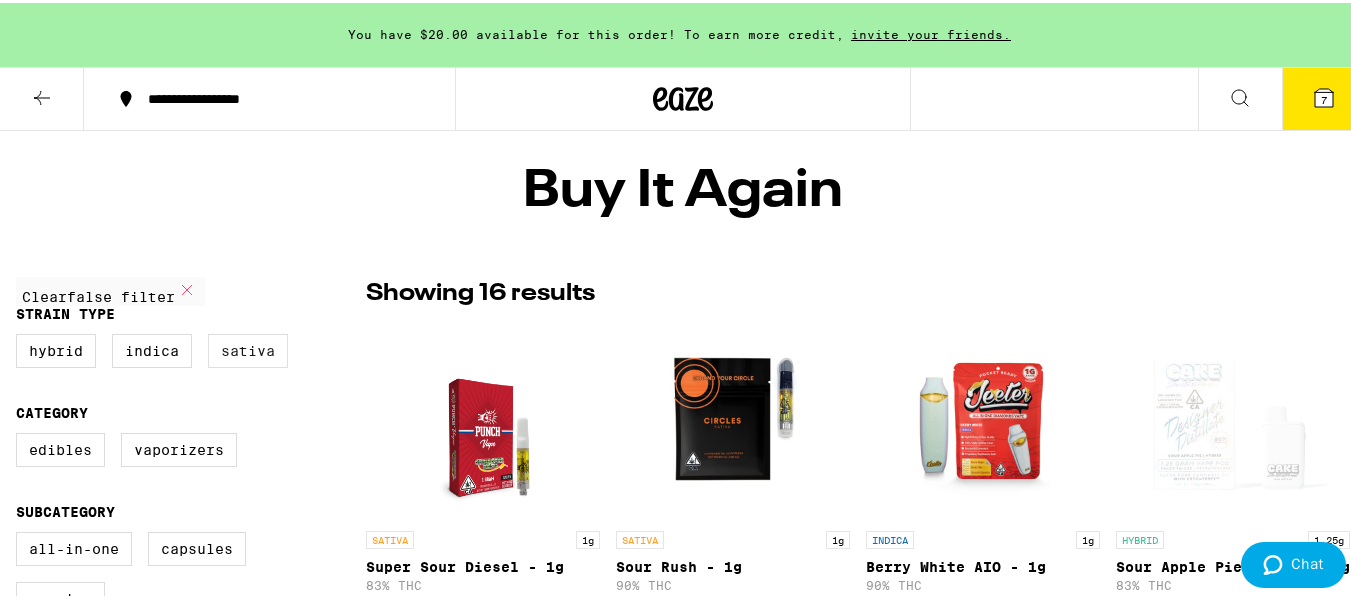 click on "Sativa" at bounding box center [248, 348] 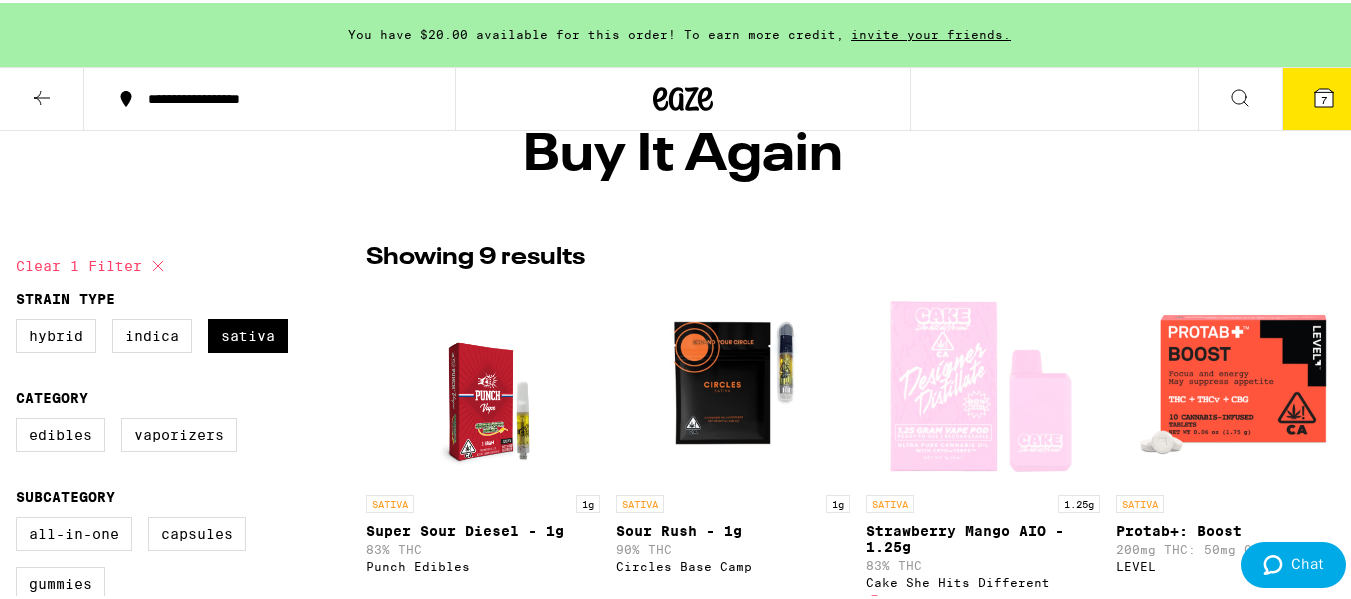 scroll, scrollTop: 0, scrollLeft: 0, axis: both 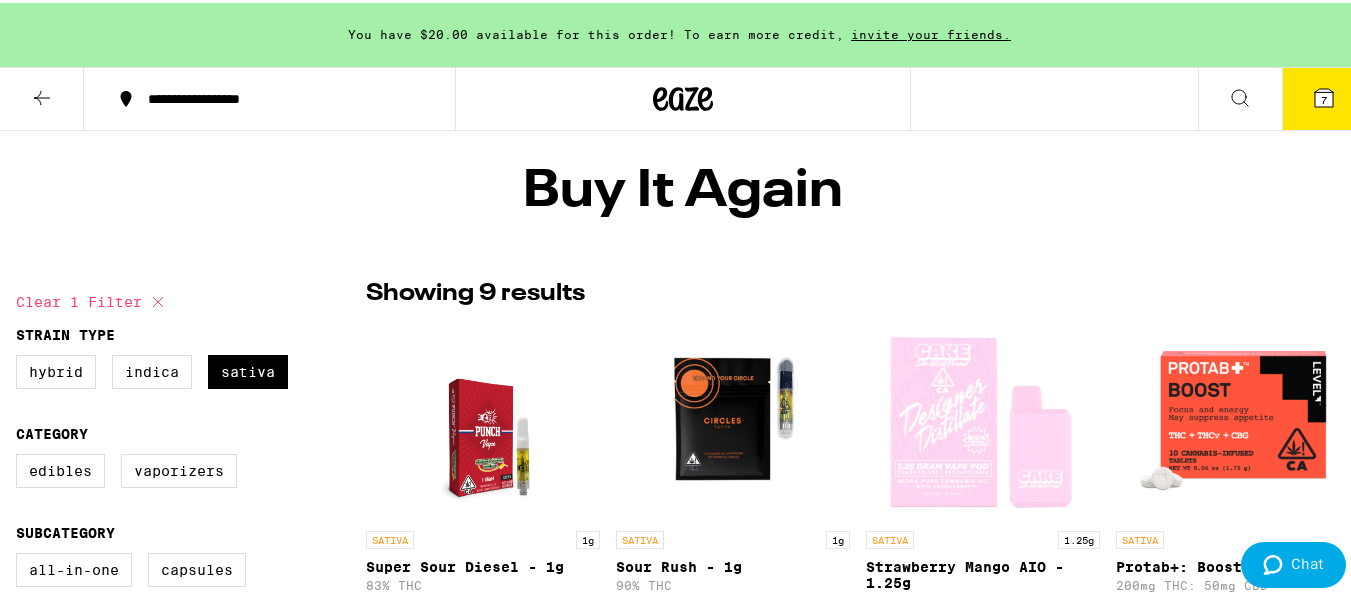 click 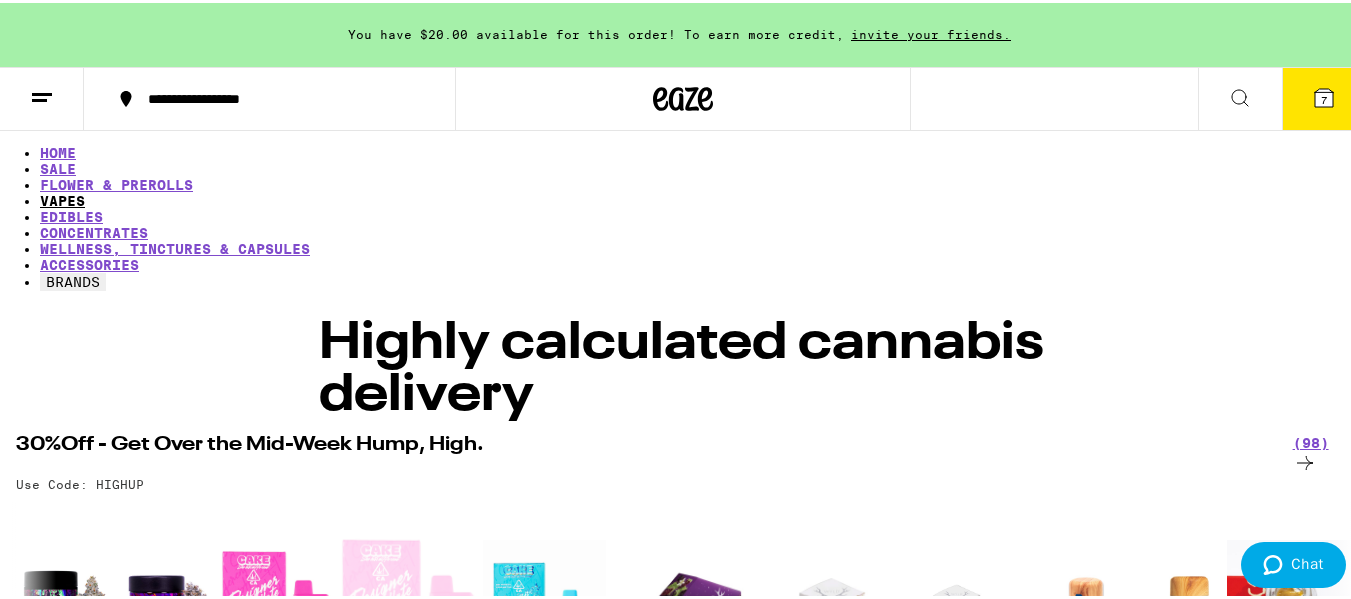 click on "VAPES" at bounding box center [62, 198] 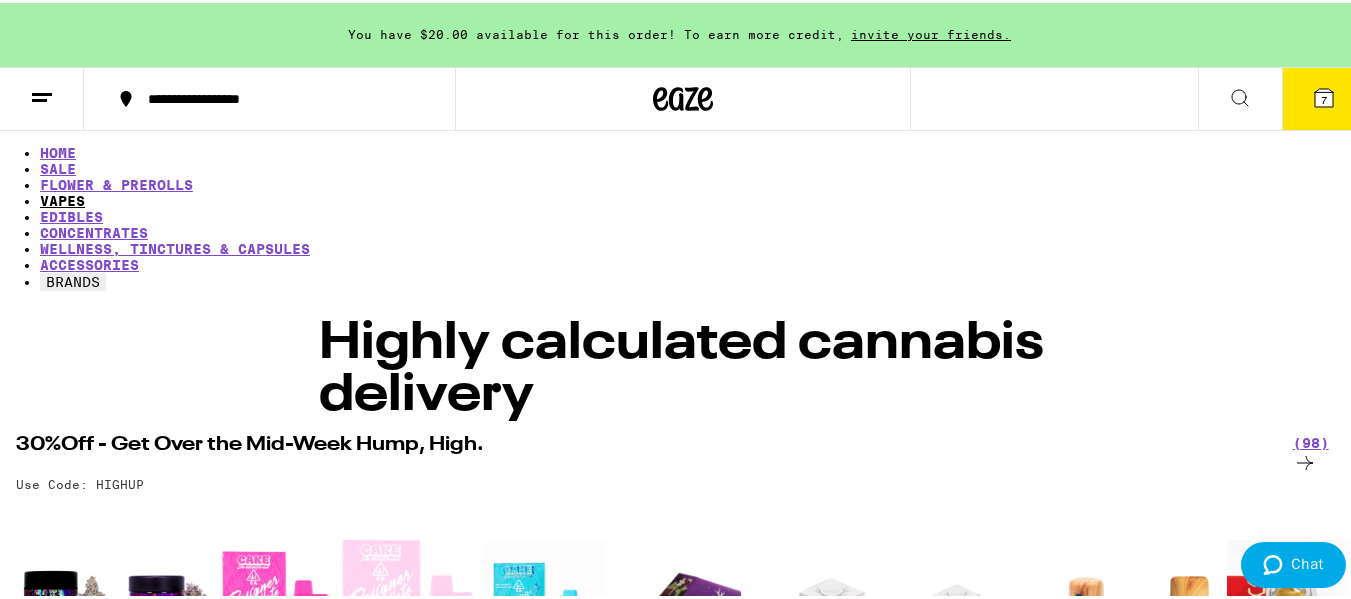 scroll, scrollTop: 0, scrollLeft: 0, axis: both 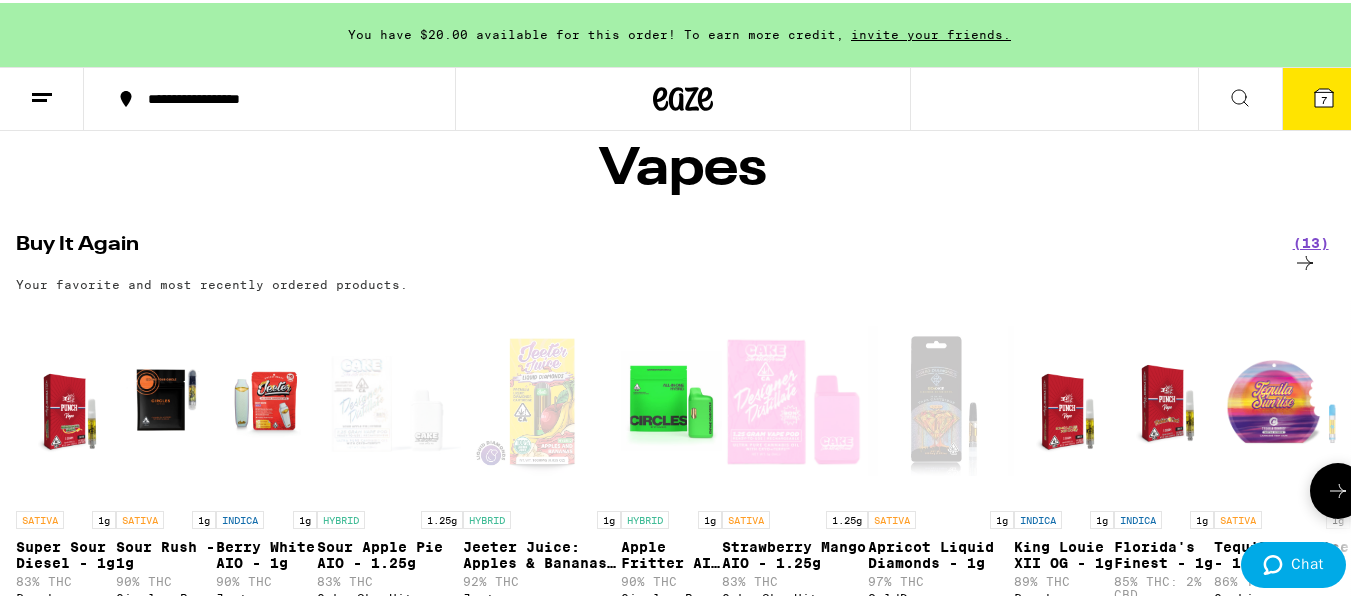 click at bounding box center (1338, 488) 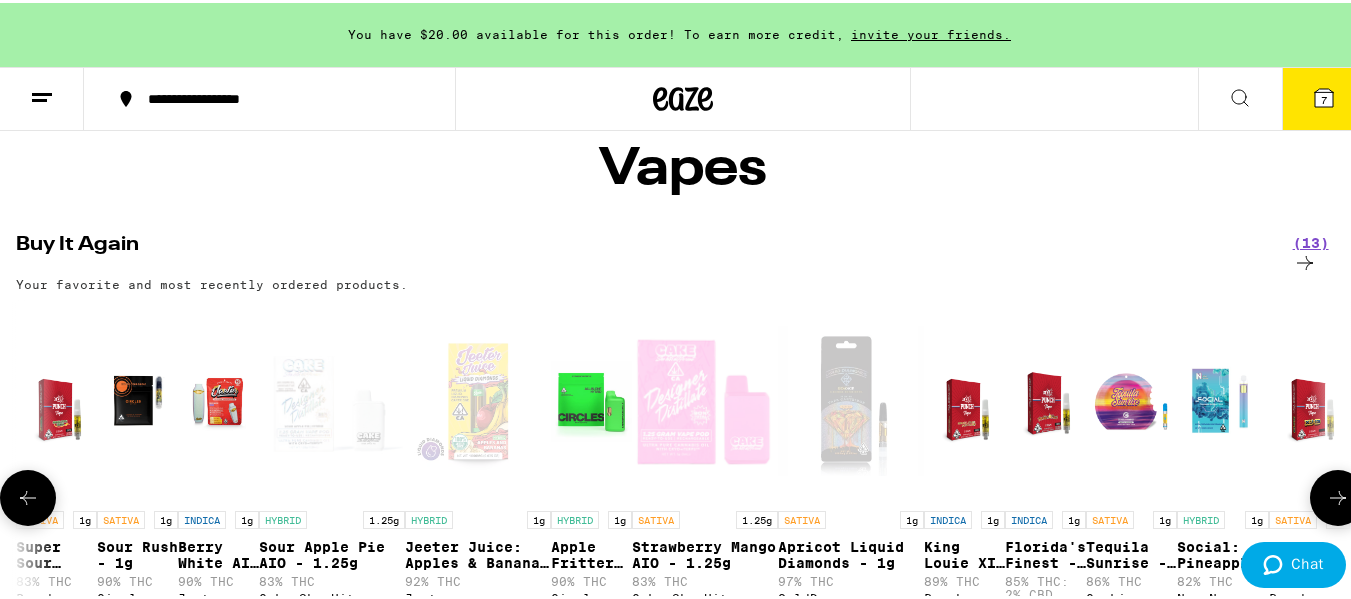 scroll, scrollTop: 0, scrollLeft: 1101, axis: horizontal 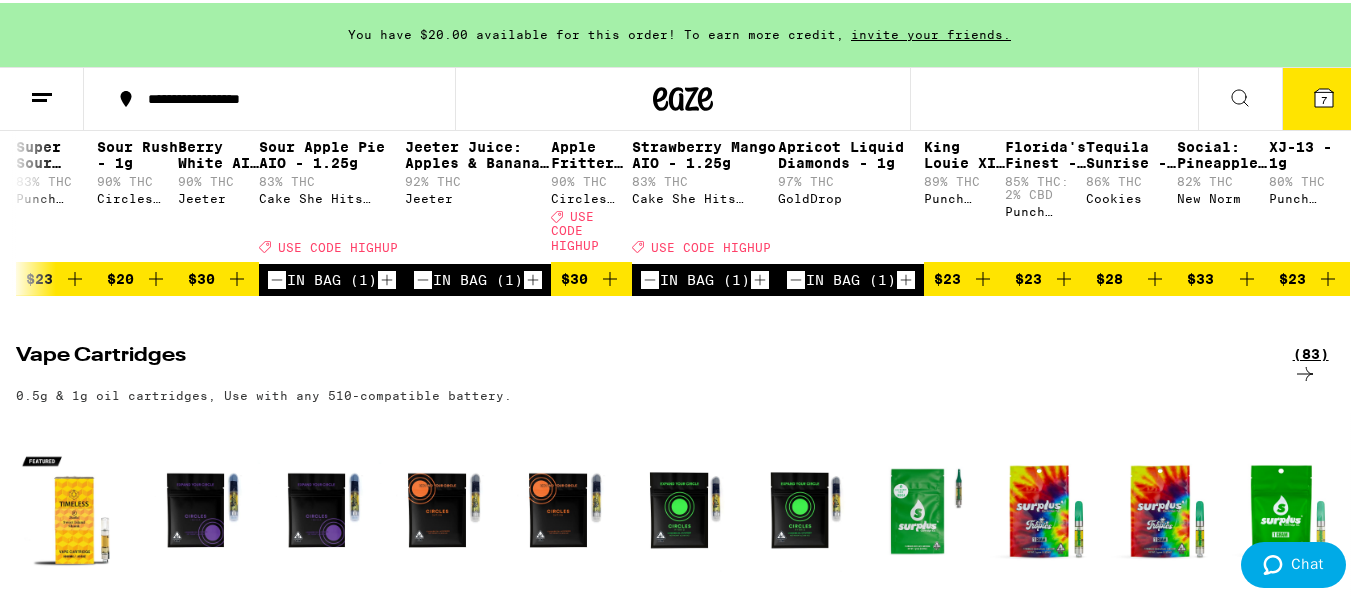 click on "(83)" at bounding box center (1321, 364) 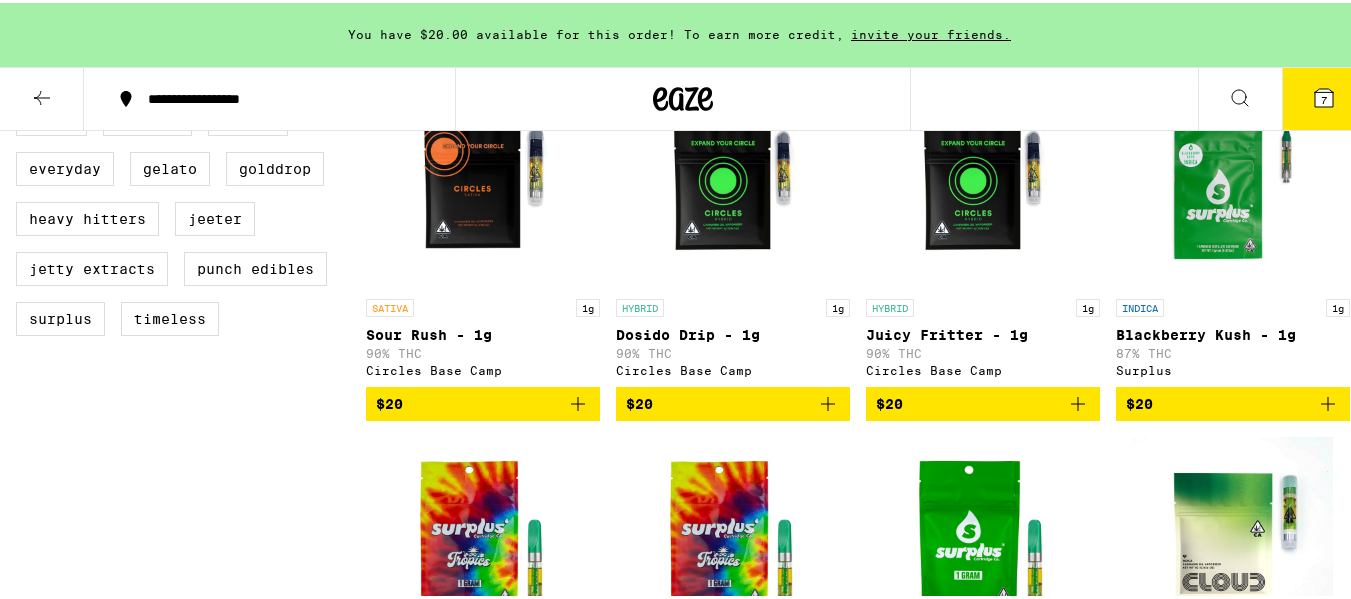 scroll, scrollTop: 0, scrollLeft: 0, axis: both 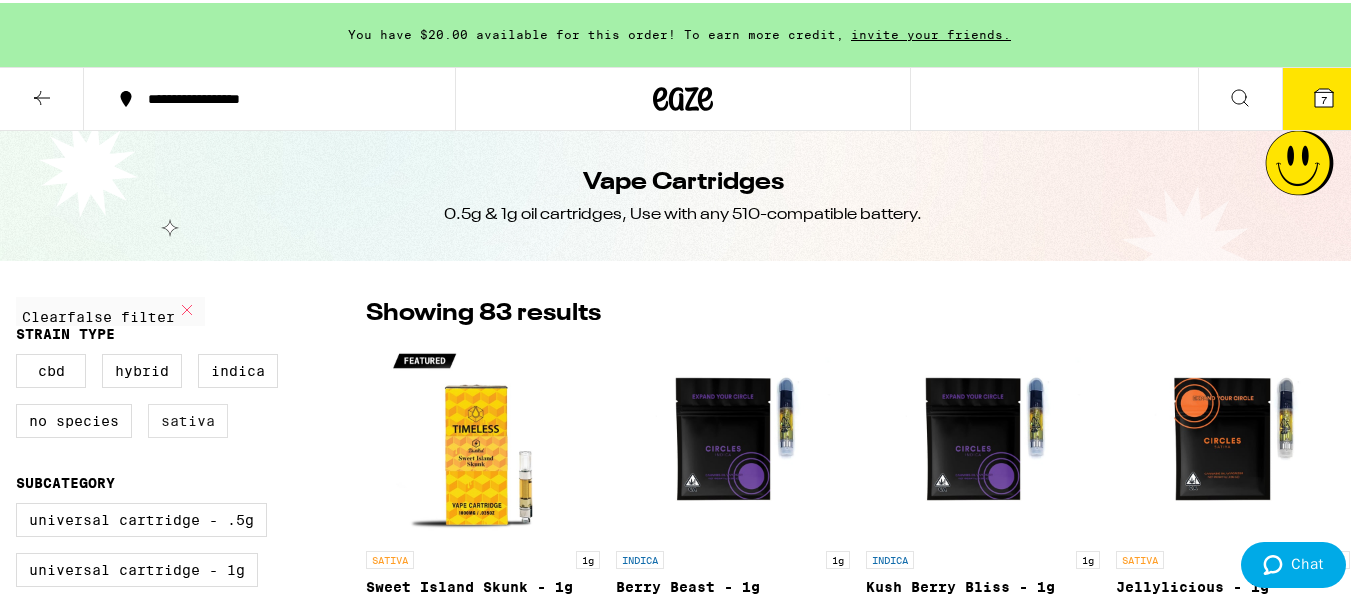 click on "Sativa" at bounding box center (188, 418) 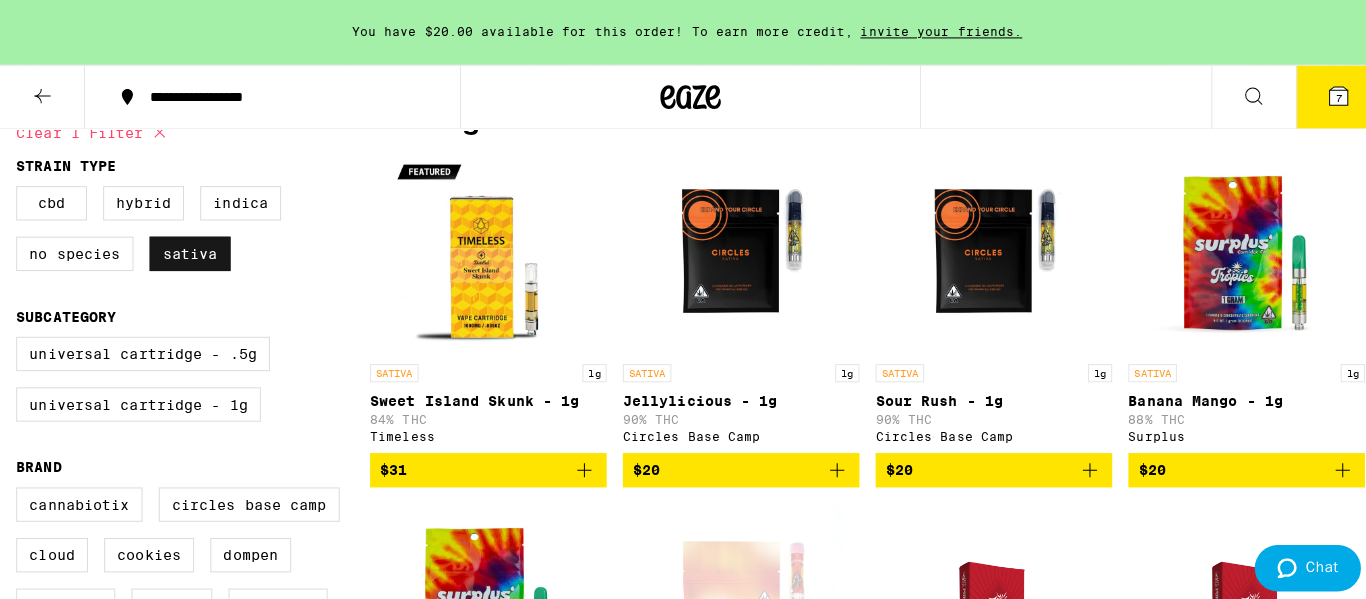 scroll, scrollTop: 0, scrollLeft: 0, axis: both 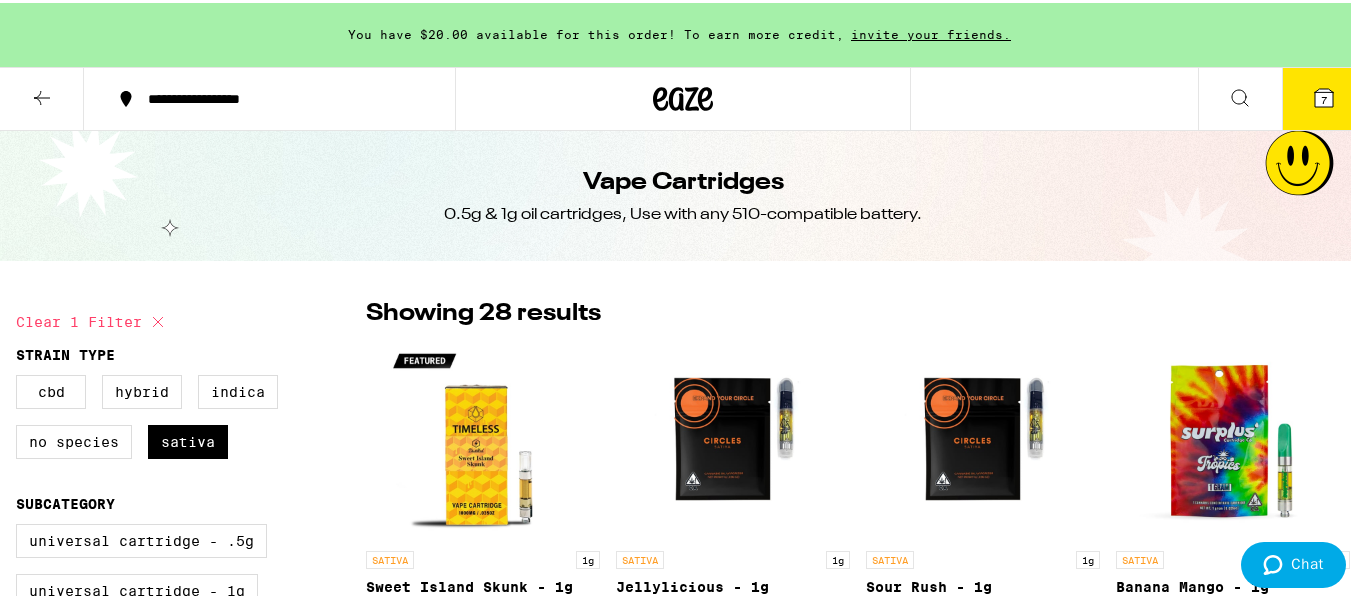 click on "7" at bounding box center [1324, 97] 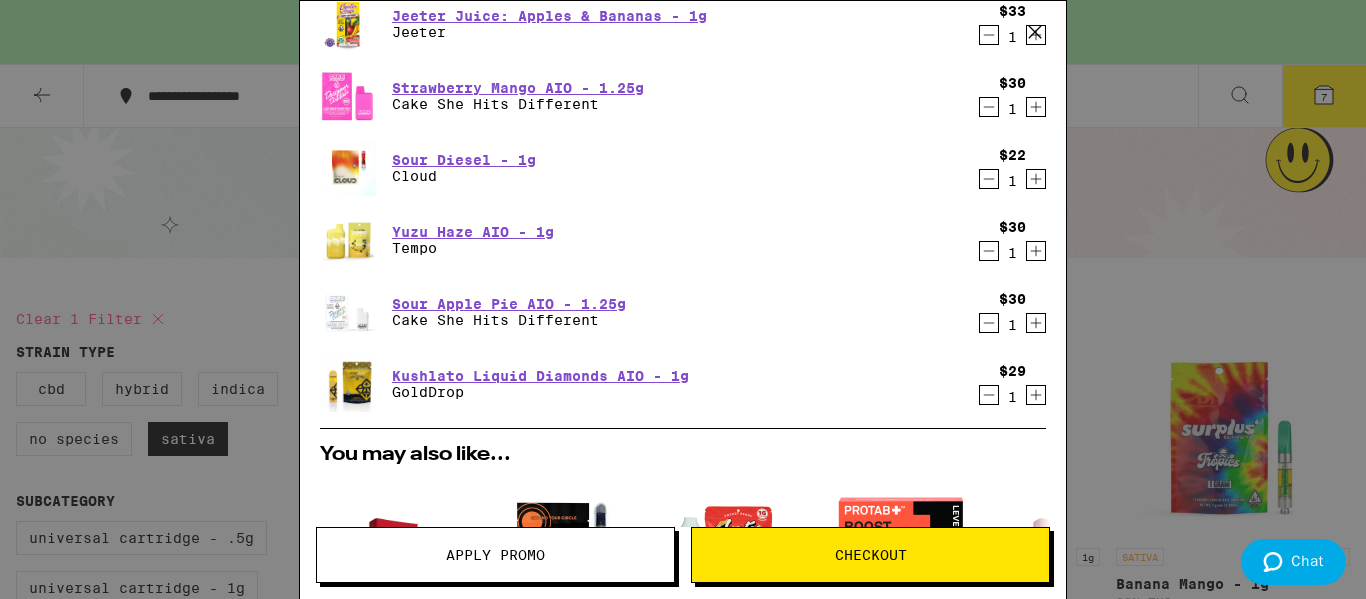 scroll, scrollTop: 213, scrollLeft: 0, axis: vertical 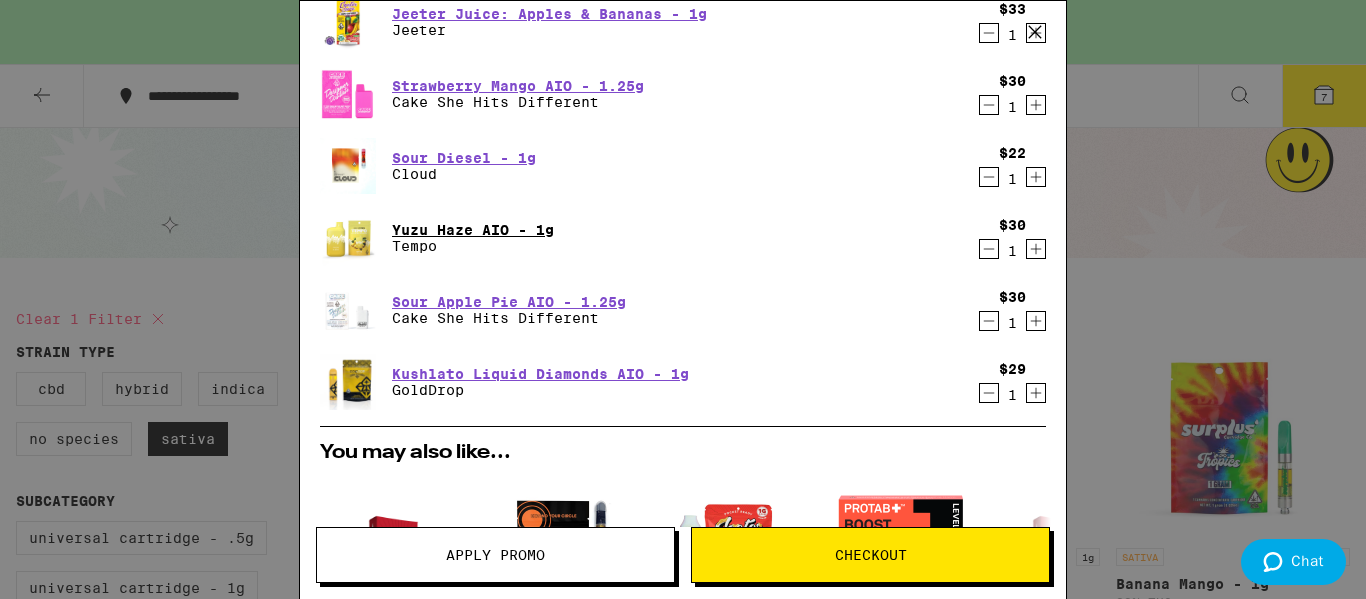 click on "Yuzu Haze AIO - 1g" at bounding box center [473, 230] 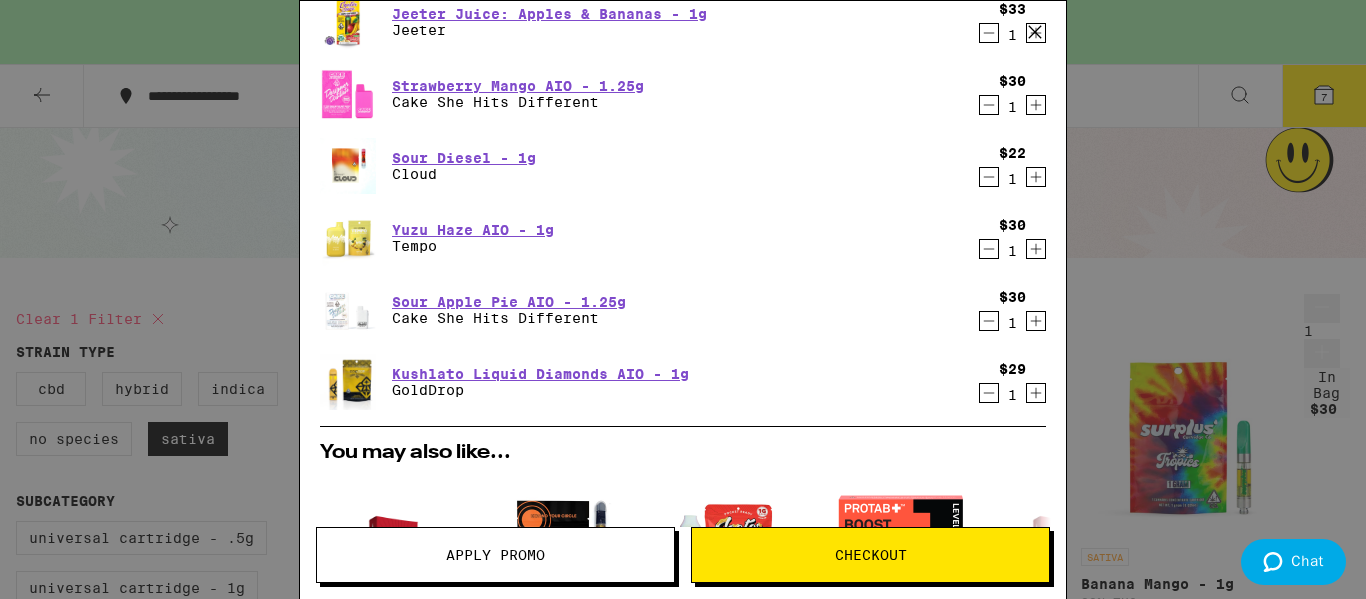click 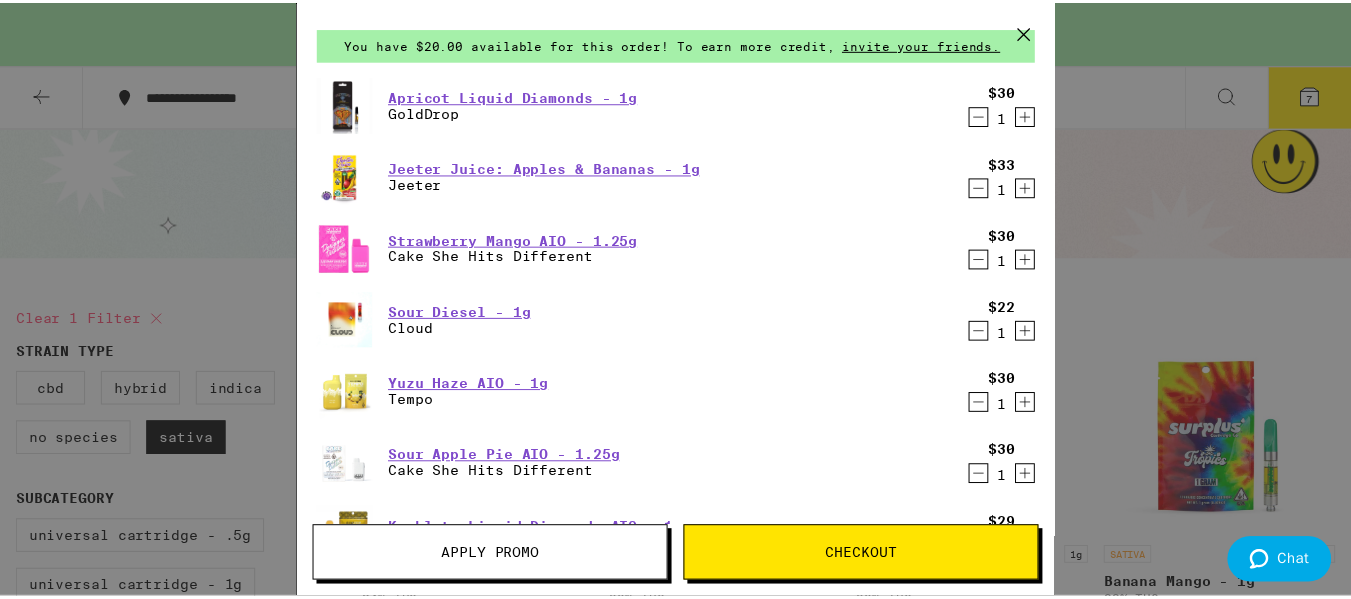 scroll, scrollTop: 13, scrollLeft: 0, axis: vertical 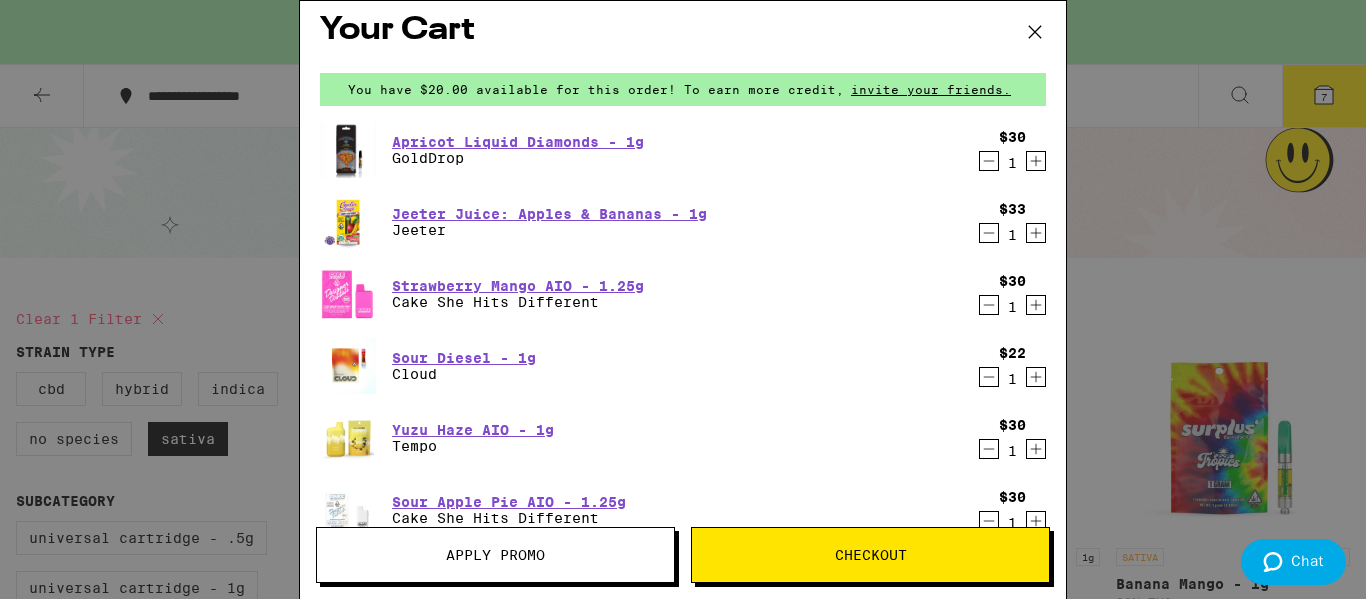 click on "Checkout" at bounding box center (871, 555) 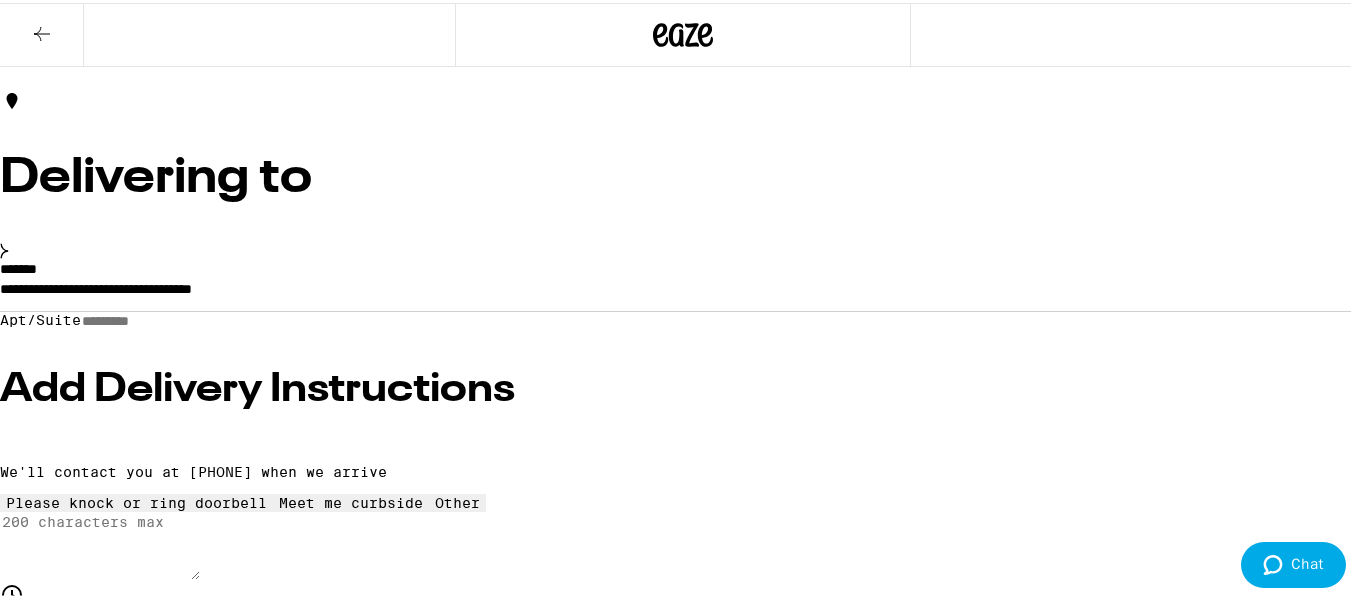 scroll, scrollTop: 100, scrollLeft: 0, axis: vertical 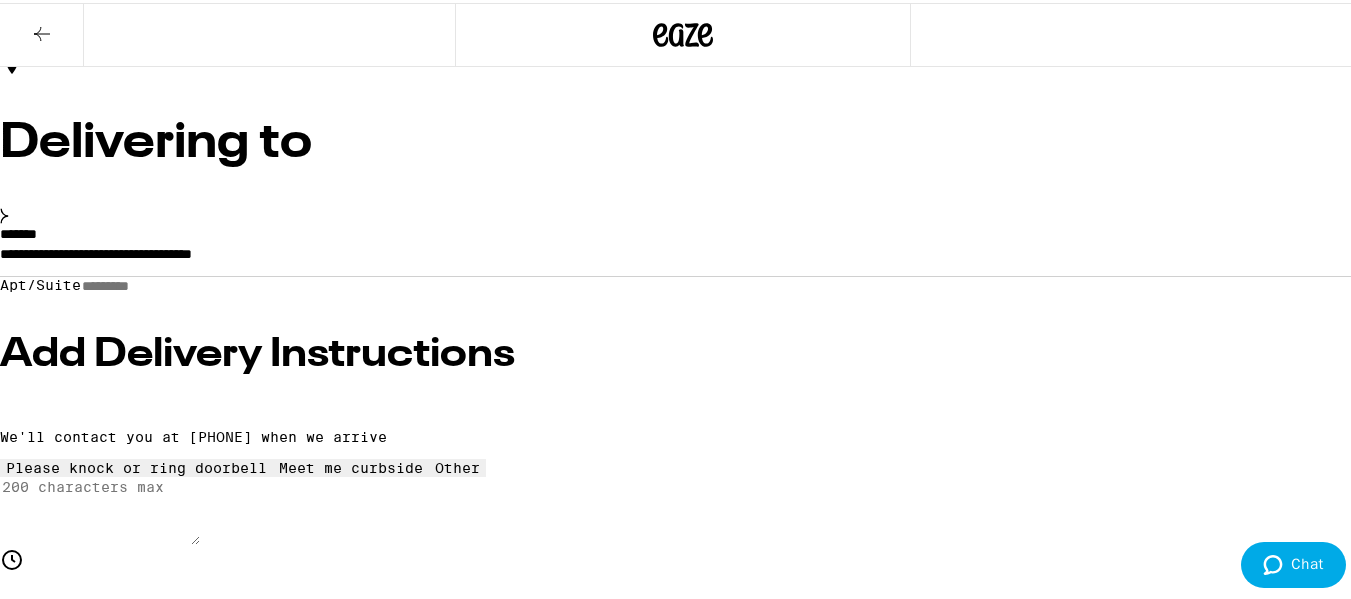 click on "Apt/Suite" at bounding box center [152, 283] 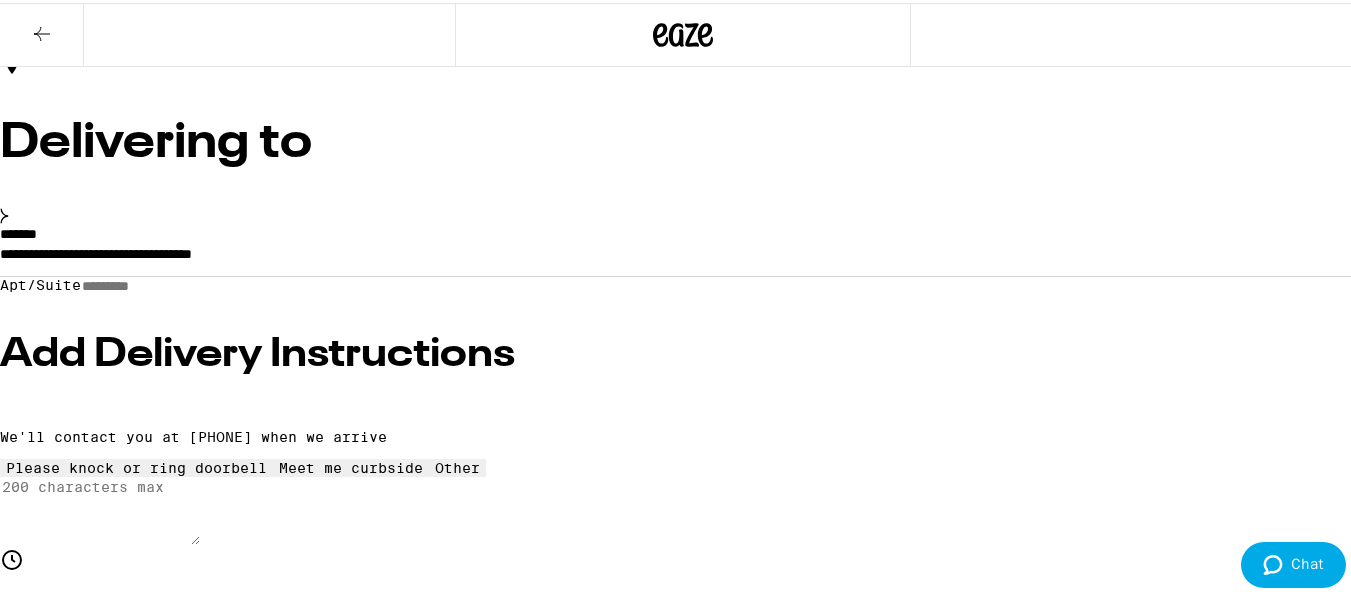 type on "**" 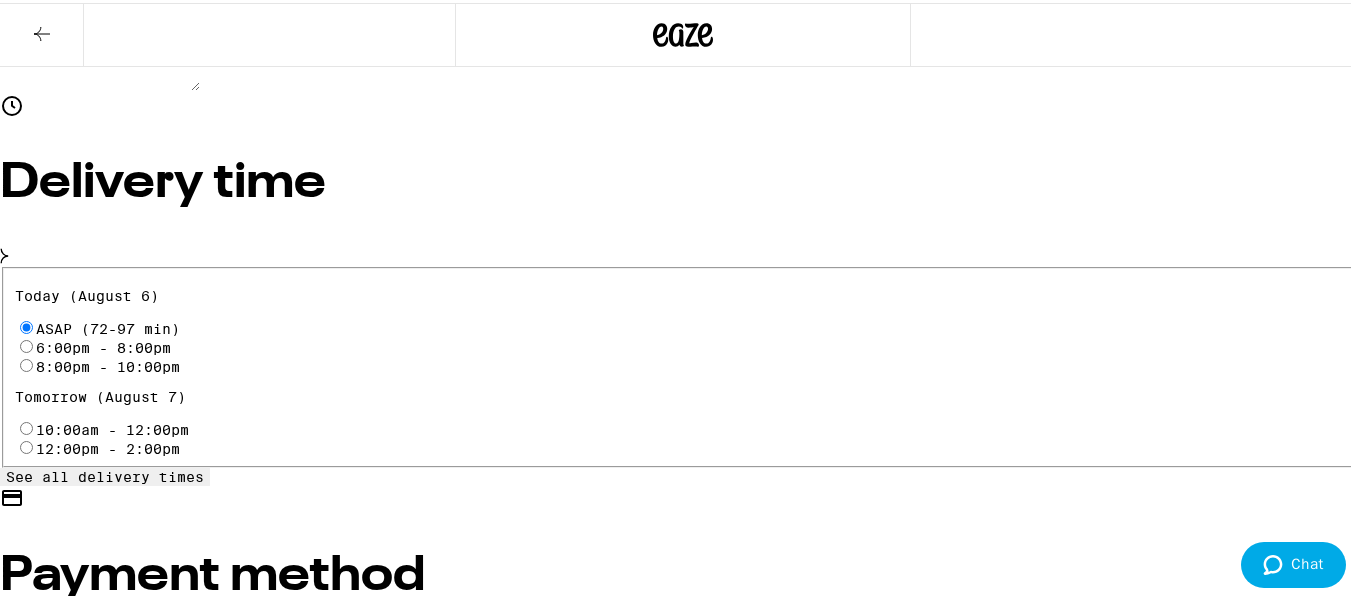 scroll, scrollTop: 600, scrollLeft: 0, axis: vertical 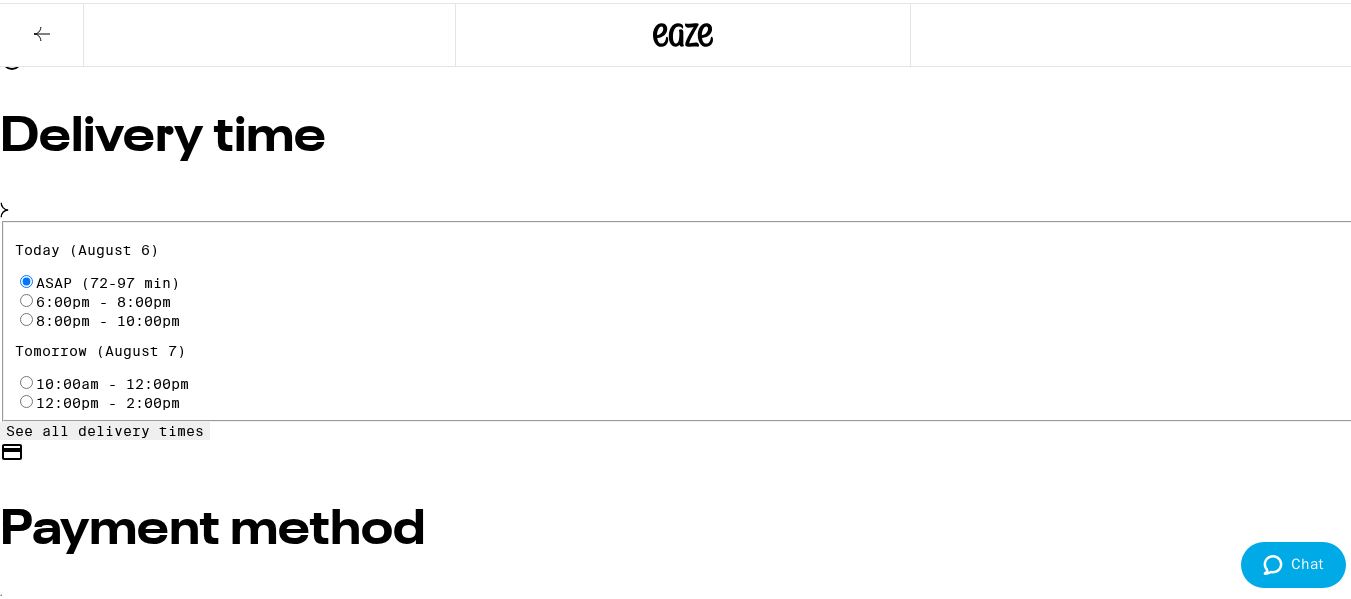 click on "Cash (in person)" at bounding box center (26, 688) 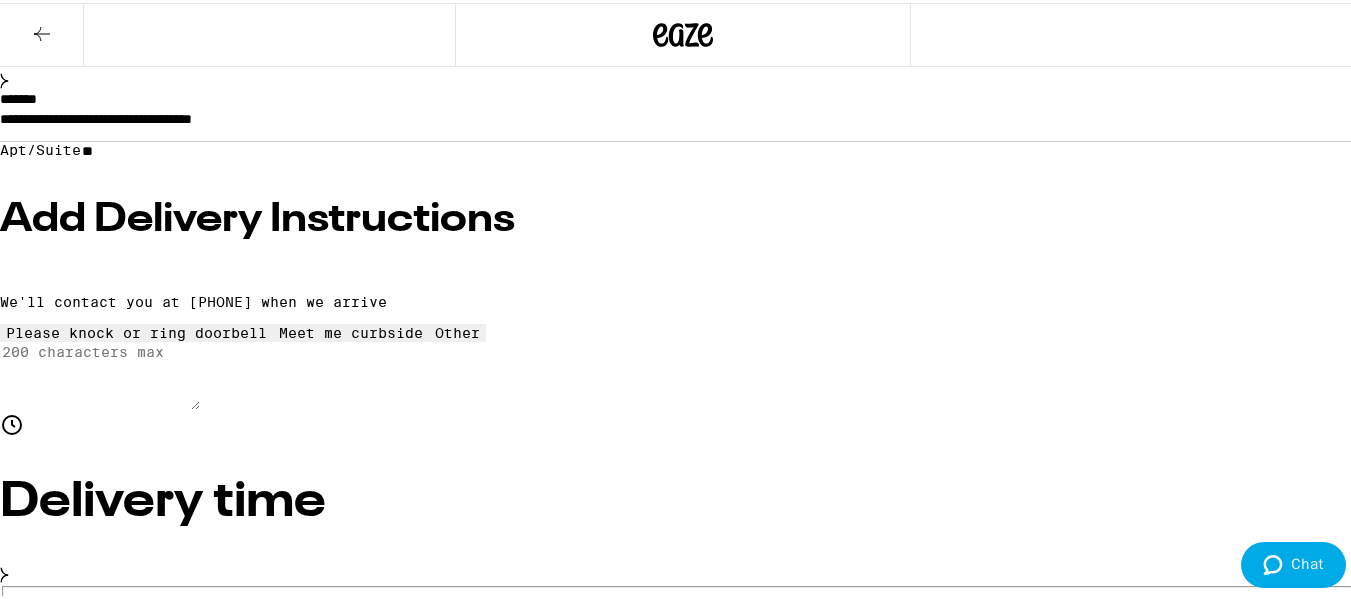 scroll, scrollTop: 233, scrollLeft: 0, axis: vertical 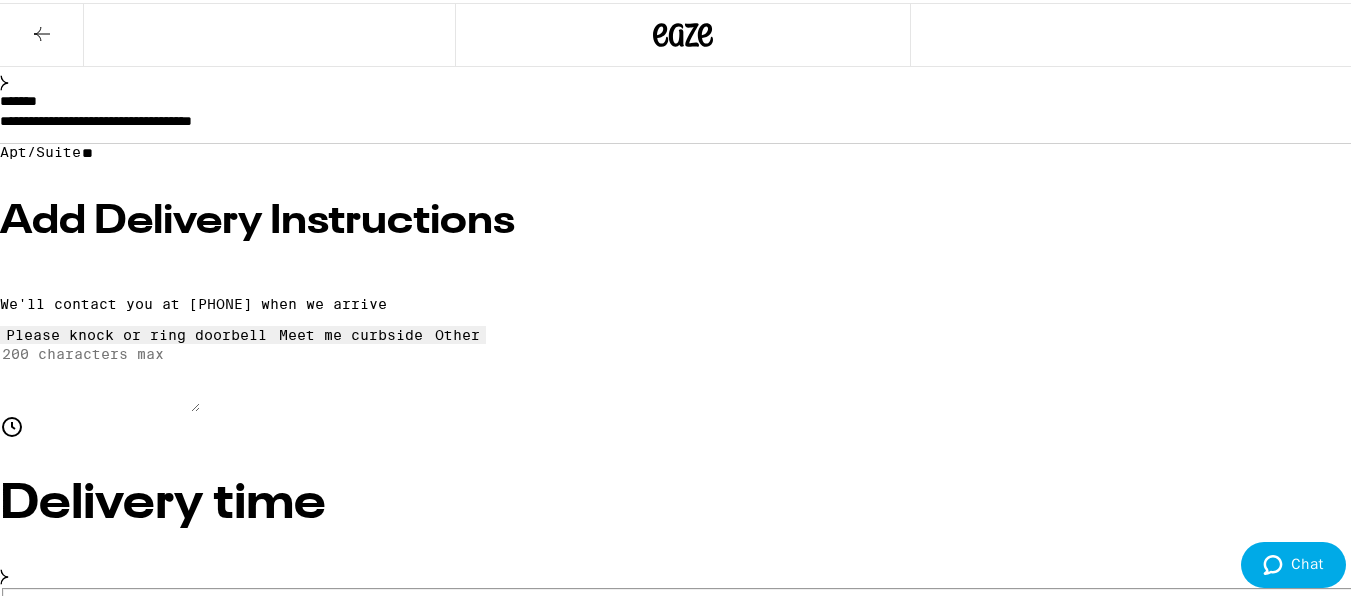 click on "Place Order" at bounding box center [55, 2059] 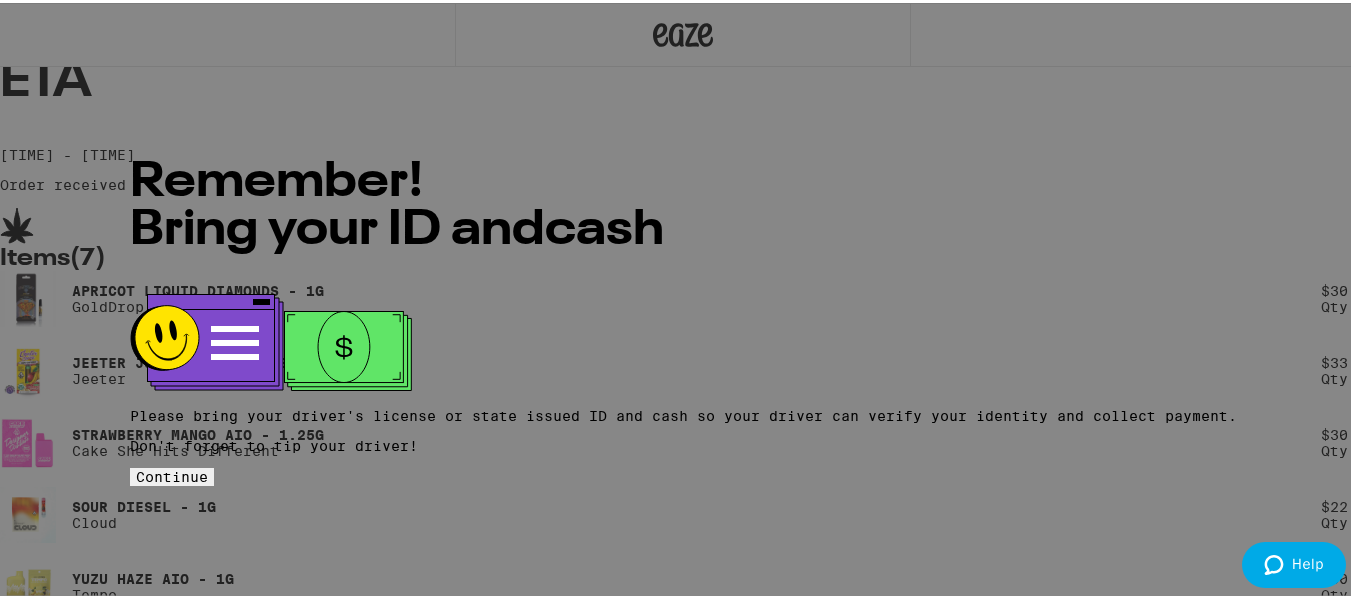 click on "Continue" at bounding box center (172, 474) 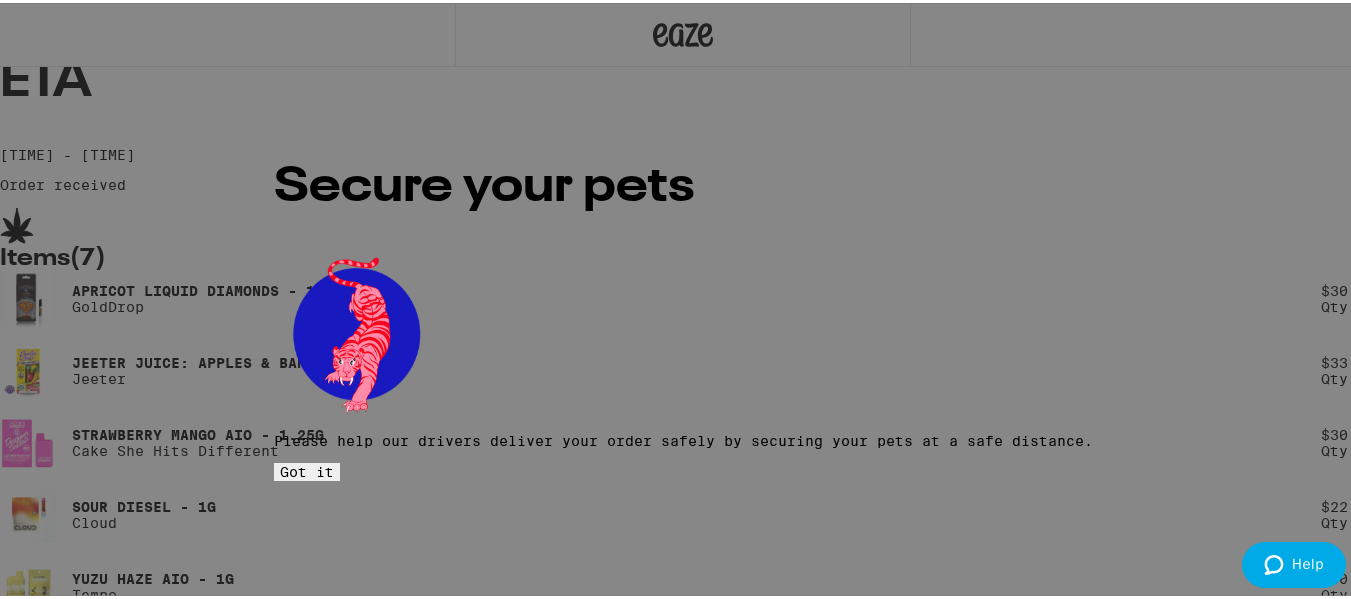 click on "Got it" at bounding box center [307, 469] 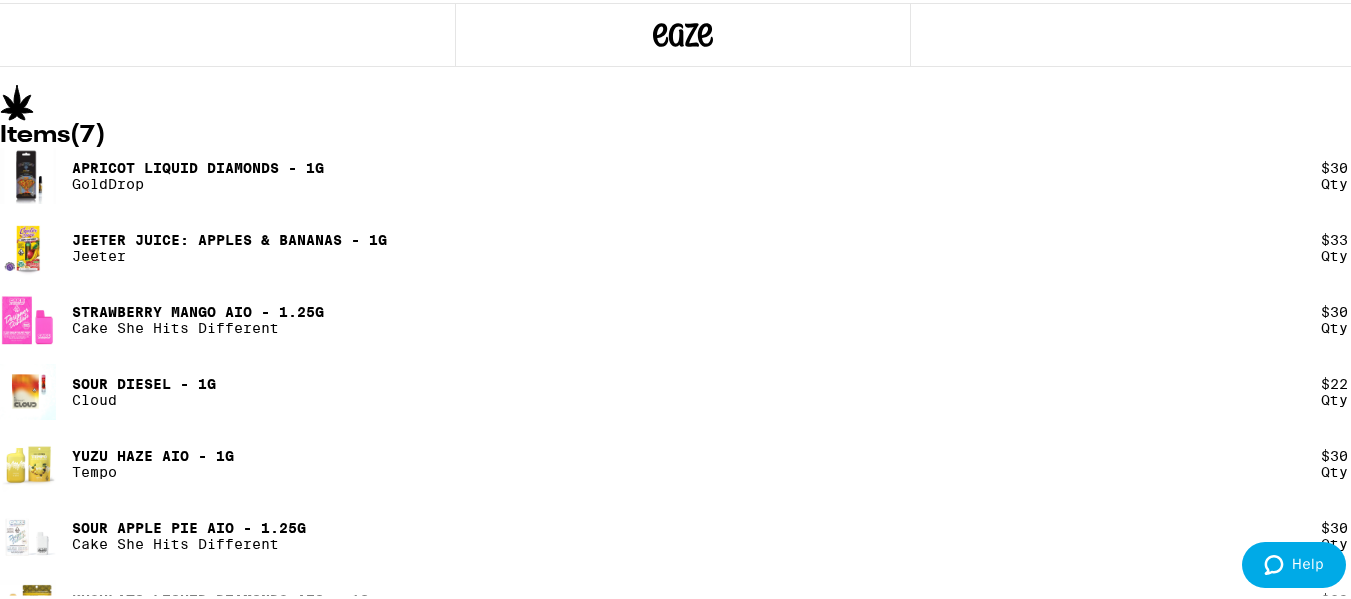 scroll, scrollTop: 0, scrollLeft: 0, axis: both 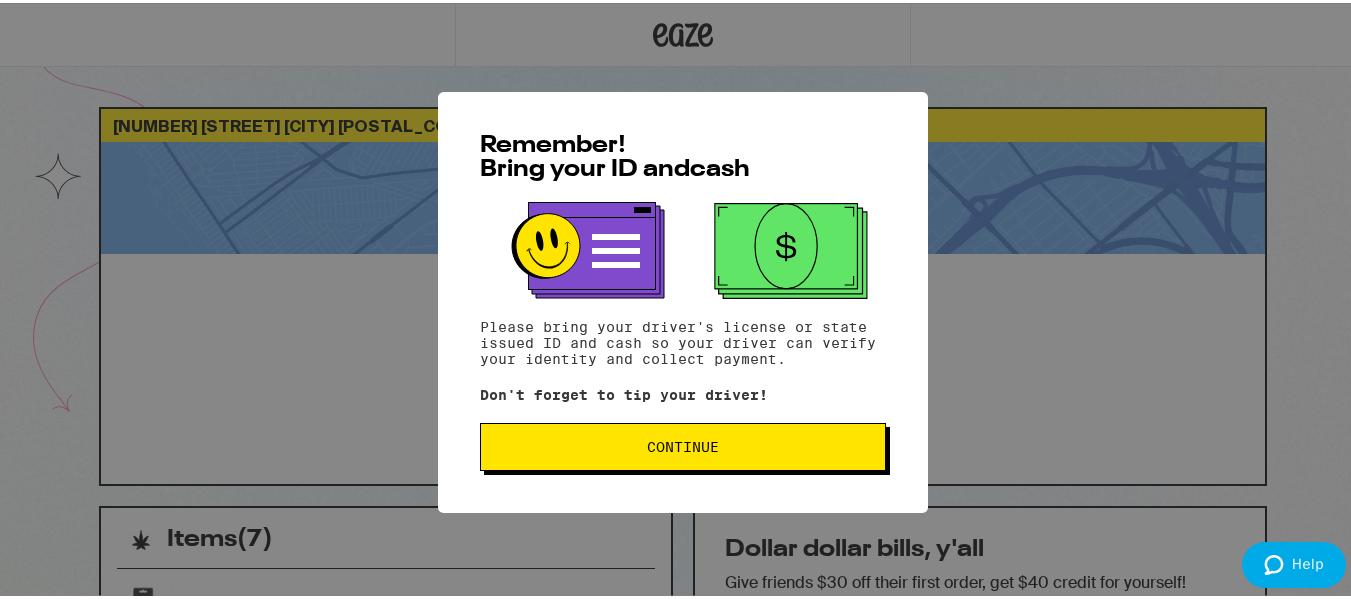 click on "Continue" at bounding box center [683, 444] 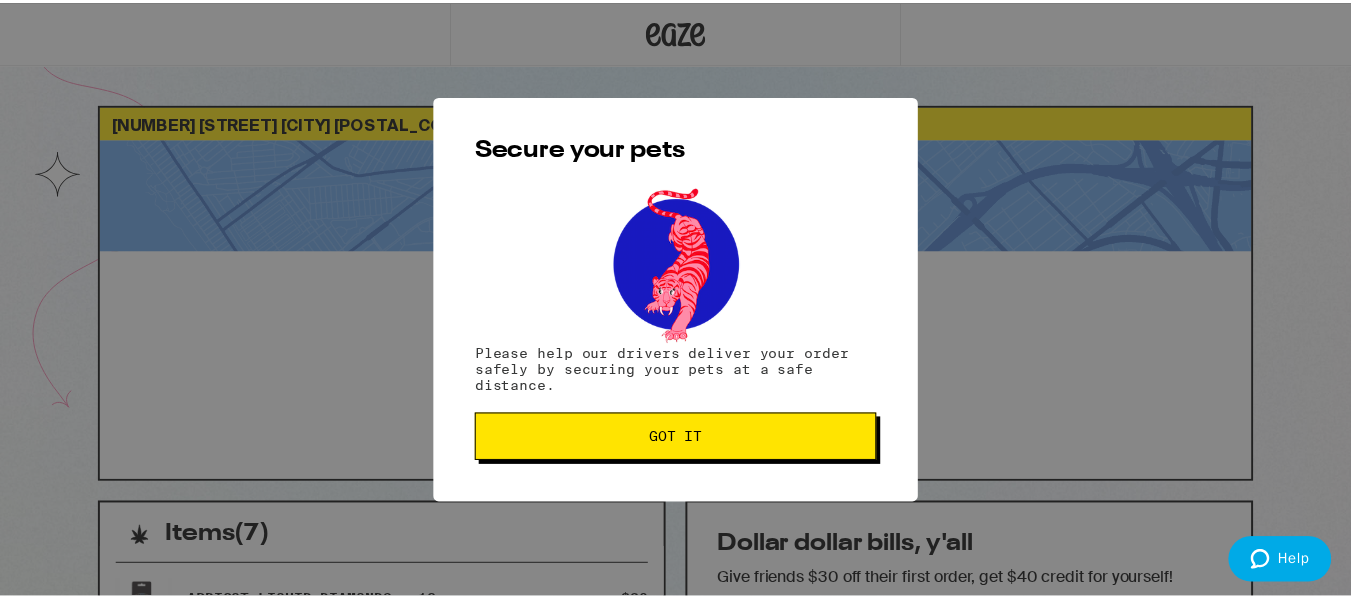 scroll, scrollTop: 0, scrollLeft: 0, axis: both 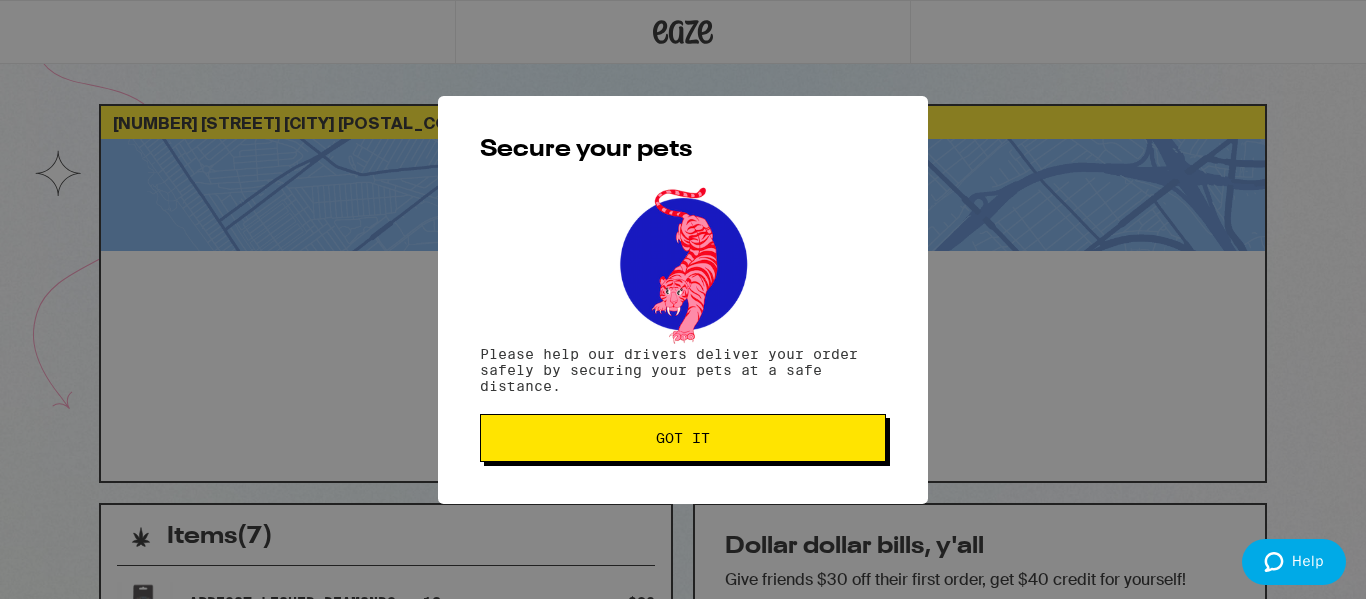click on "Got it" at bounding box center [683, 438] 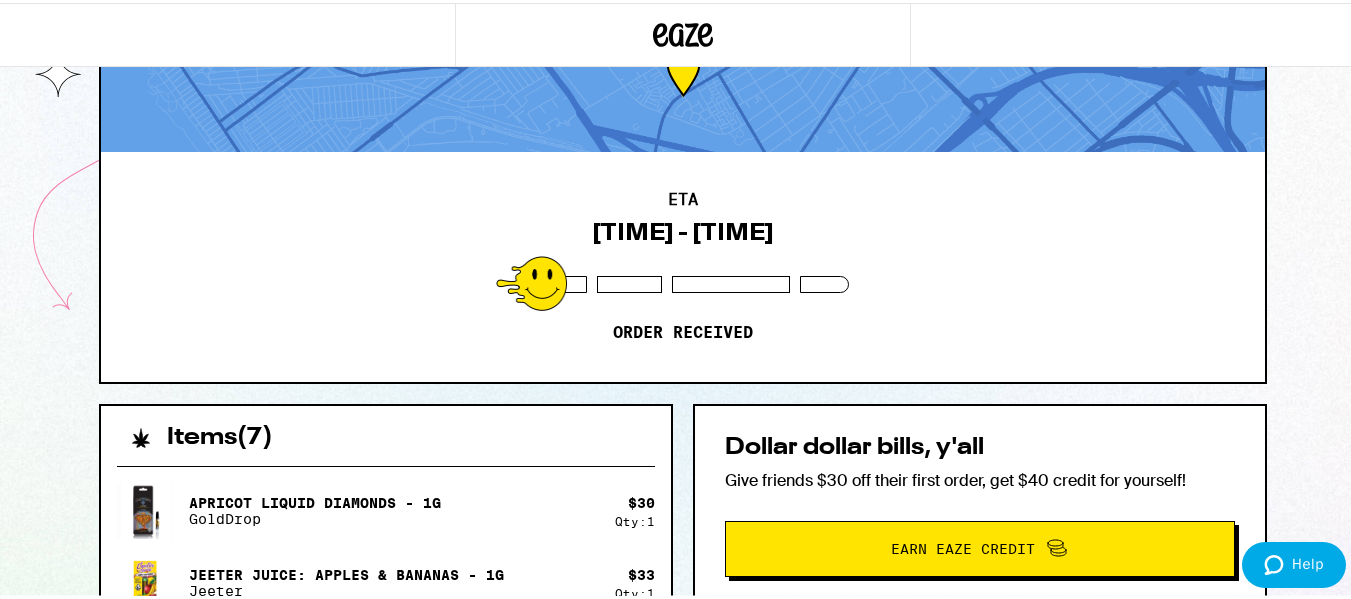 scroll, scrollTop: 200, scrollLeft: 0, axis: vertical 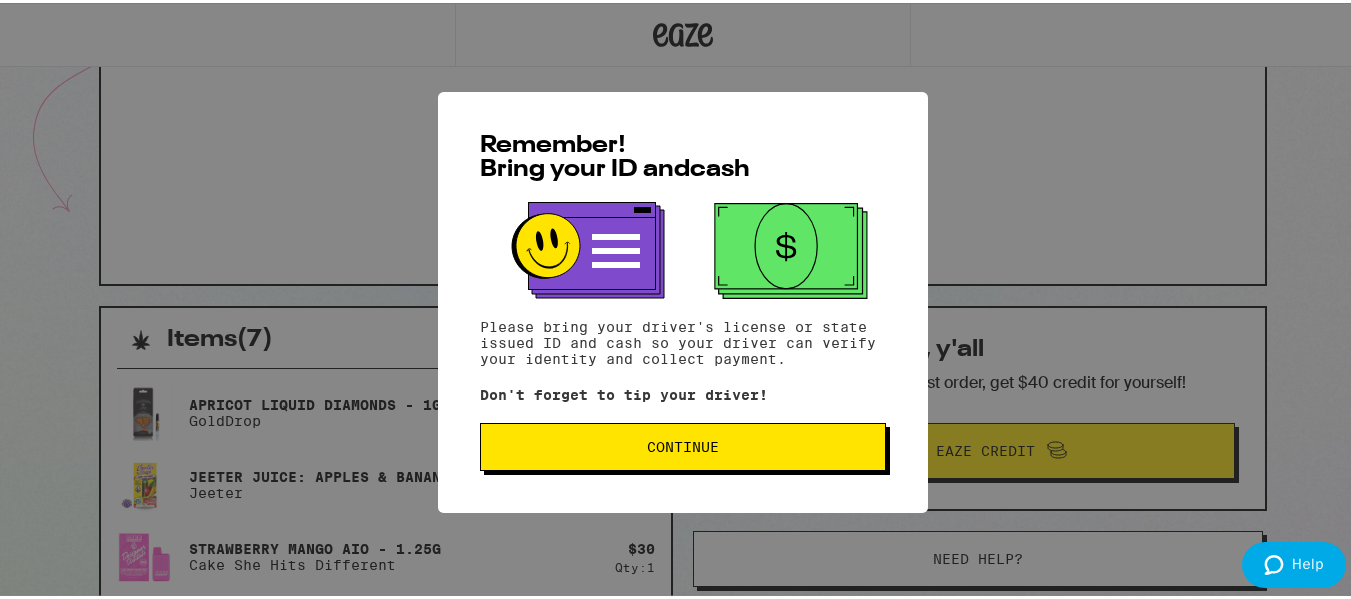 click on "Continue" at bounding box center [683, 444] 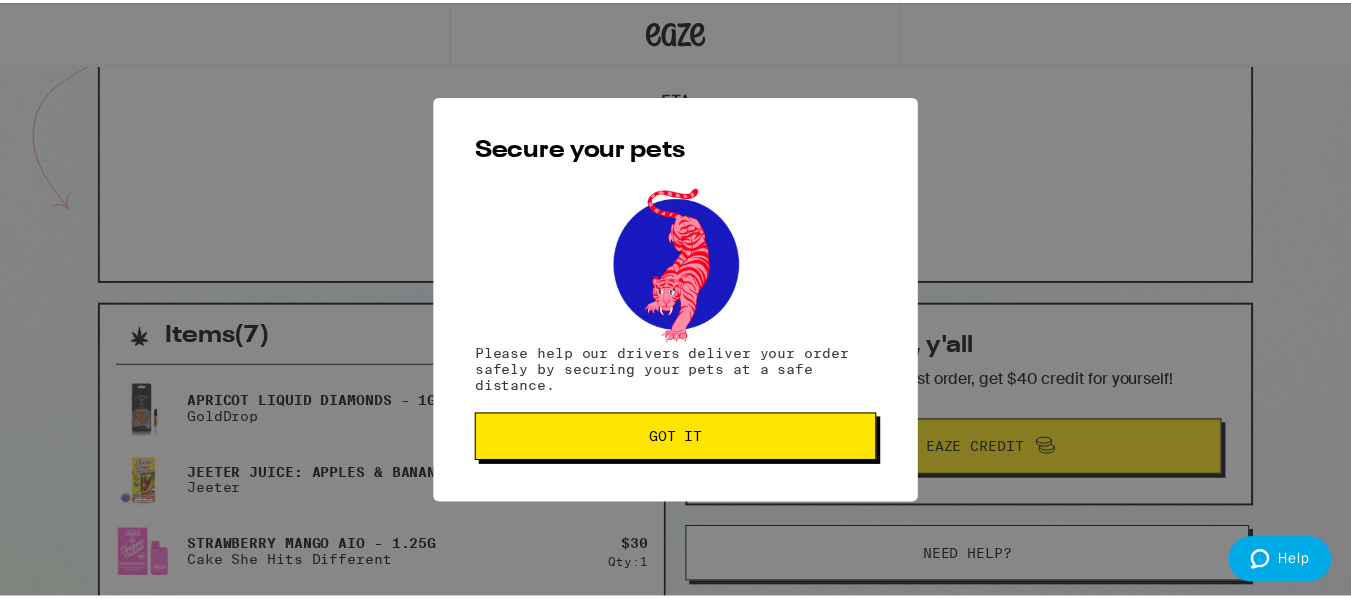 scroll, scrollTop: 0, scrollLeft: 0, axis: both 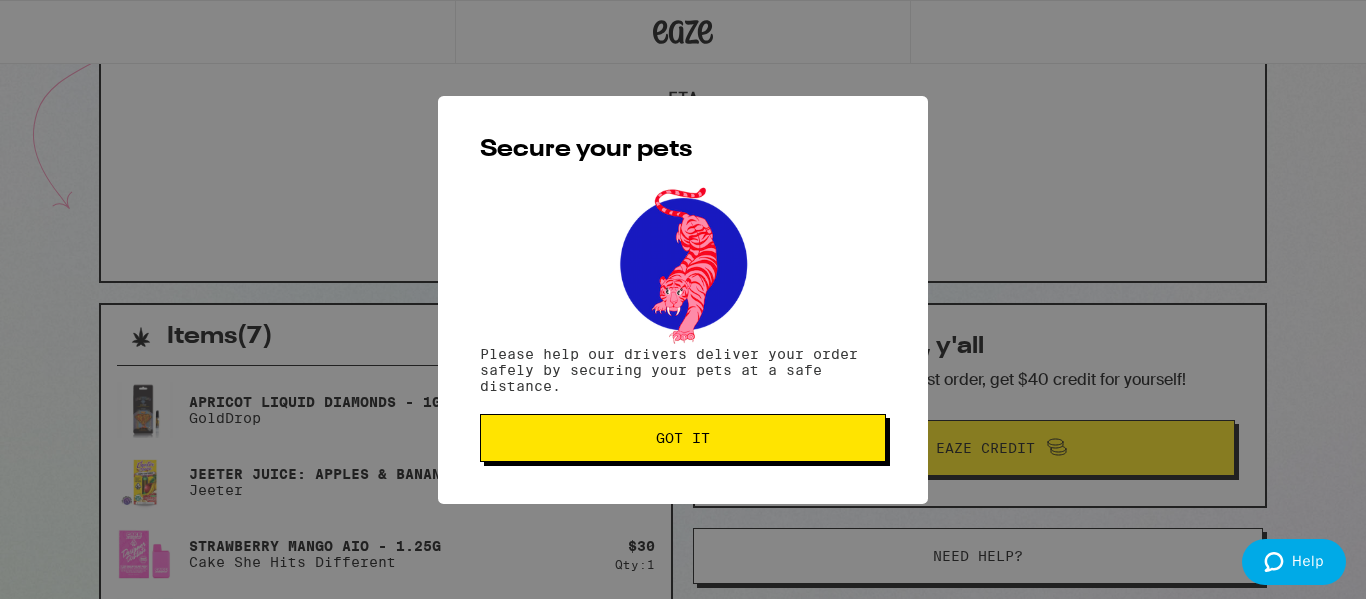 click on "Got it" at bounding box center (683, 438) 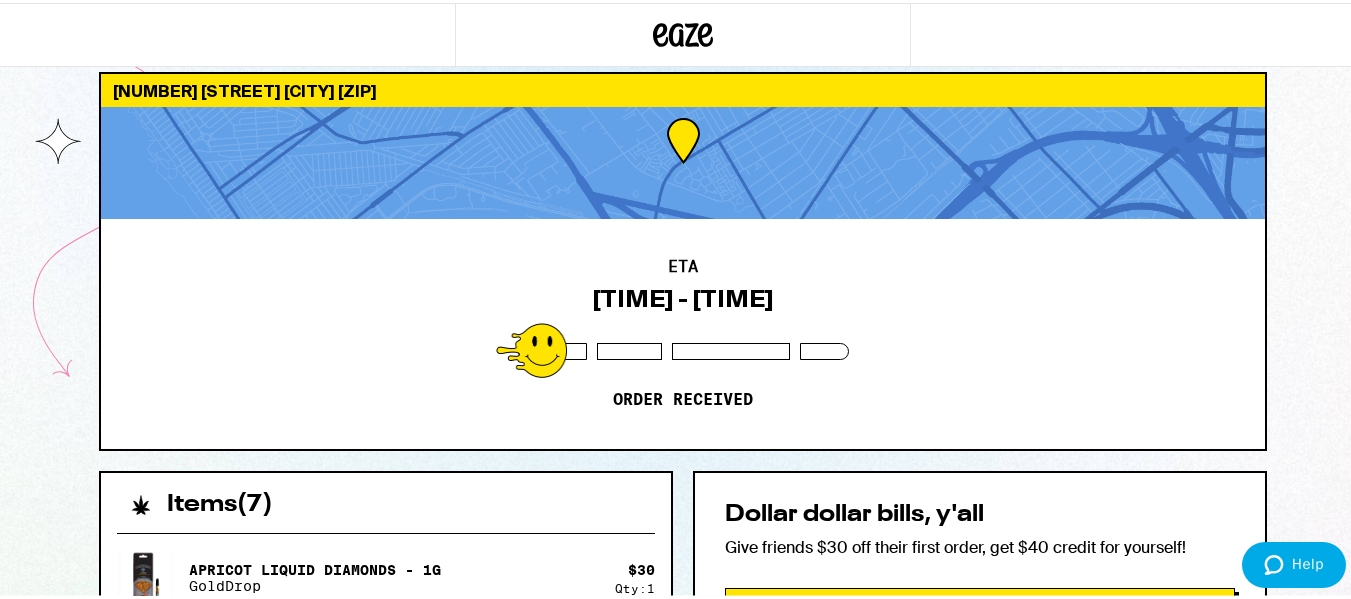 scroll, scrollTop: 4, scrollLeft: 0, axis: vertical 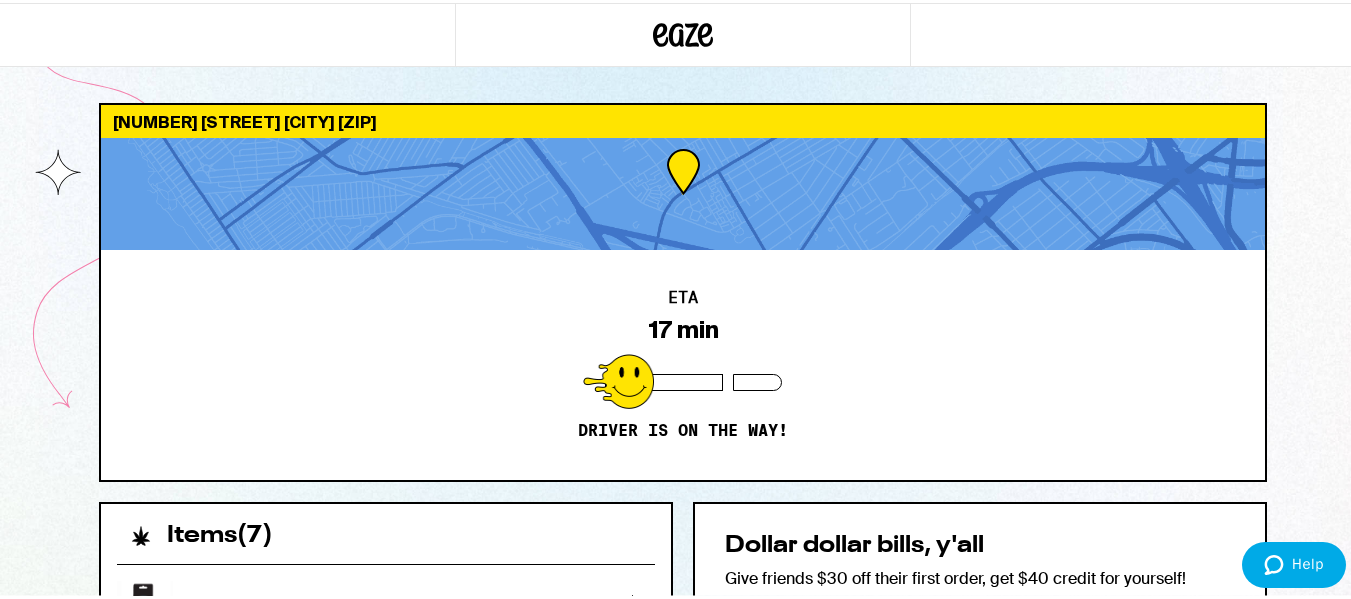 click on "ETA 17 min Driver is on the way!" at bounding box center [683, 362] 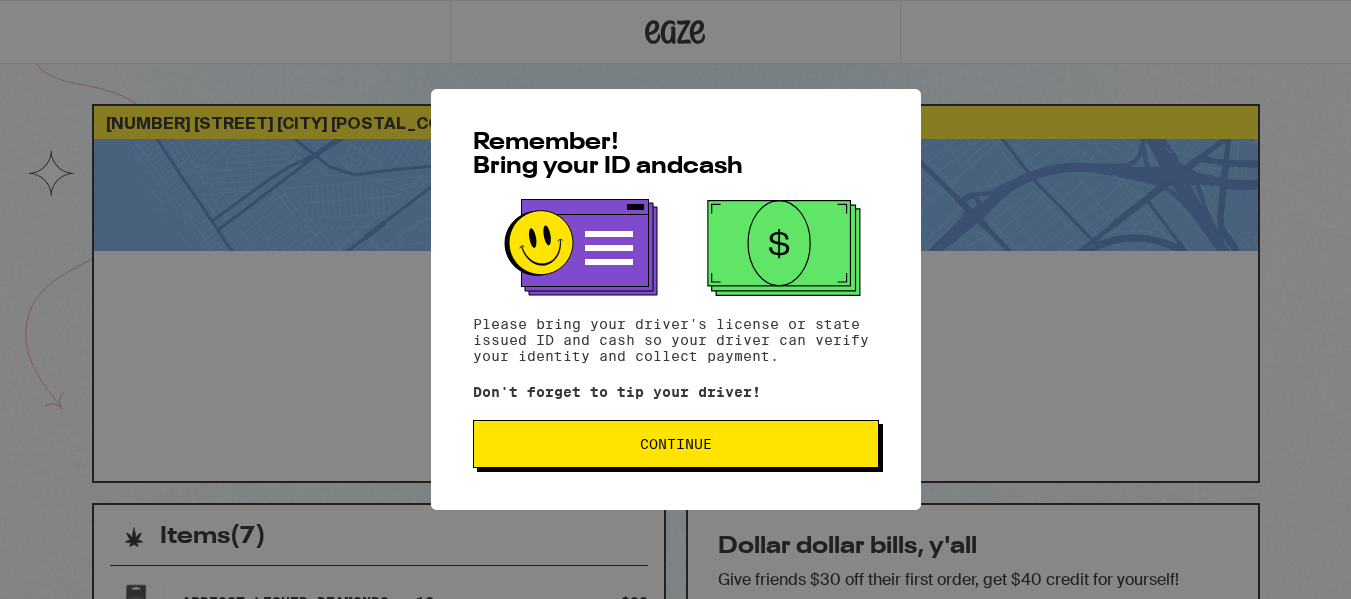 scroll, scrollTop: 0, scrollLeft: 0, axis: both 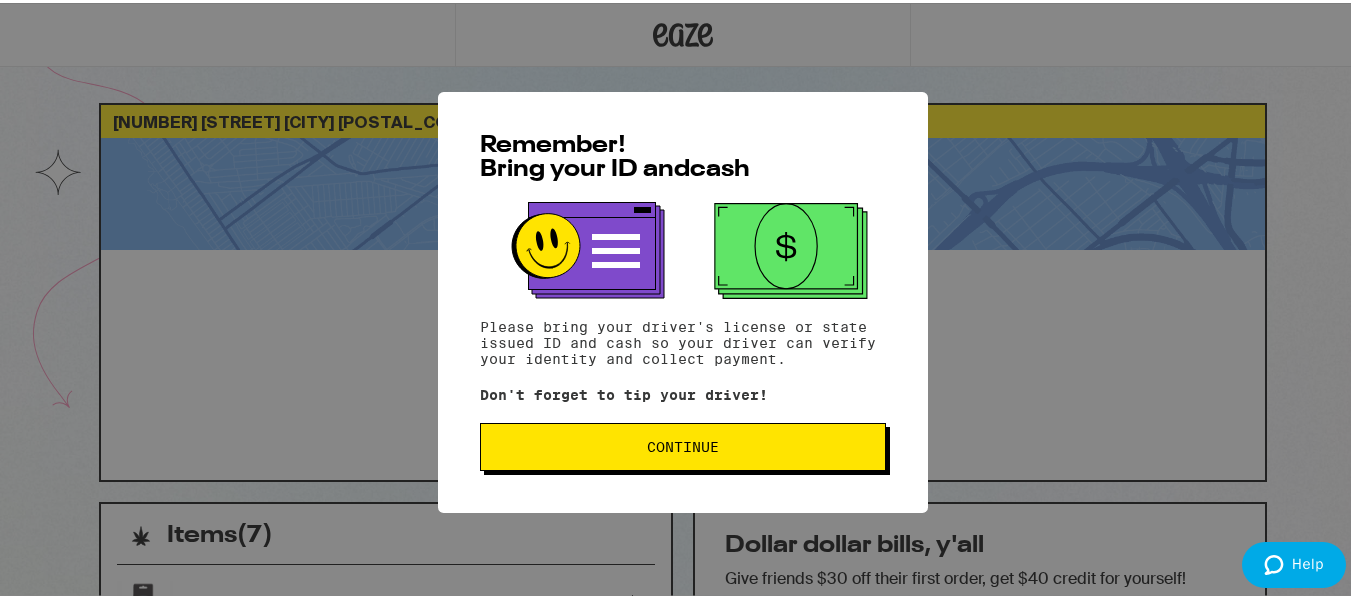 click on "Continue" at bounding box center (683, 444) 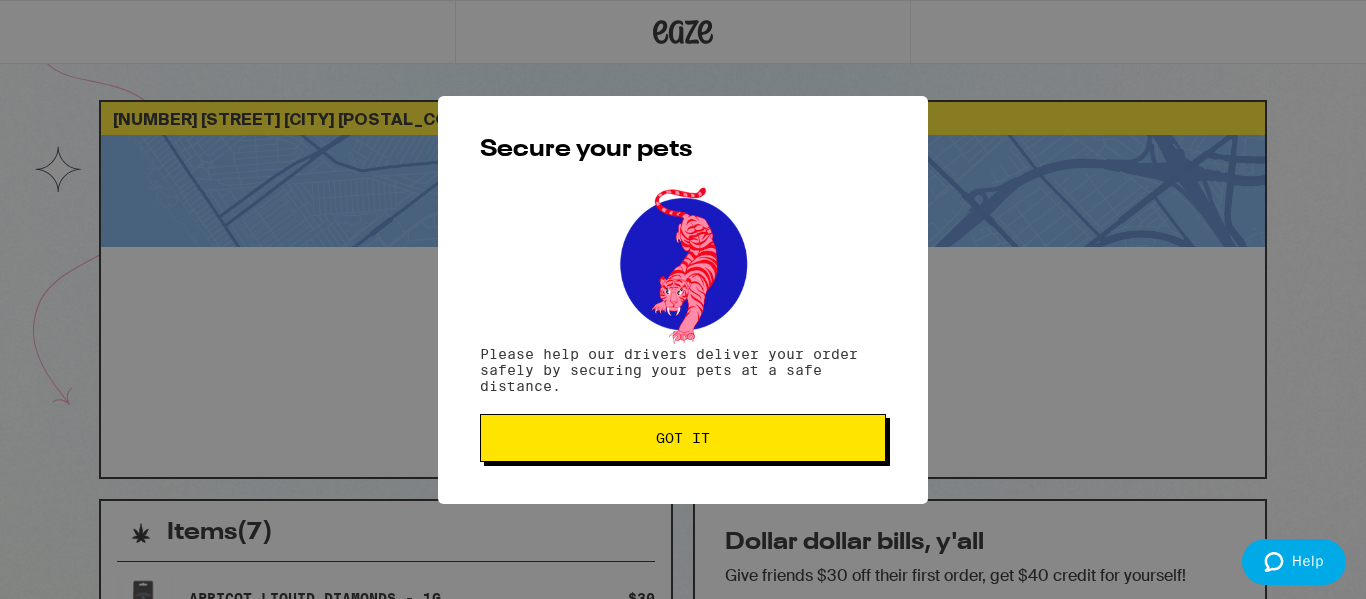 click on "Got it" at bounding box center [683, 438] 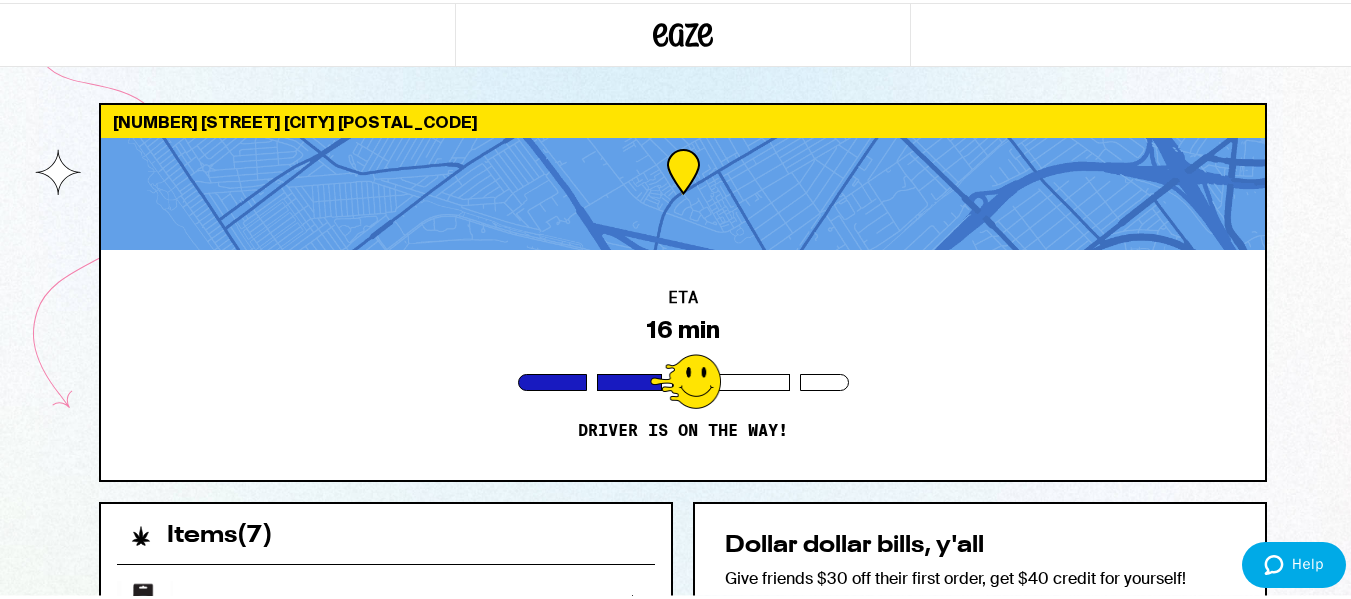 scroll, scrollTop: 0, scrollLeft: 0, axis: both 